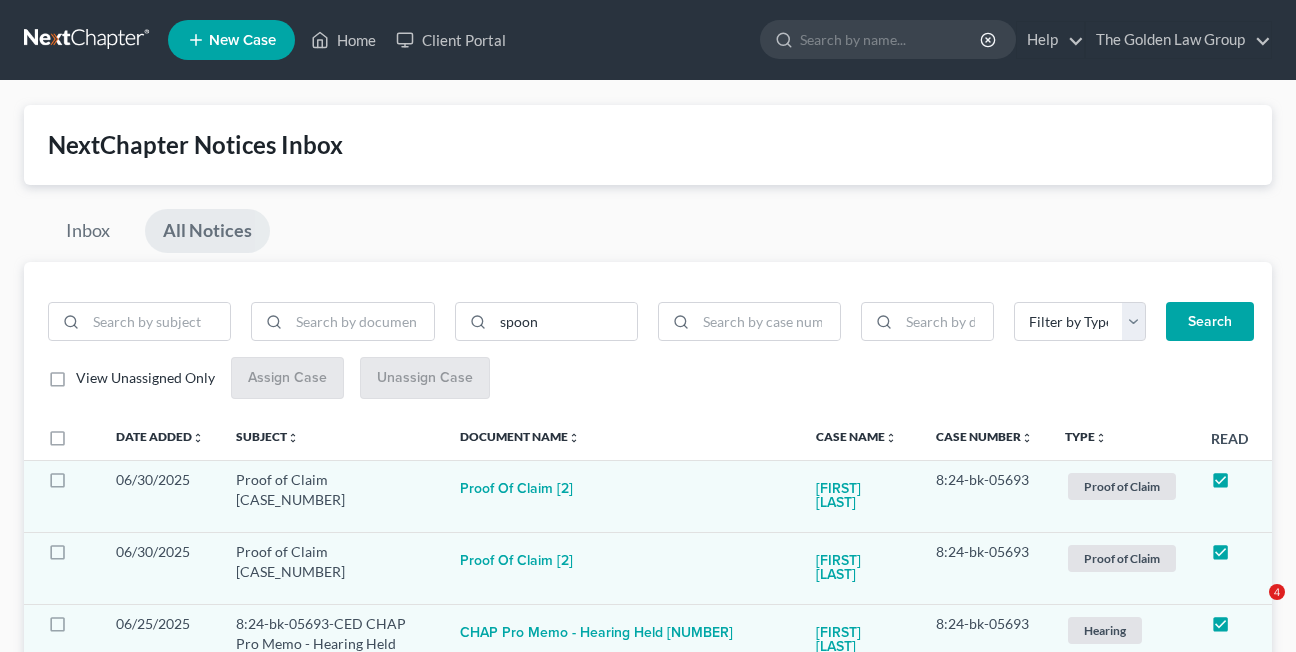 scroll, scrollTop: 0, scrollLeft: 0, axis: both 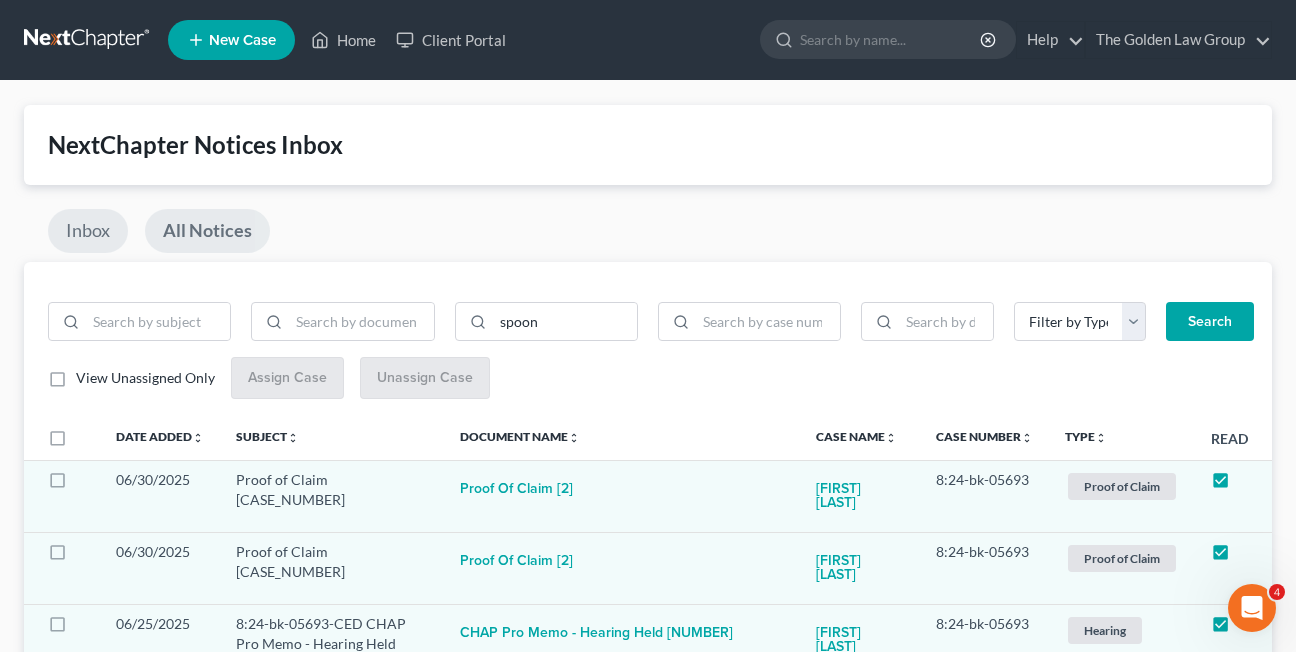click on "Inbox" at bounding box center (88, 231) 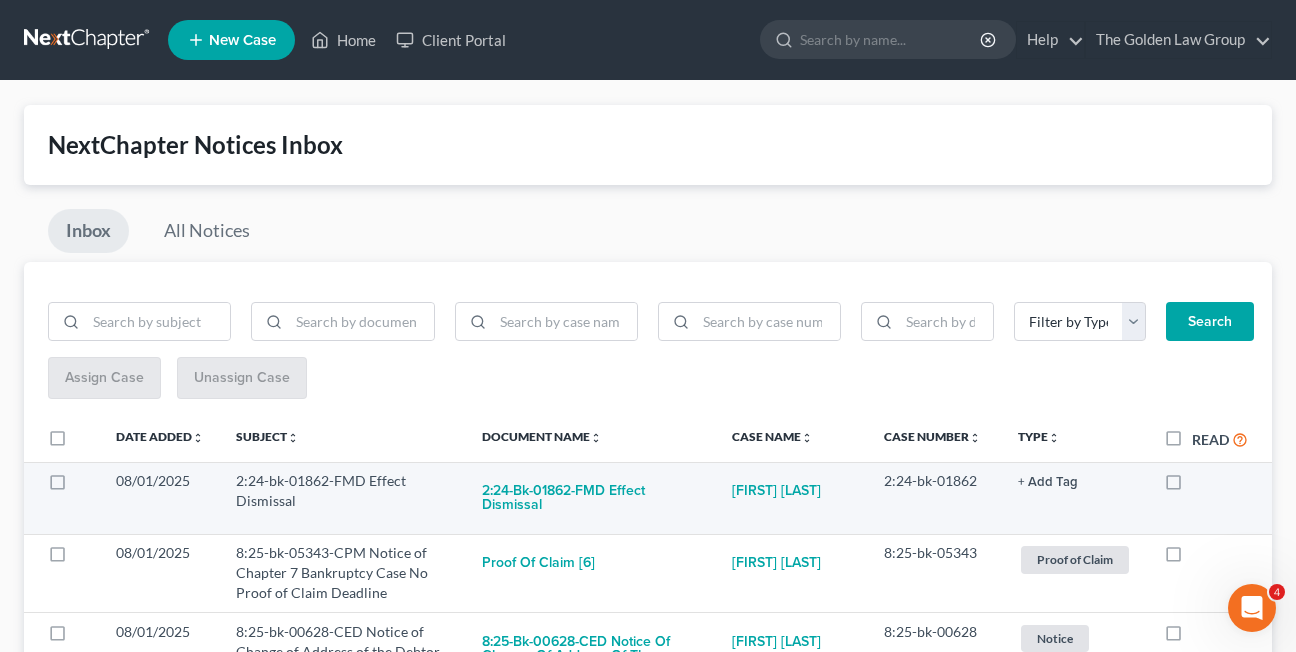 drag, startPoint x: 1171, startPoint y: 490, endPoint x: 1156, endPoint y: 488, distance: 15.132746 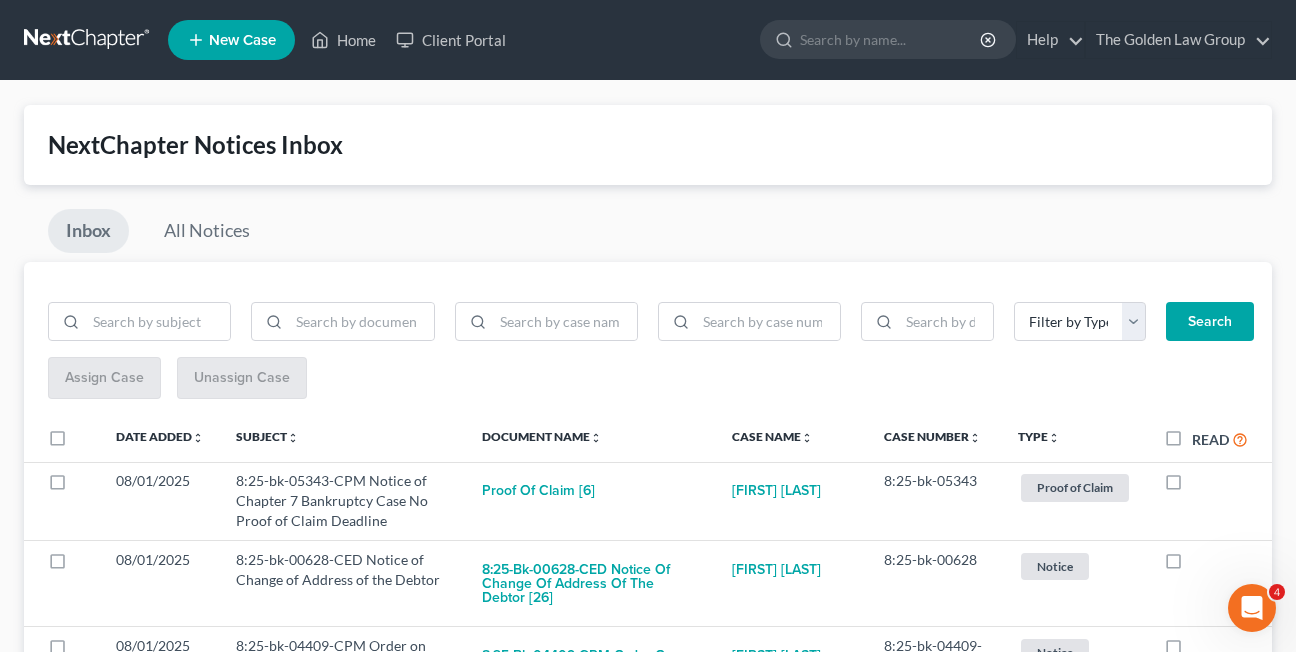 click on "Inbox All Notices" at bounding box center (648, 235) 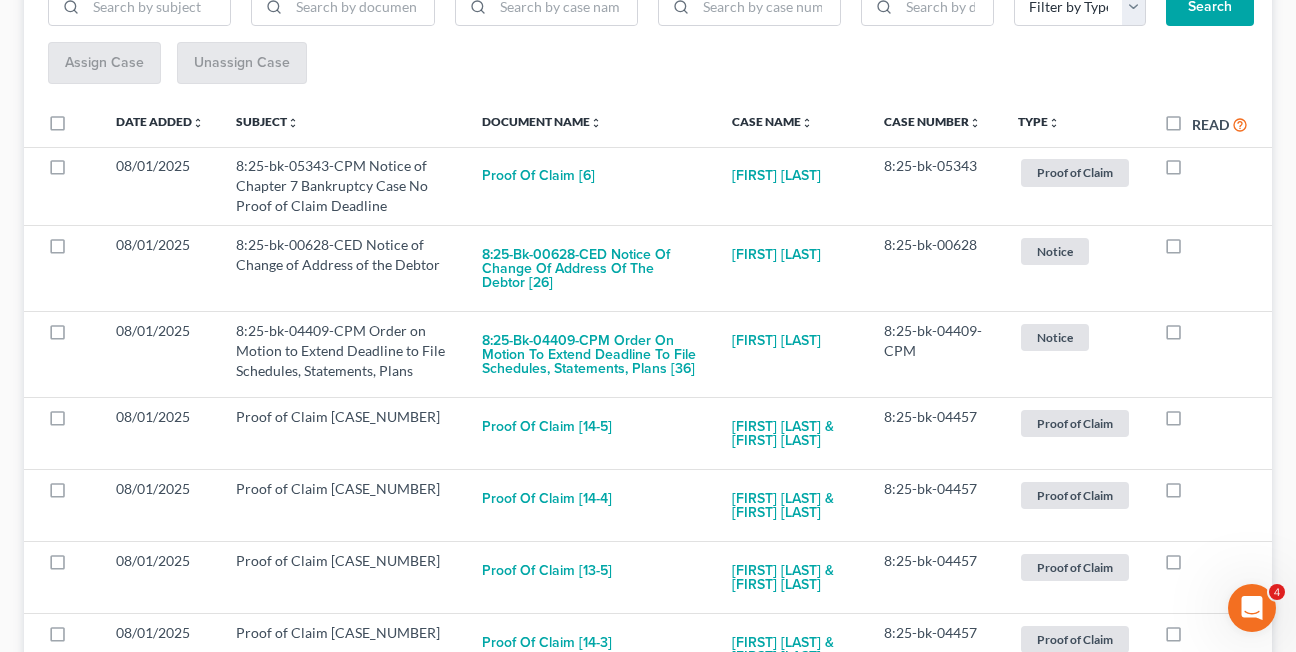 scroll, scrollTop: 340, scrollLeft: 0, axis: vertical 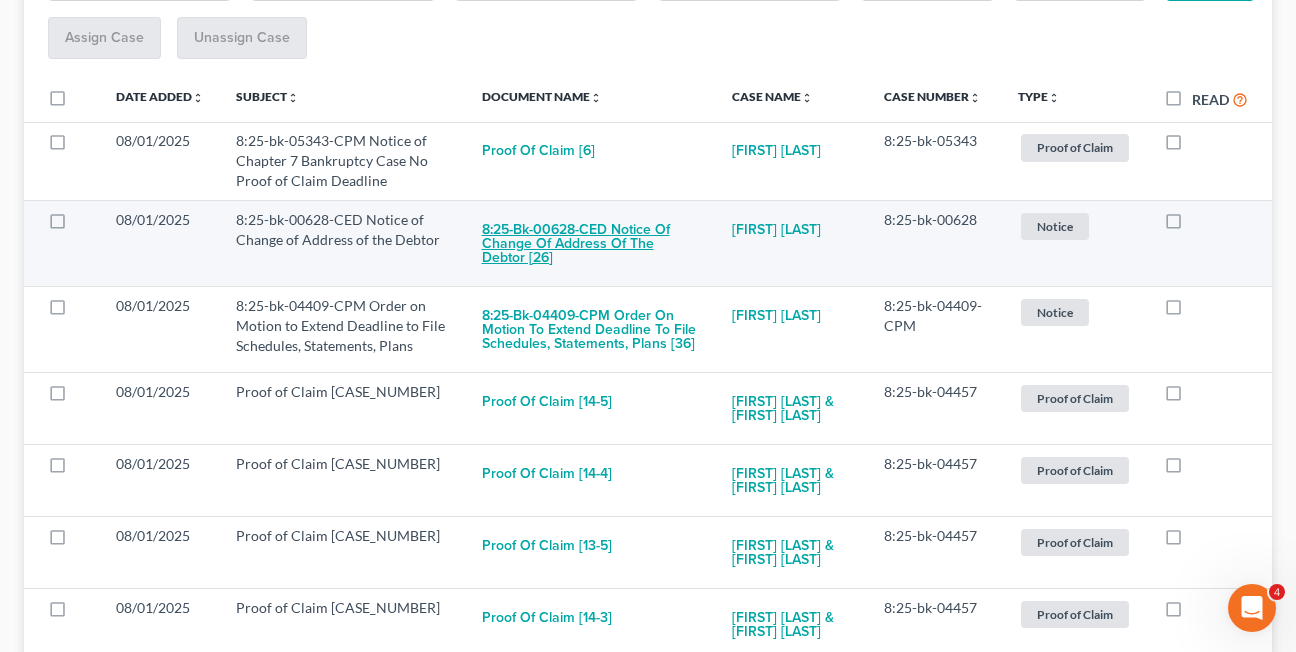 click on "8:25-bk-00628-CED Notice of Change of Address of the Debtor [26]" at bounding box center [591, 244] 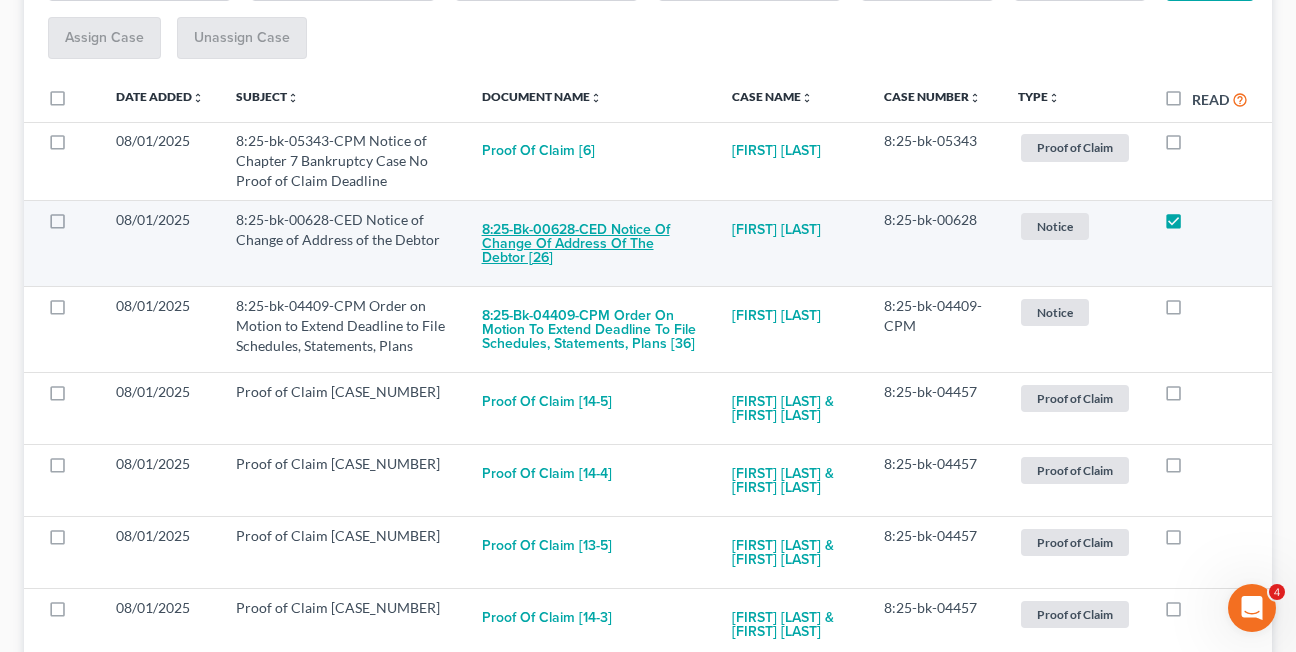 checkbox on "true" 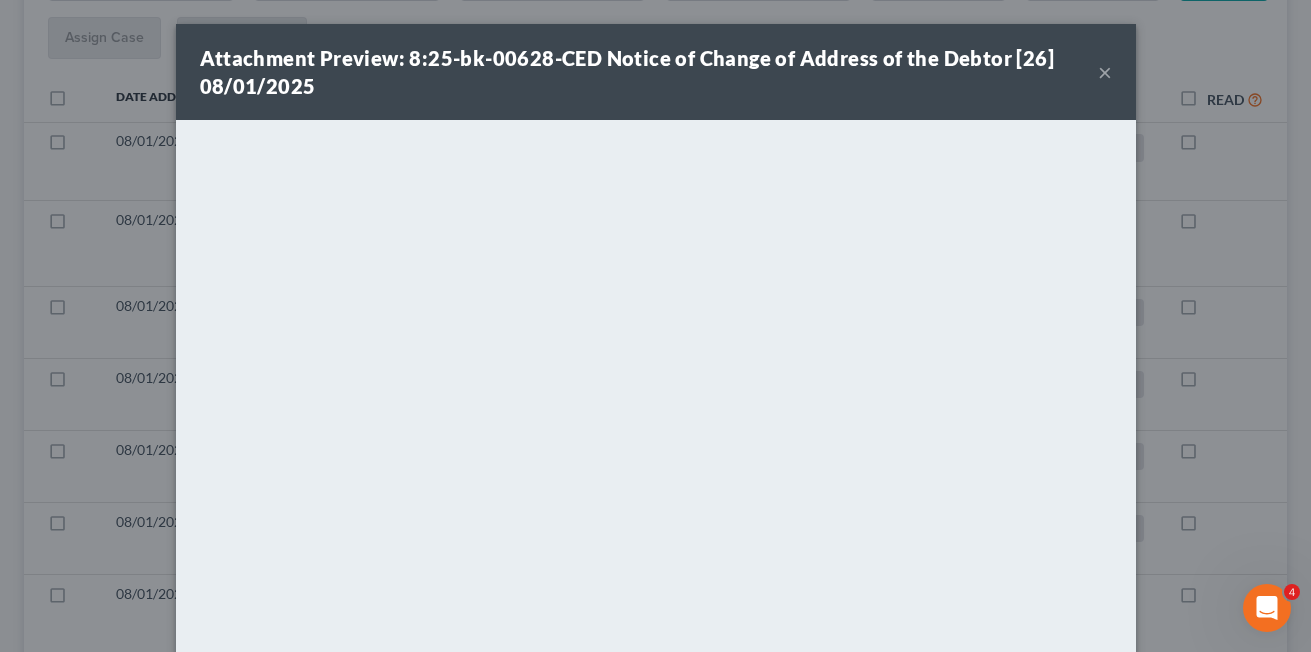 click on "×" at bounding box center (1105, 72) 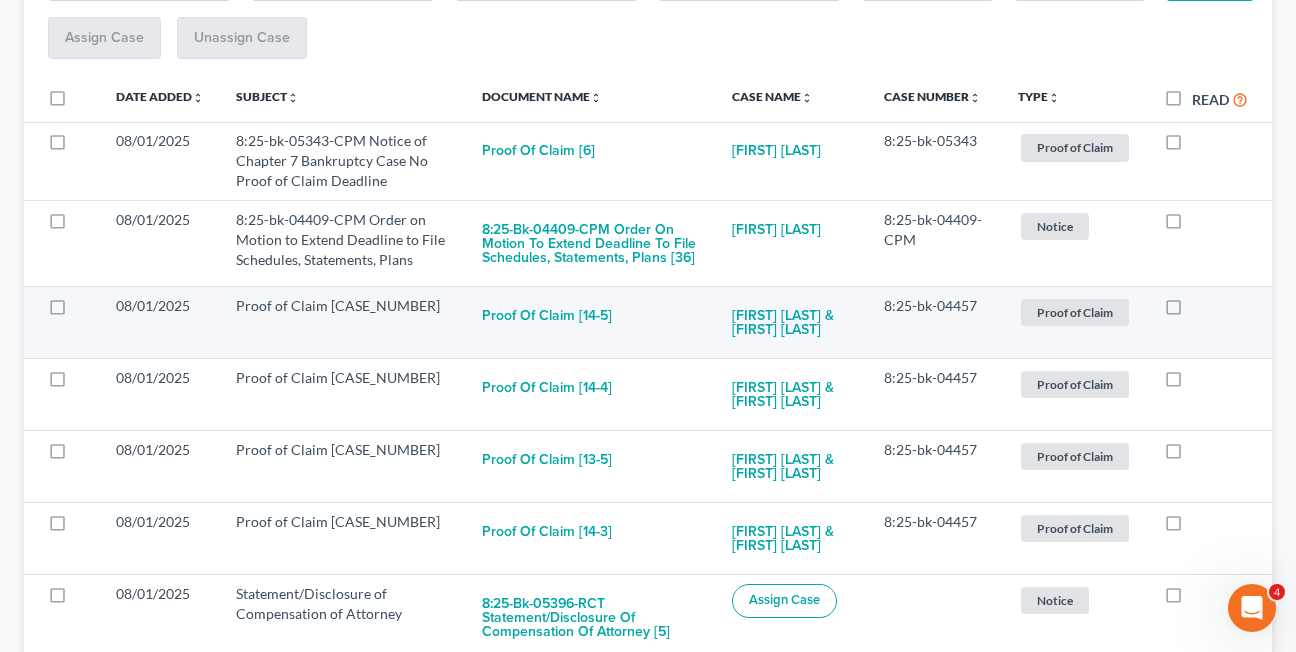 click at bounding box center [1192, 311] 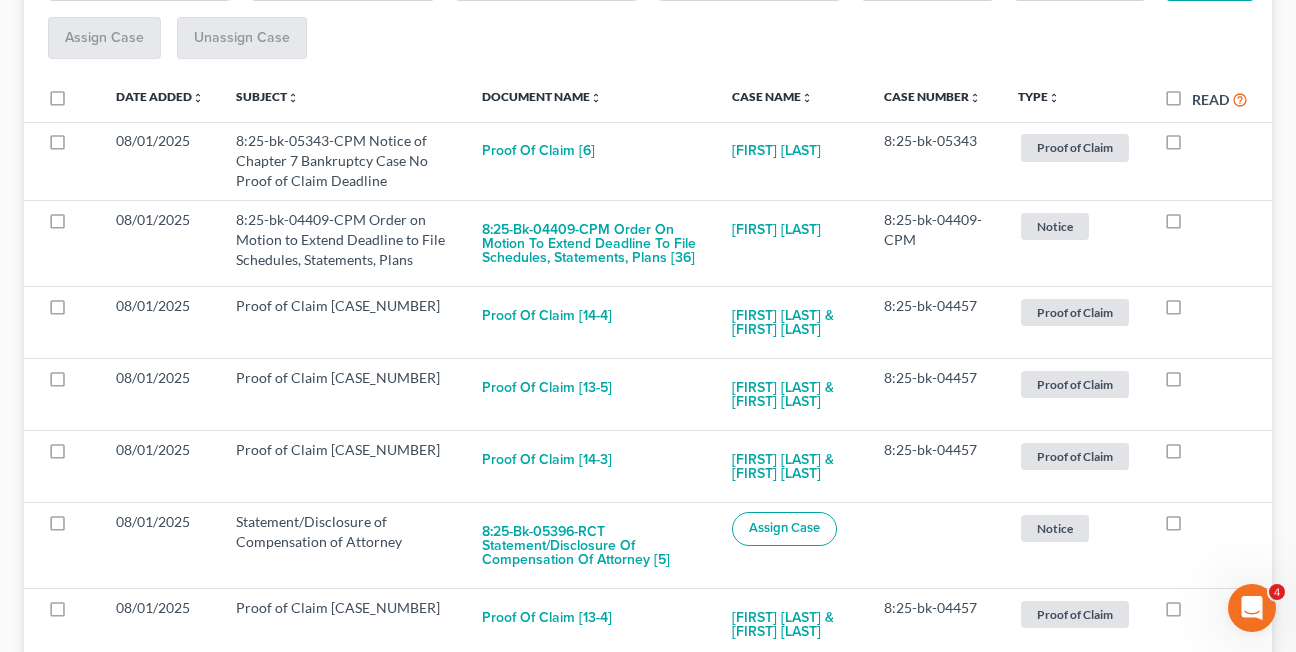 click at bounding box center (1192, 311) 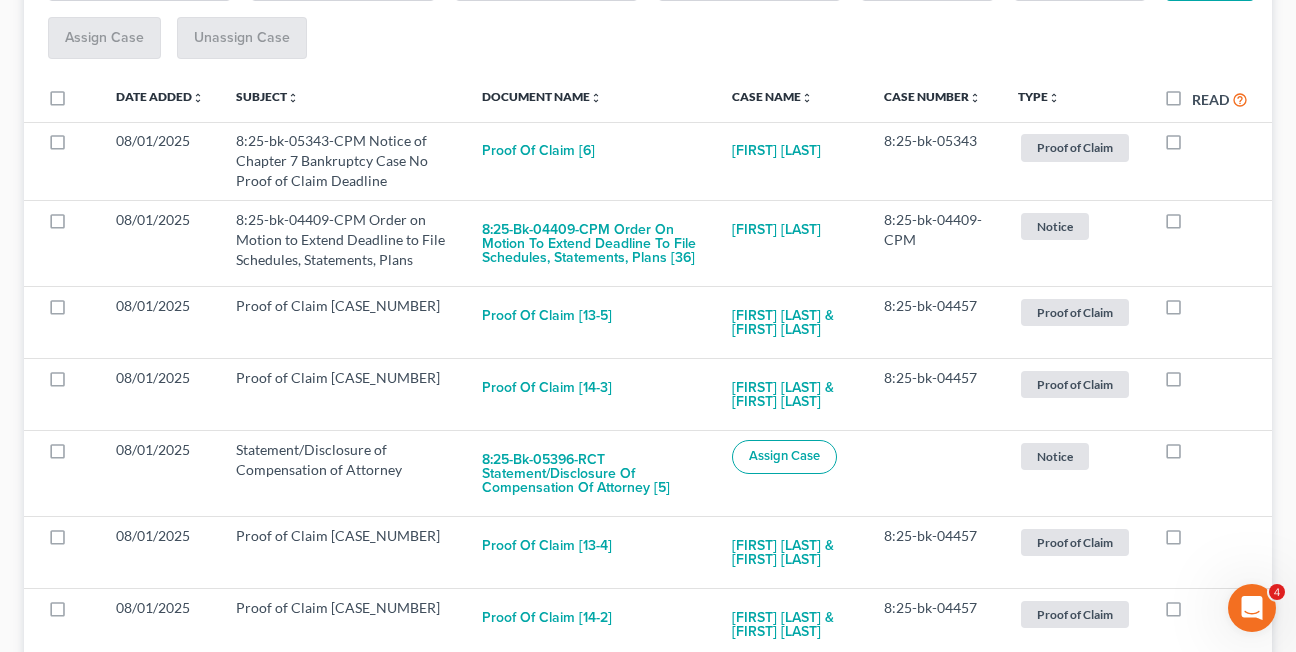 click at bounding box center [1192, 311] 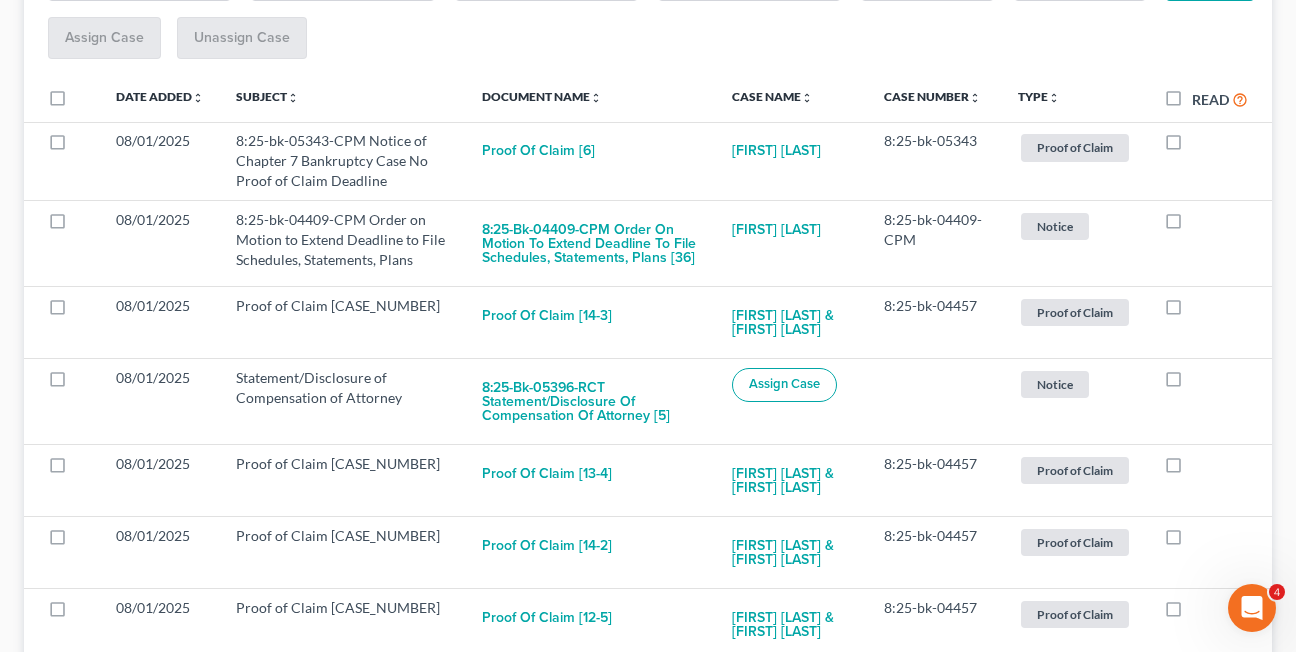 click at bounding box center [1192, 311] 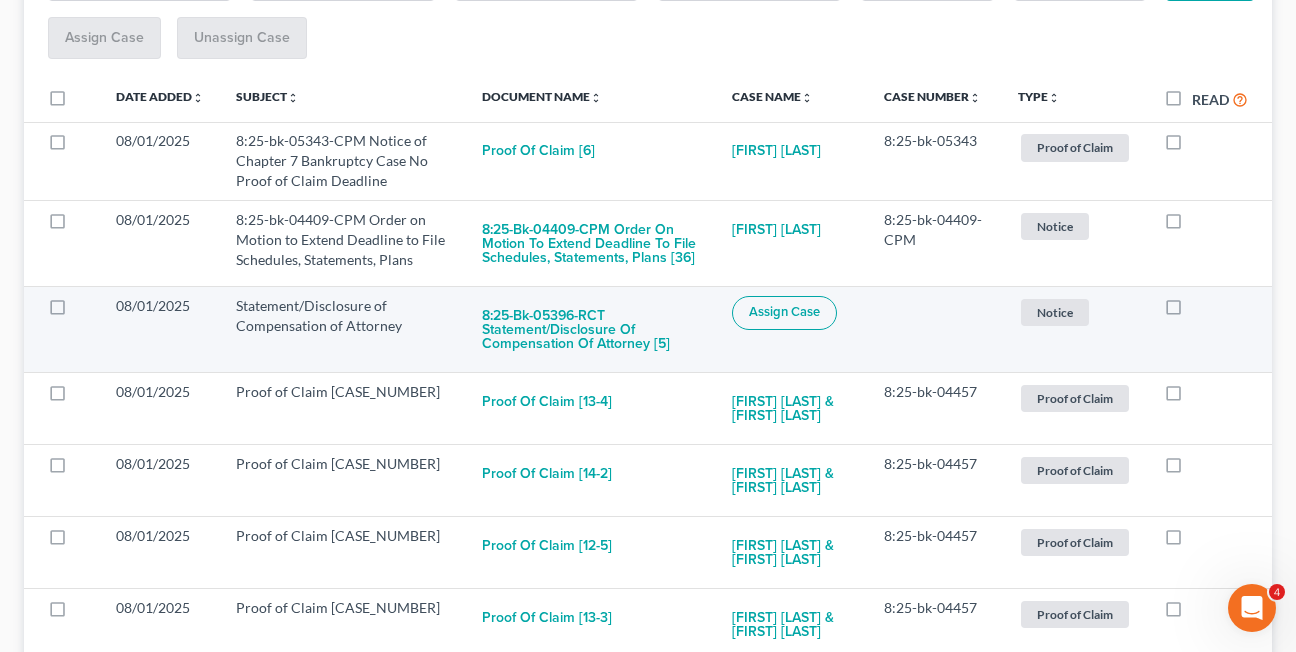 click at bounding box center [1192, 311] 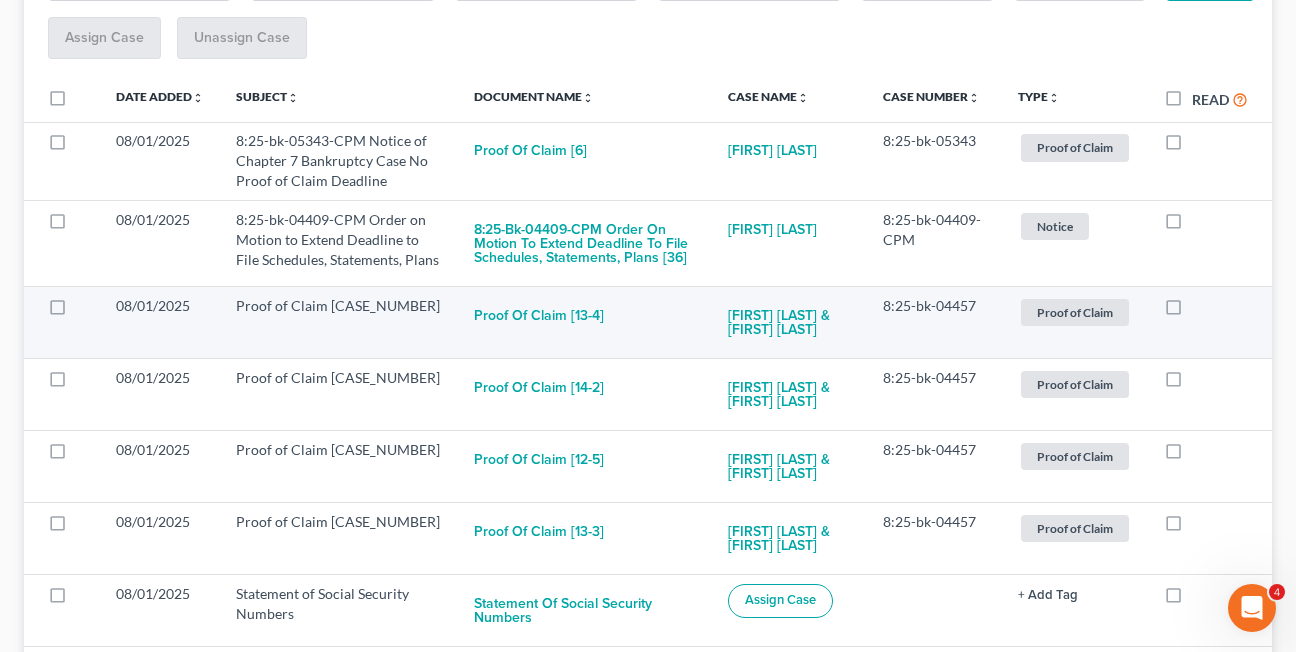 click at bounding box center [1192, 311] 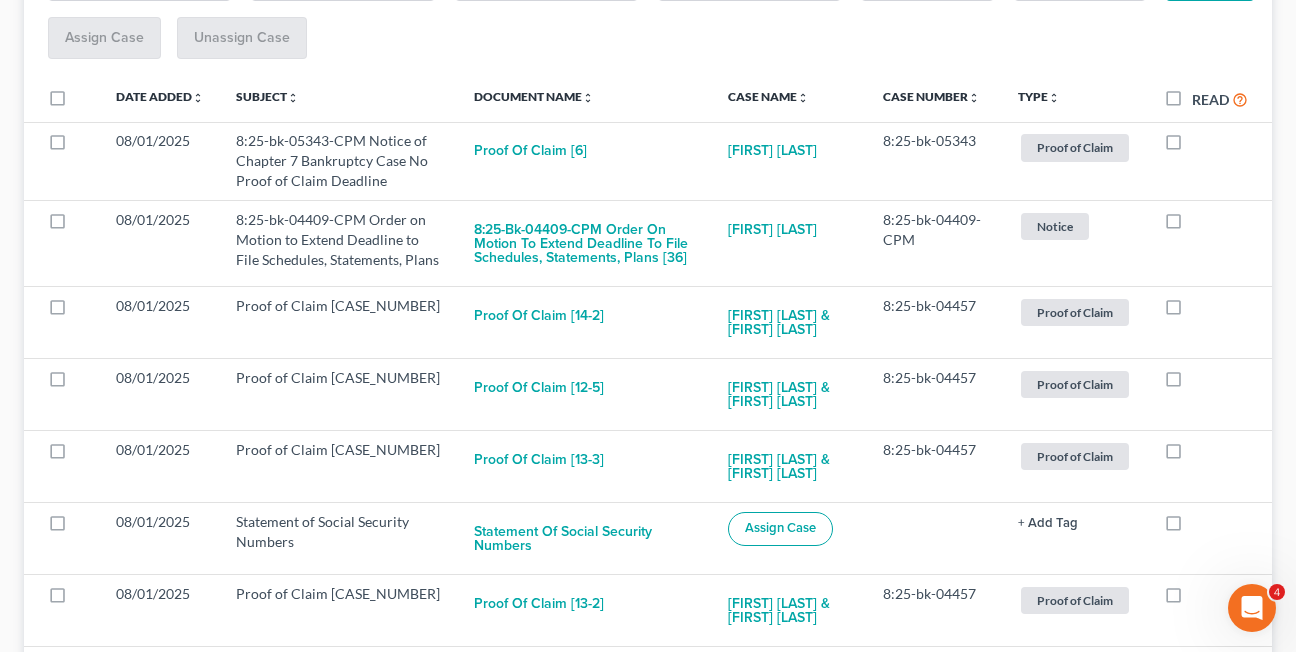 click at bounding box center (1192, 311) 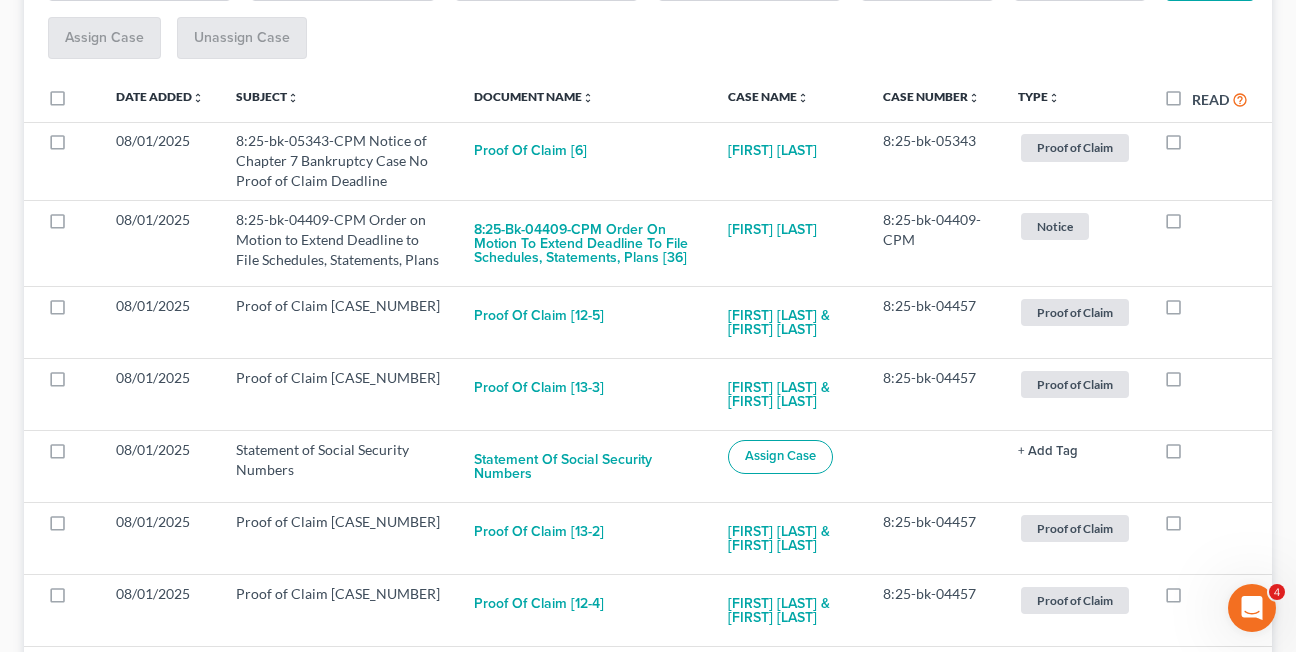 click at bounding box center [1192, 311] 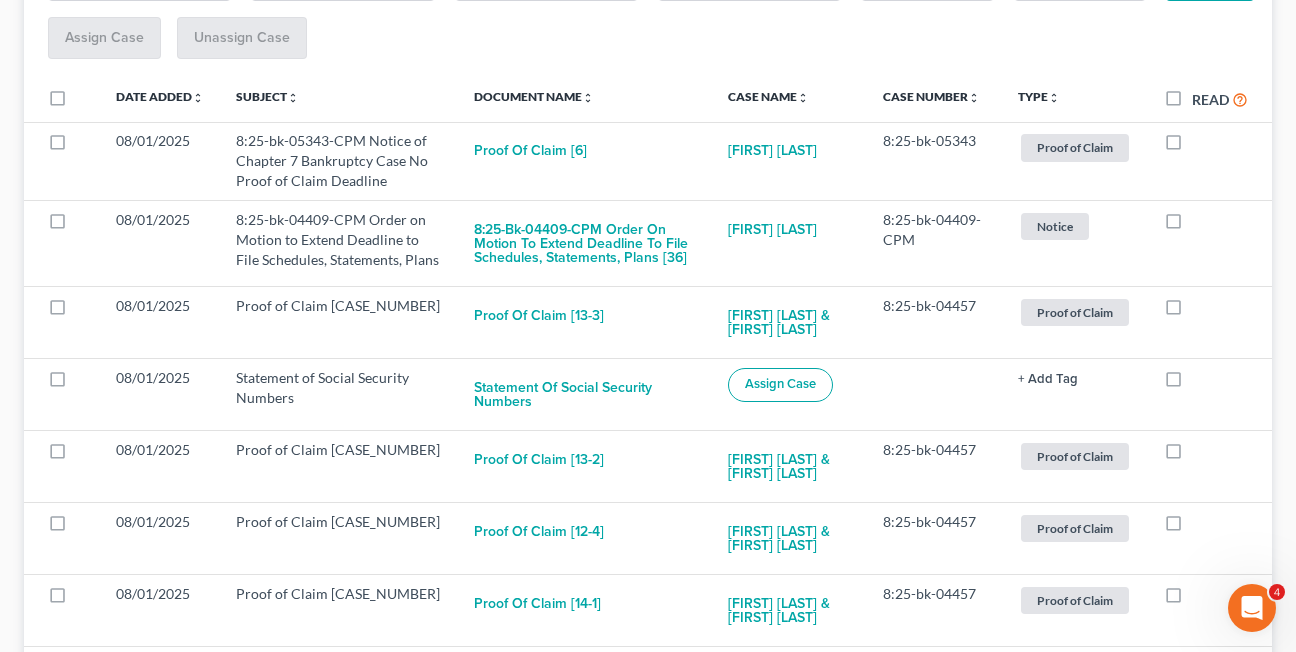 click at bounding box center [1192, 311] 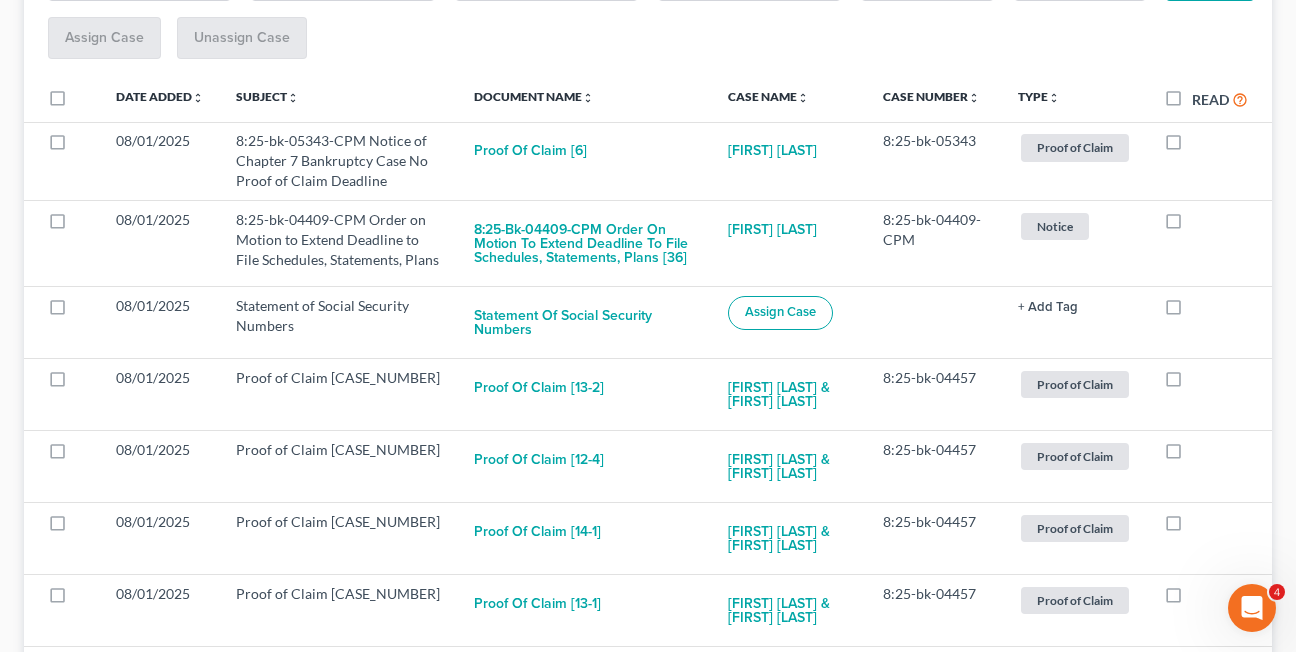 click at bounding box center [1192, 311] 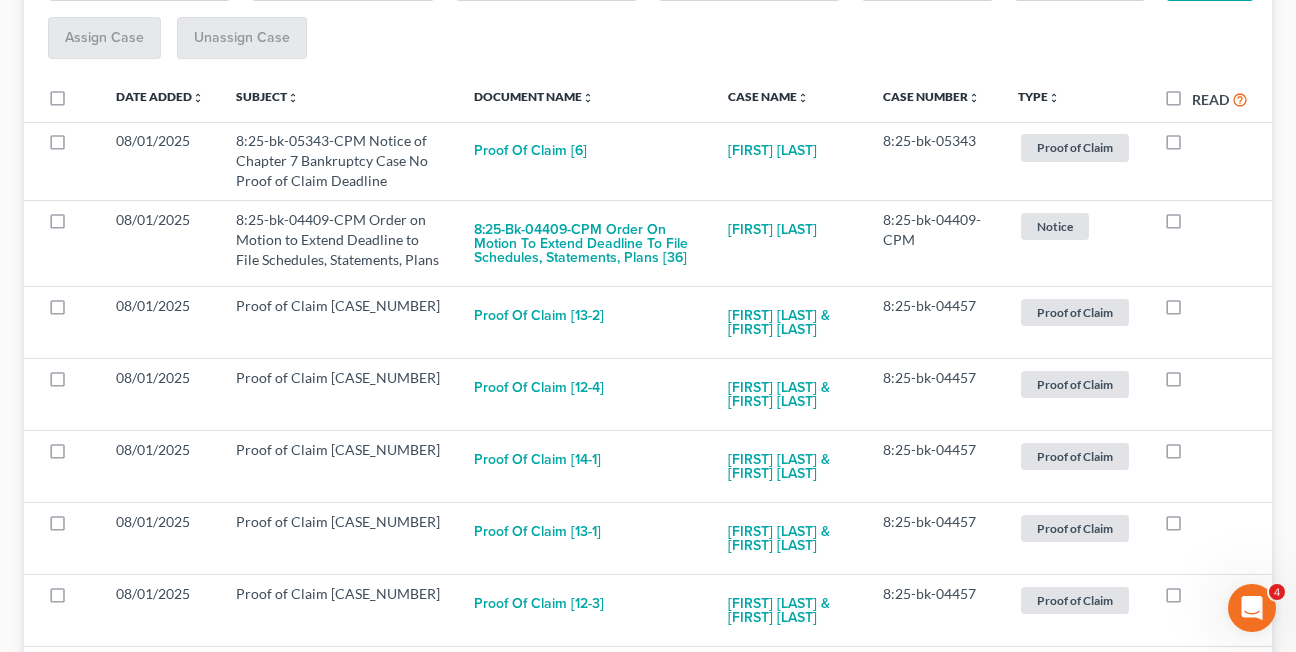 click at bounding box center (1192, 311) 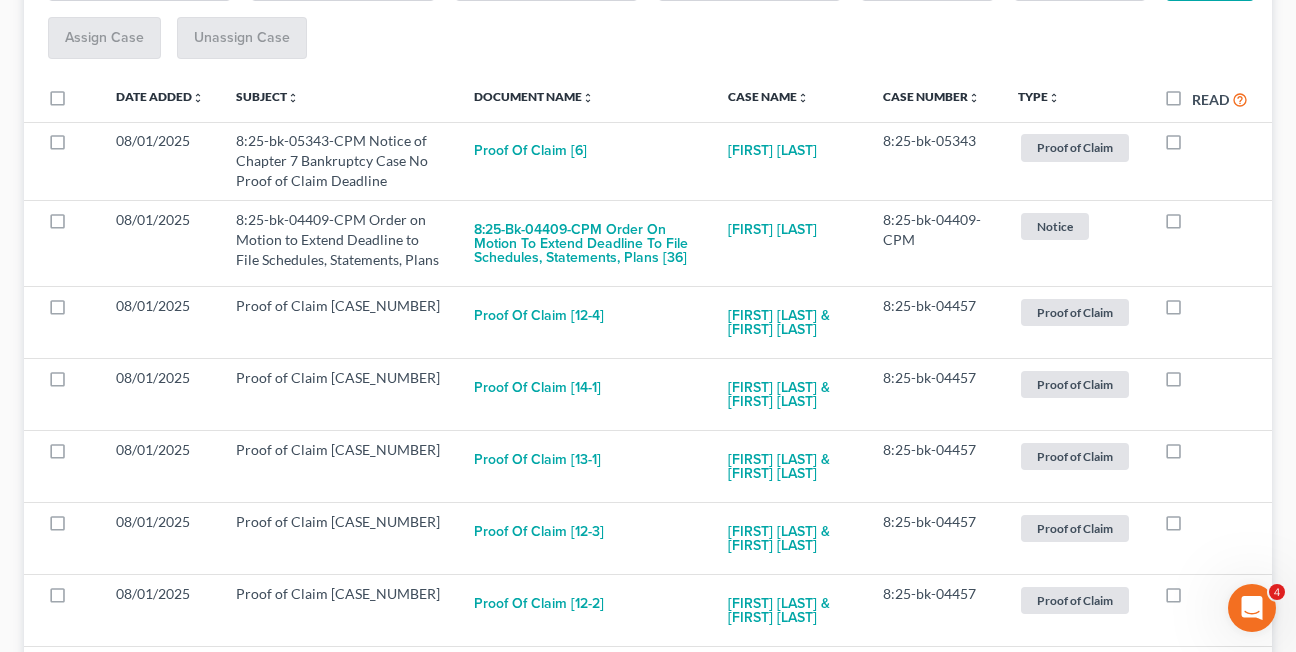 click at bounding box center [1192, 311] 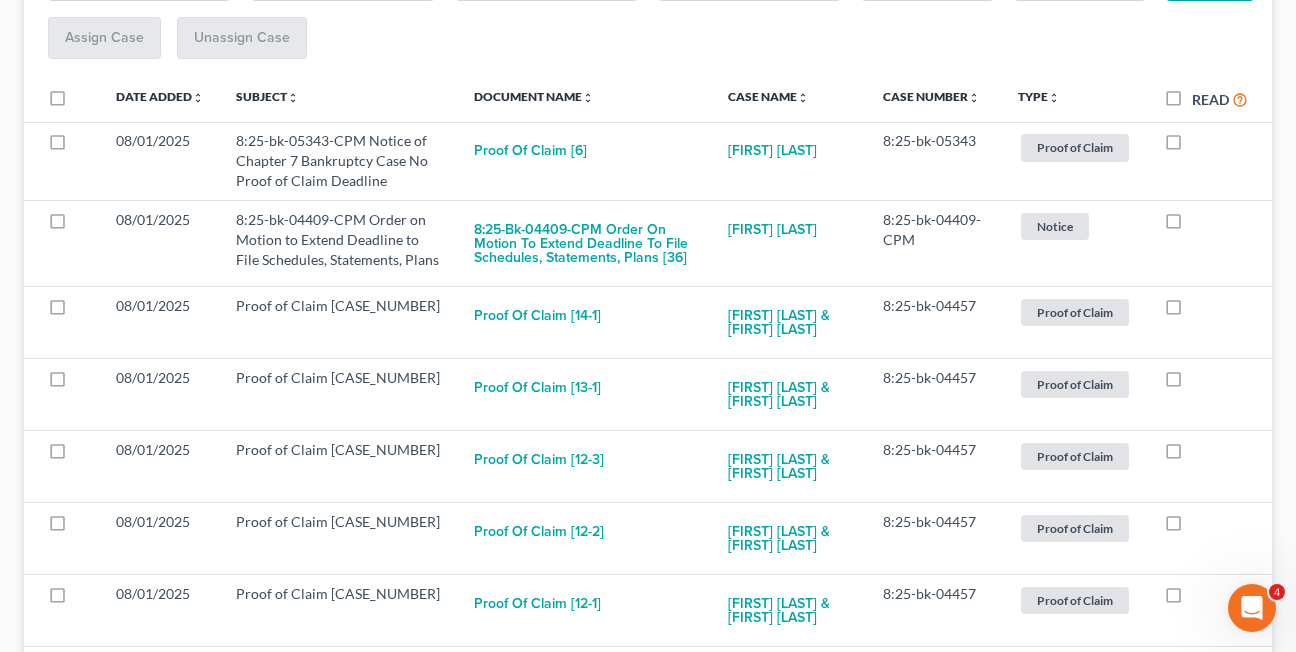 click at bounding box center (1192, 311) 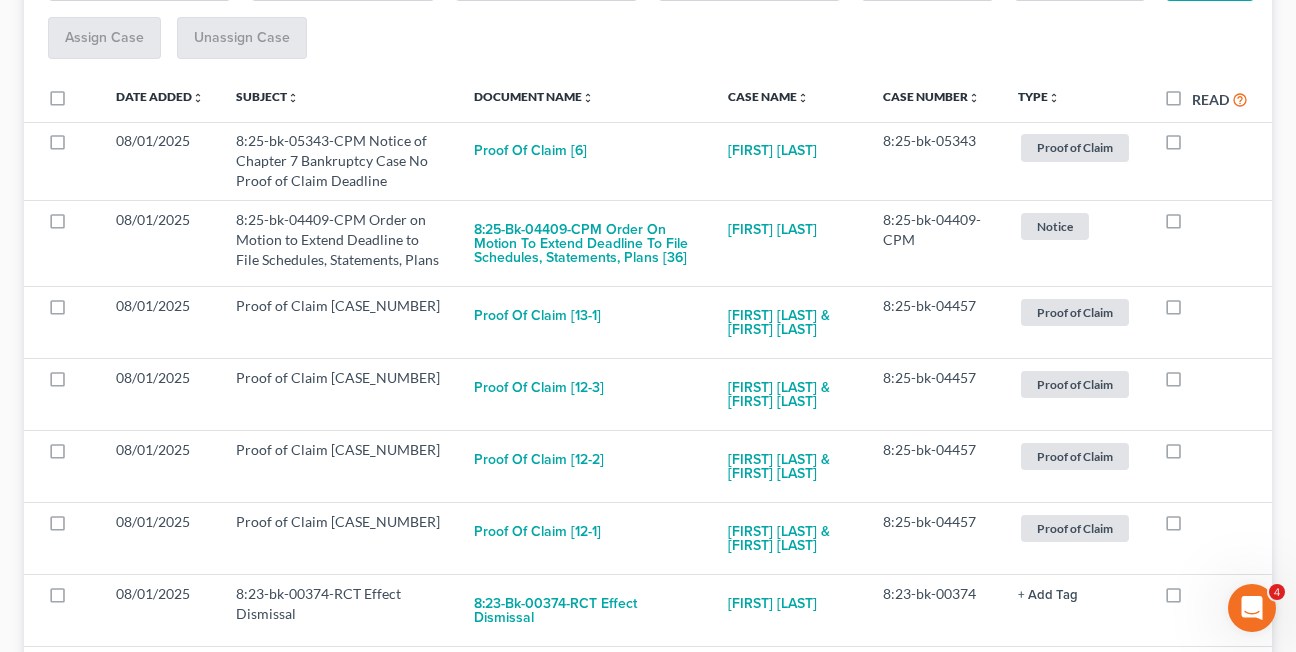 click at bounding box center (1192, 311) 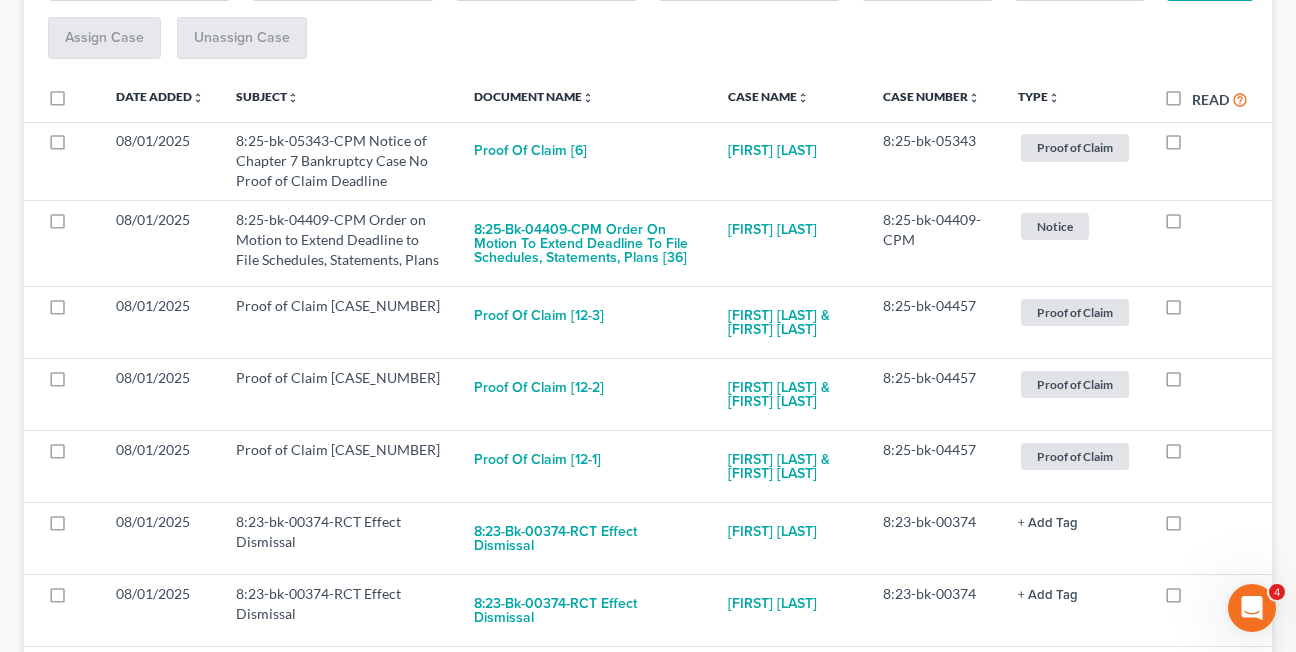 click at bounding box center [1192, 311] 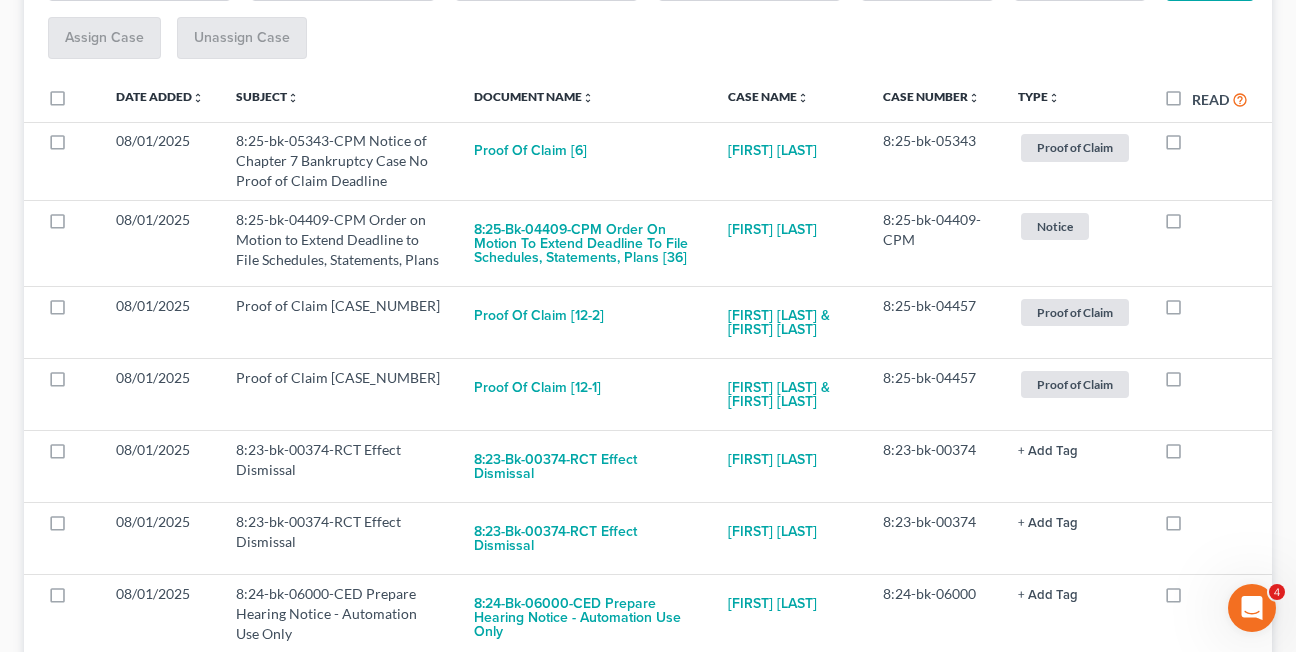 click at bounding box center (1192, 311) 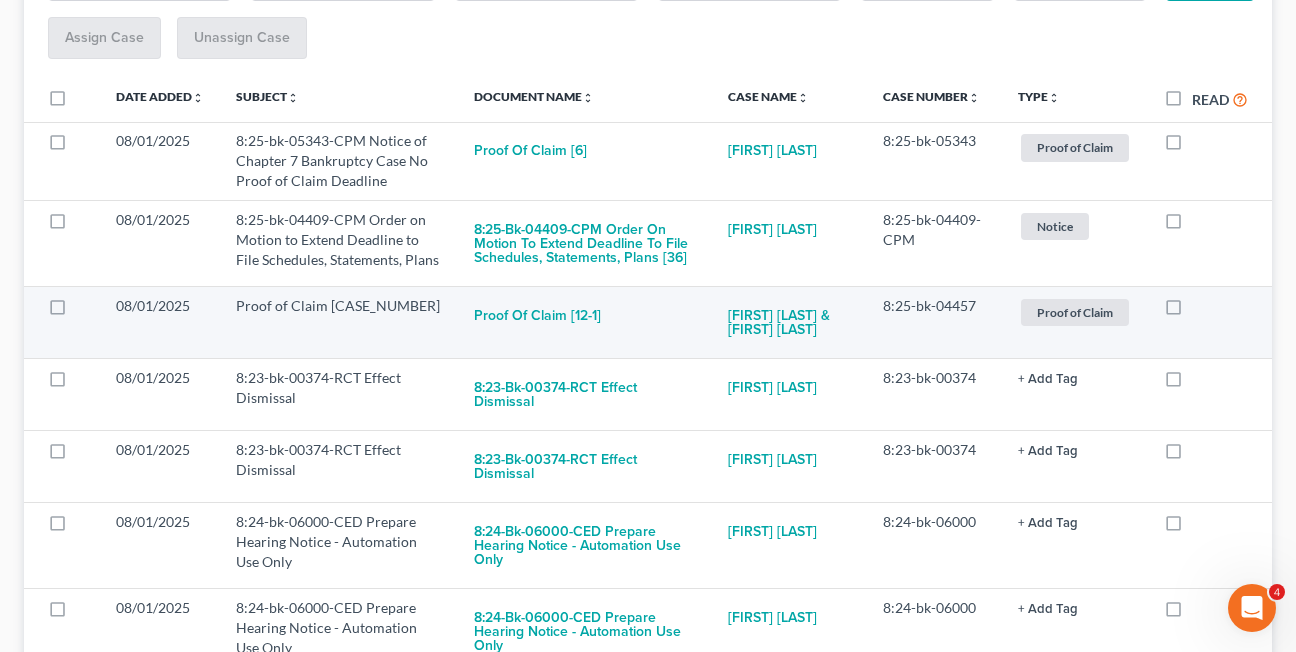drag, startPoint x: 1173, startPoint y: 324, endPoint x: 1078, endPoint y: 351, distance: 98.762344 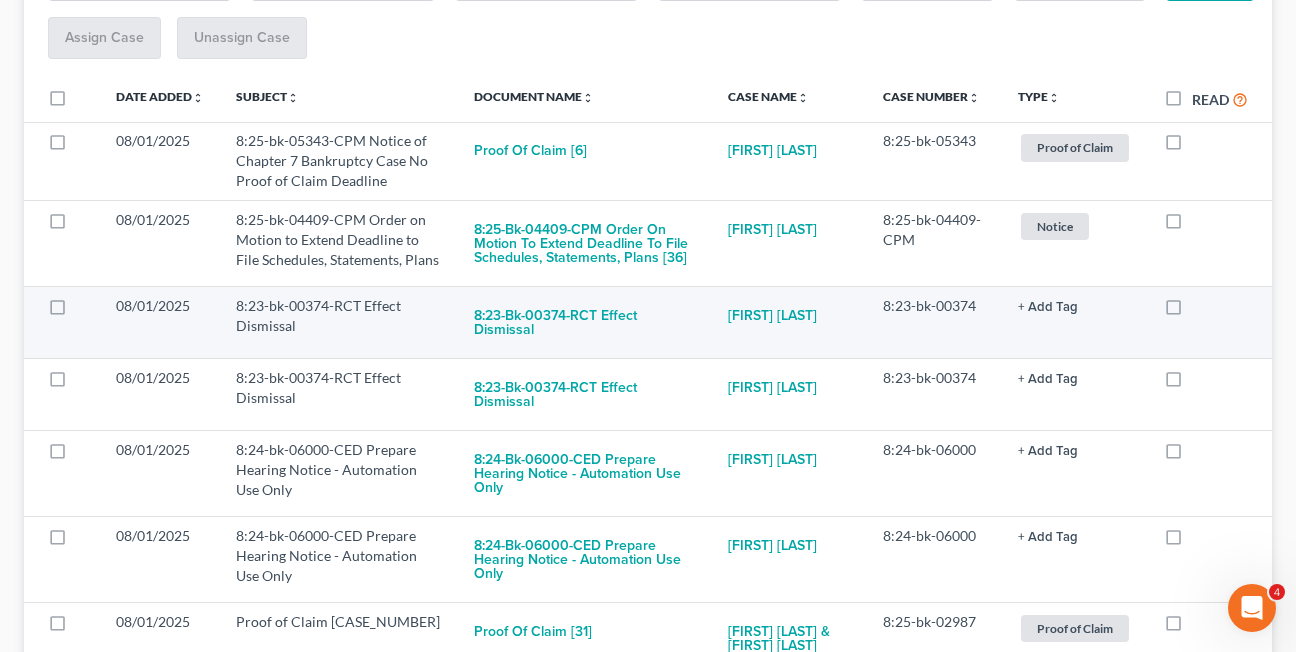 click at bounding box center (1192, 311) 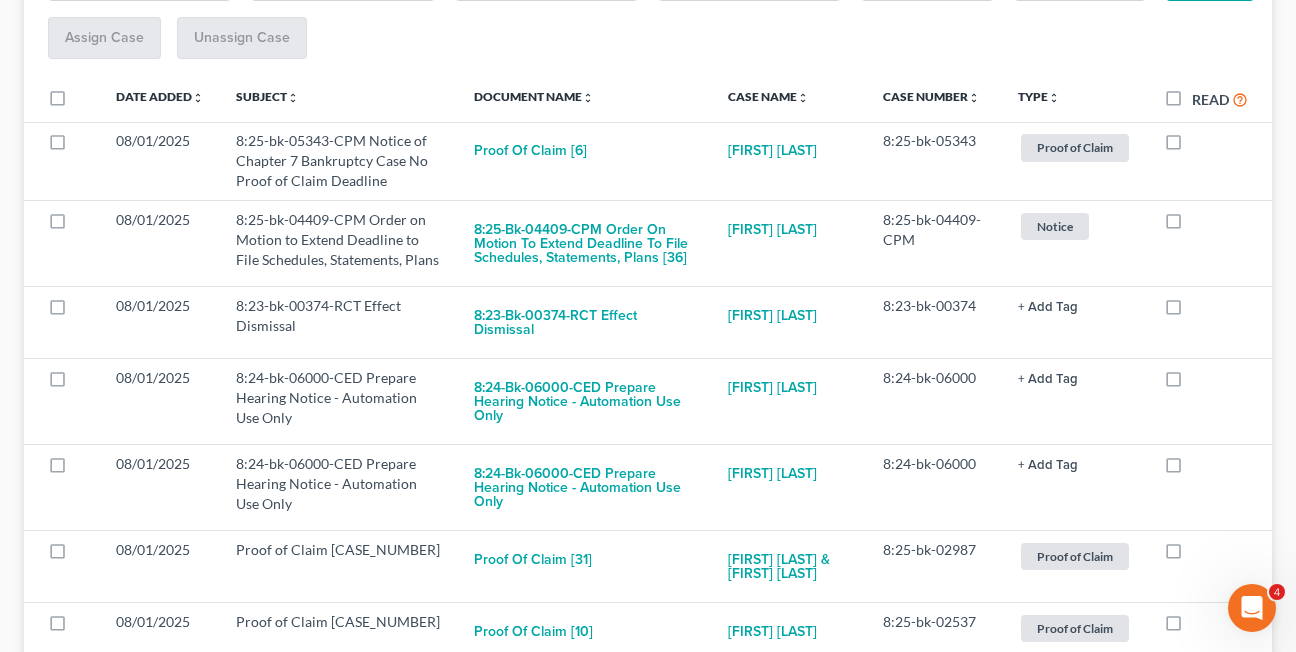 click at bounding box center (1192, 311) 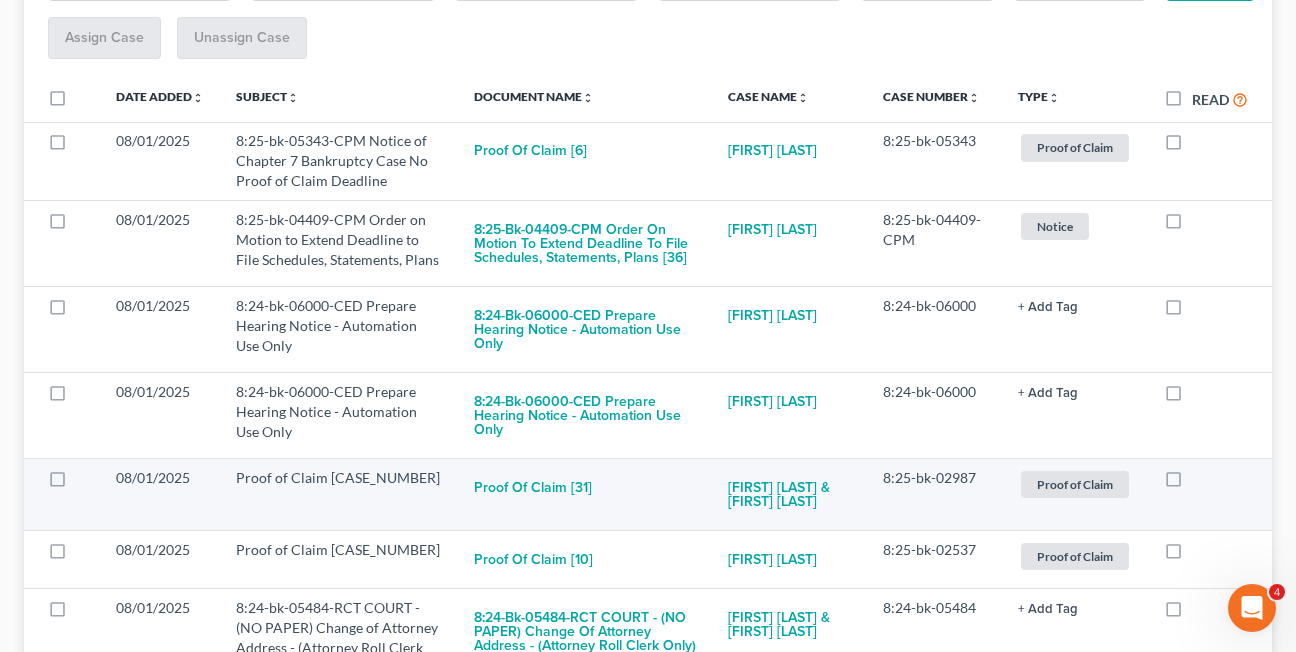 click at bounding box center [1192, 483] 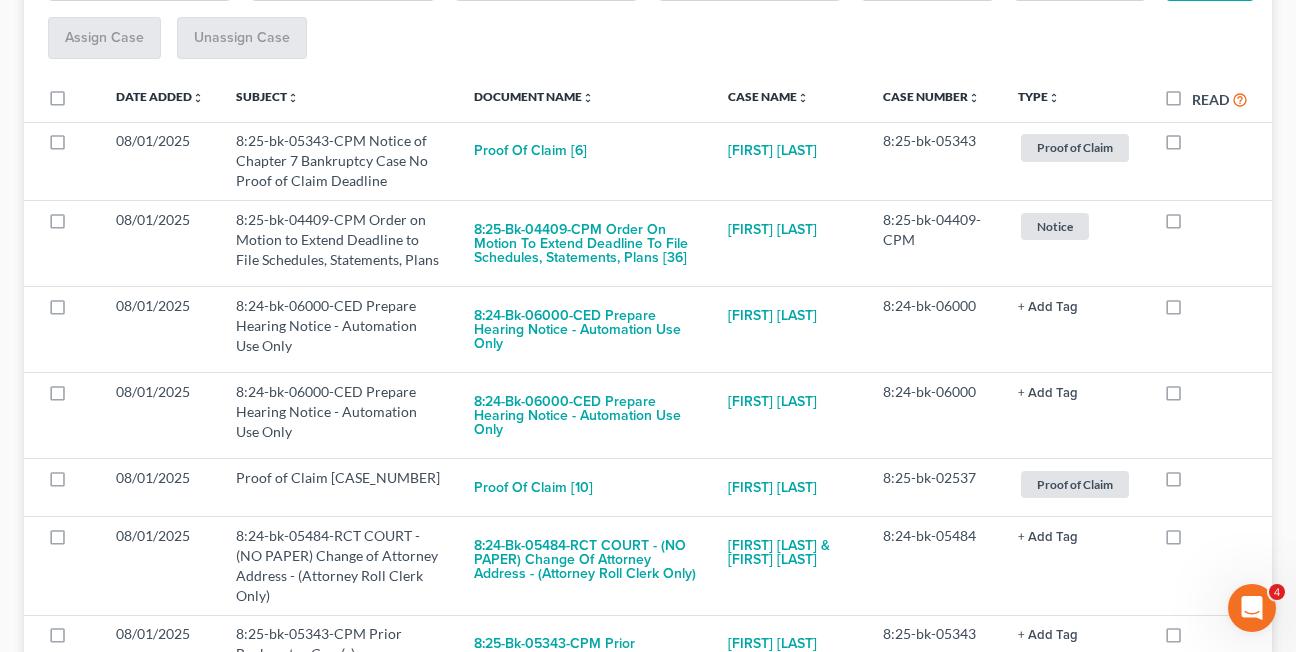 click at bounding box center [1192, 483] 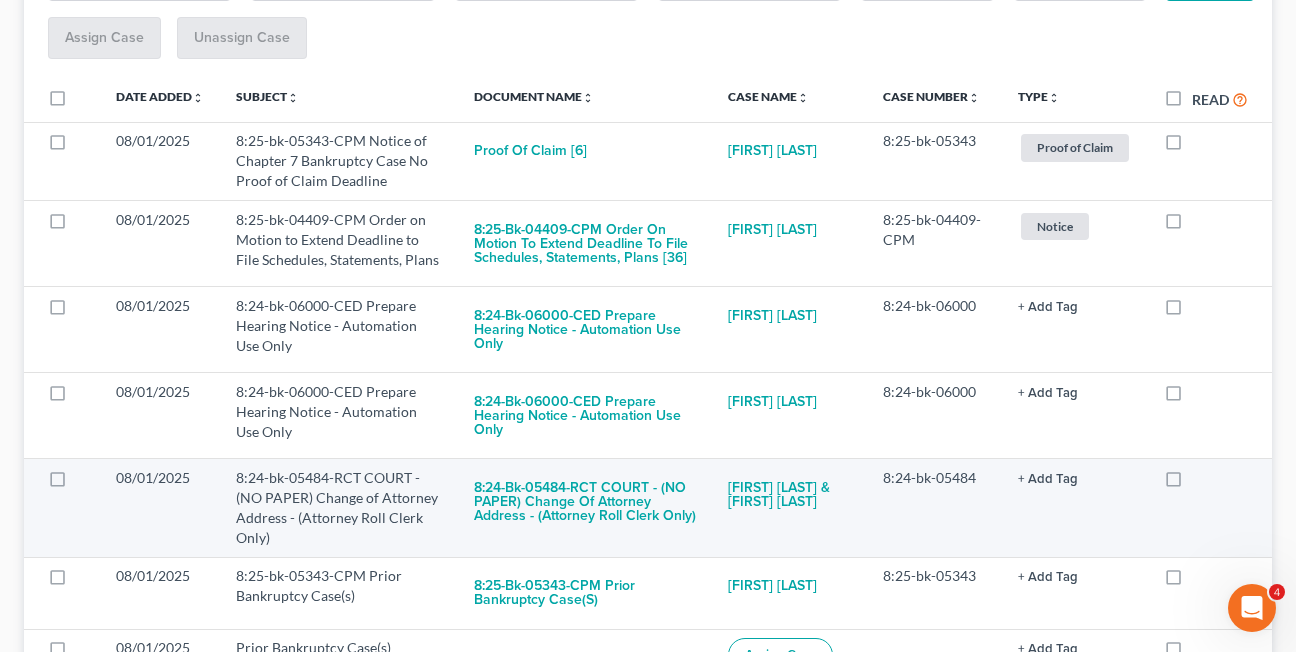 click at bounding box center (1192, 483) 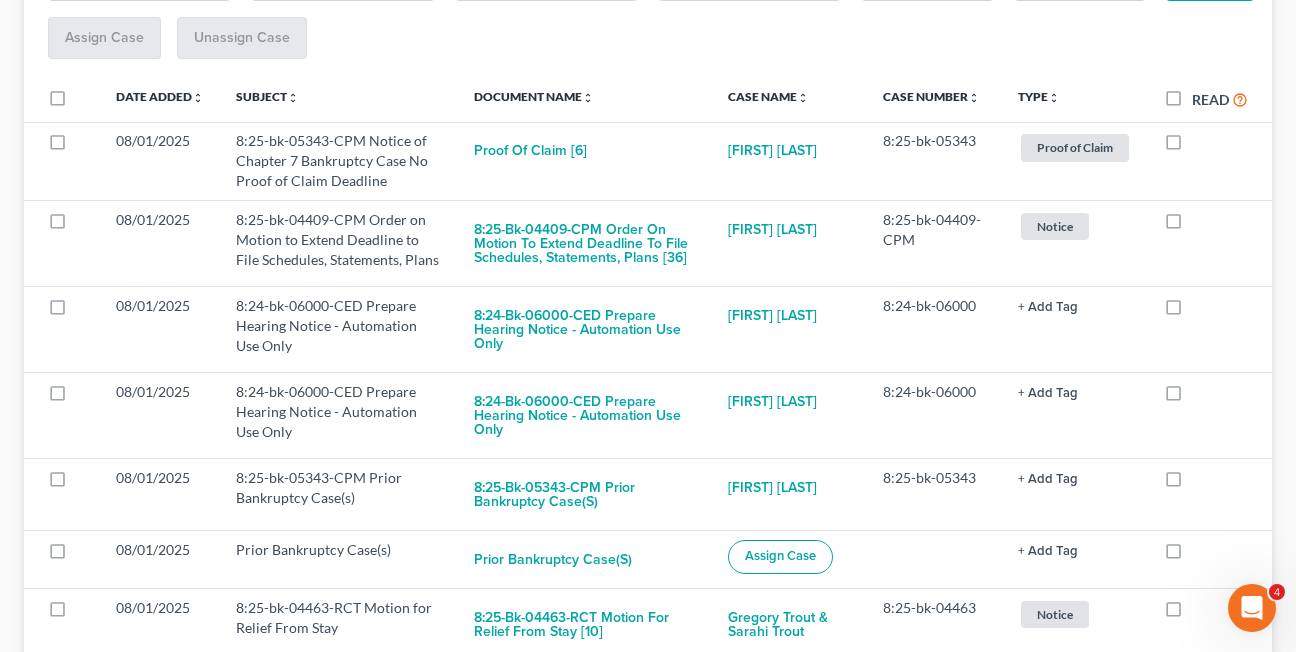 click at bounding box center [1192, 483] 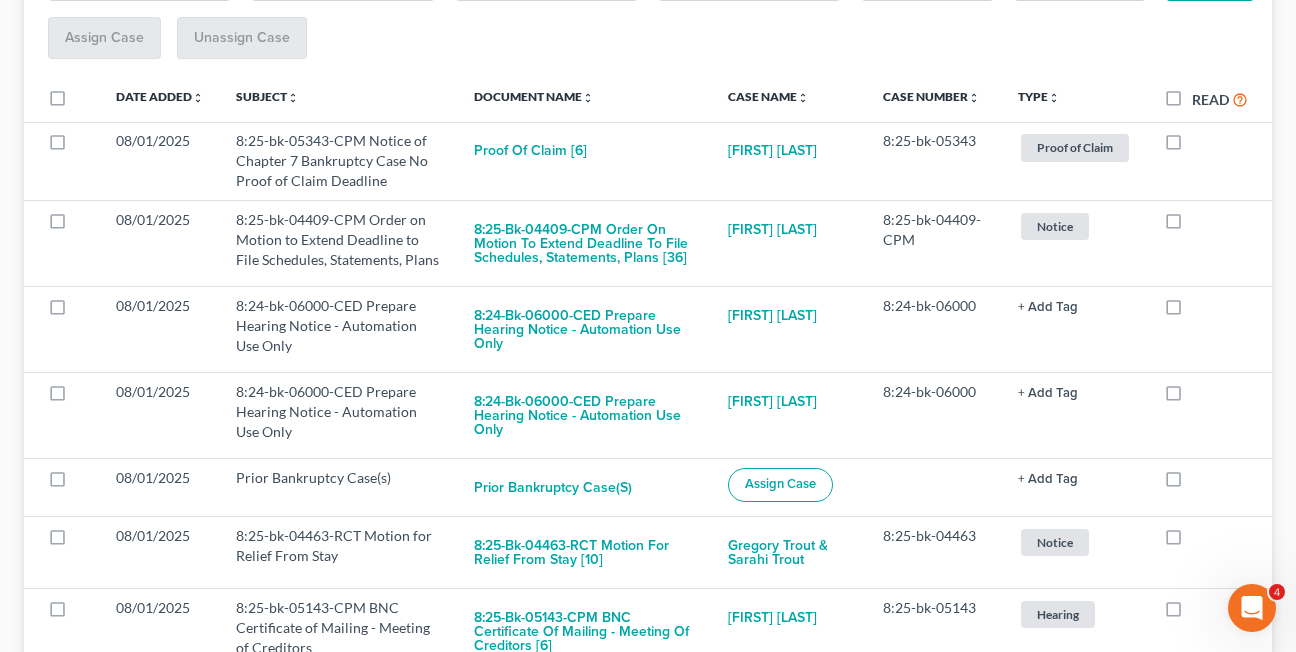 click at bounding box center [1192, 483] 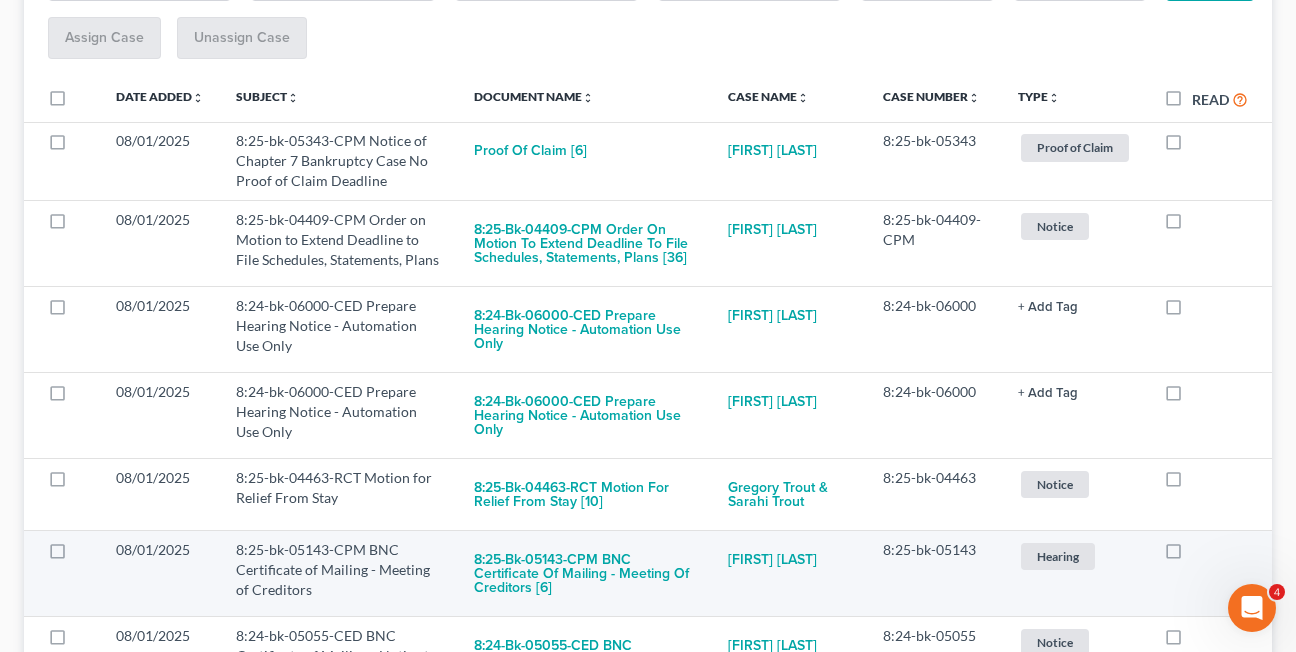 click at bounding box center [1192, 555] 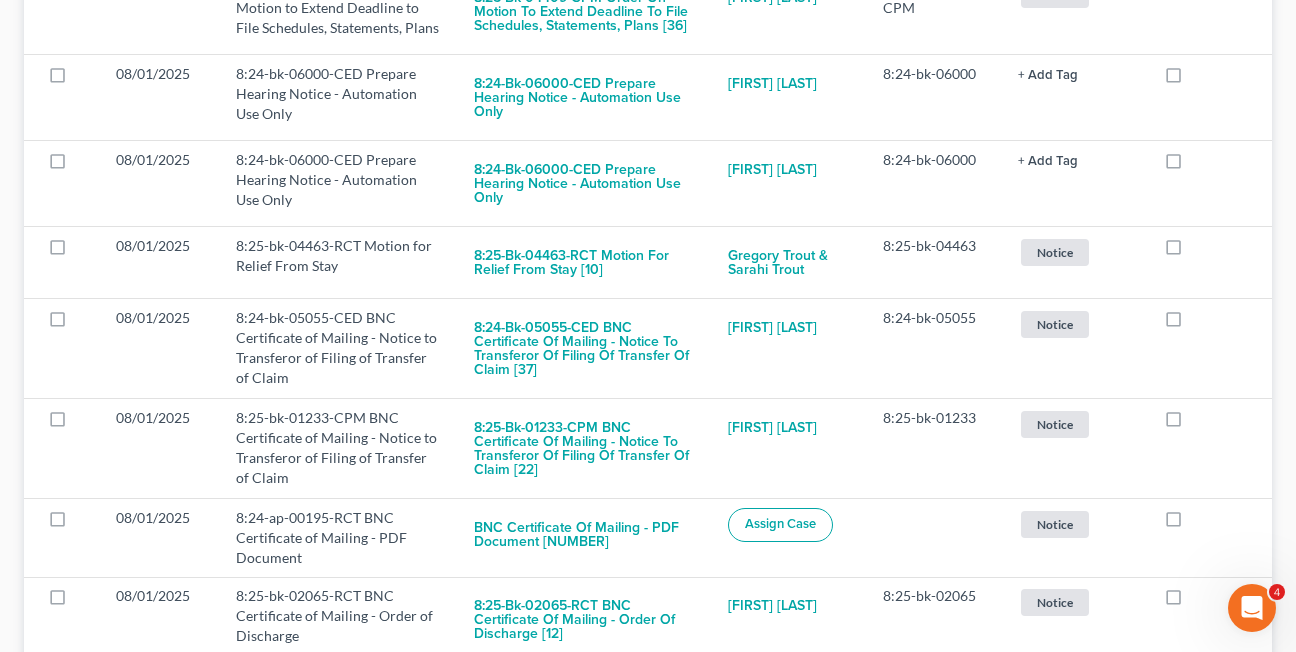 scroll, scrollTop: 575, scrollLeft: 0, axis: vertical 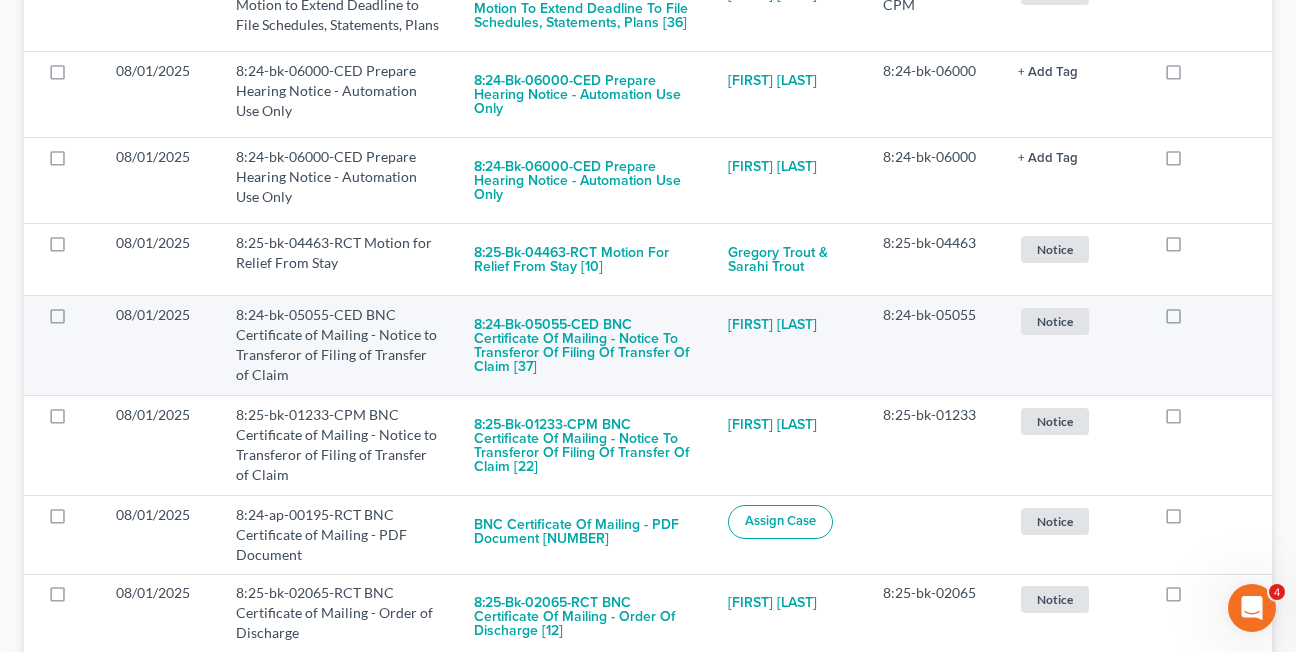 click at bounding box center (1192, 320) 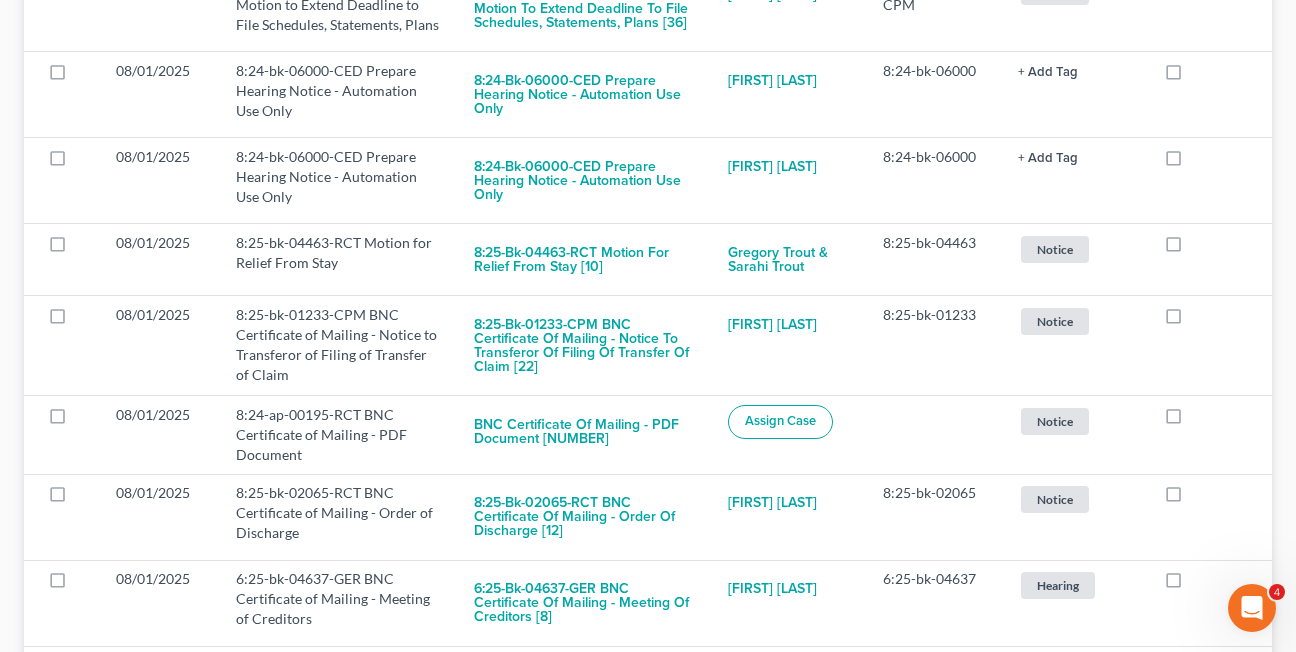 click at bounding box center [1192, 320] 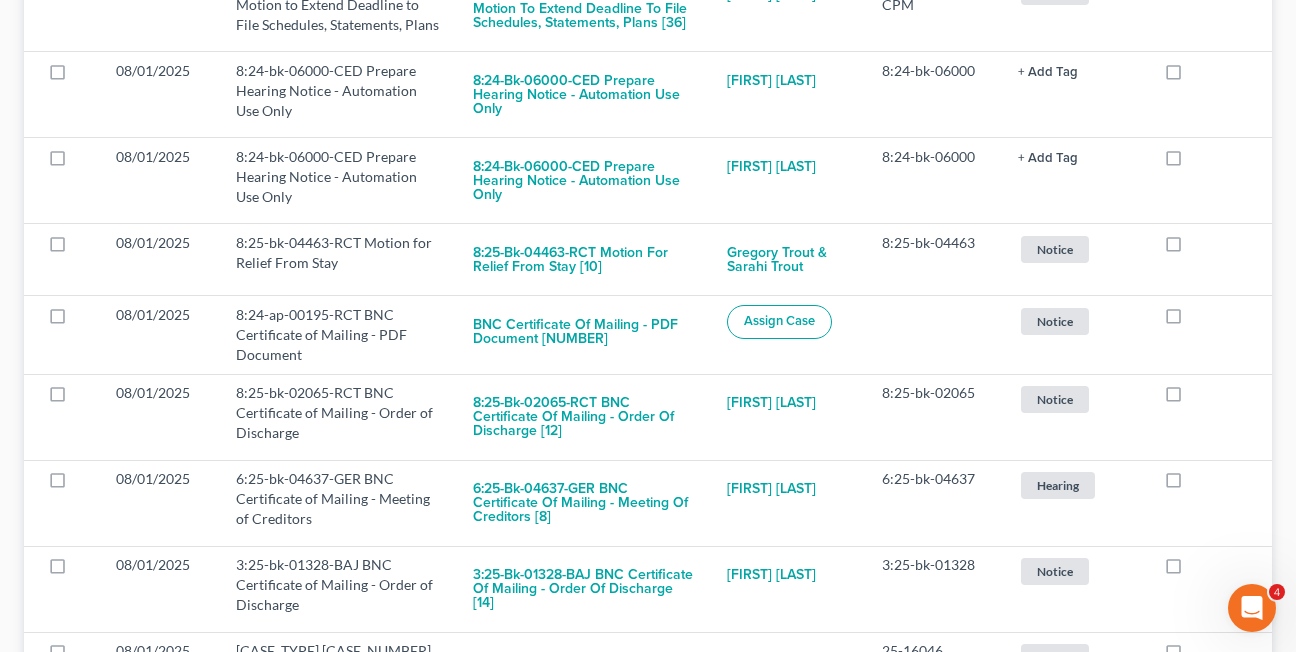 click at bounding box center [1192, 320] 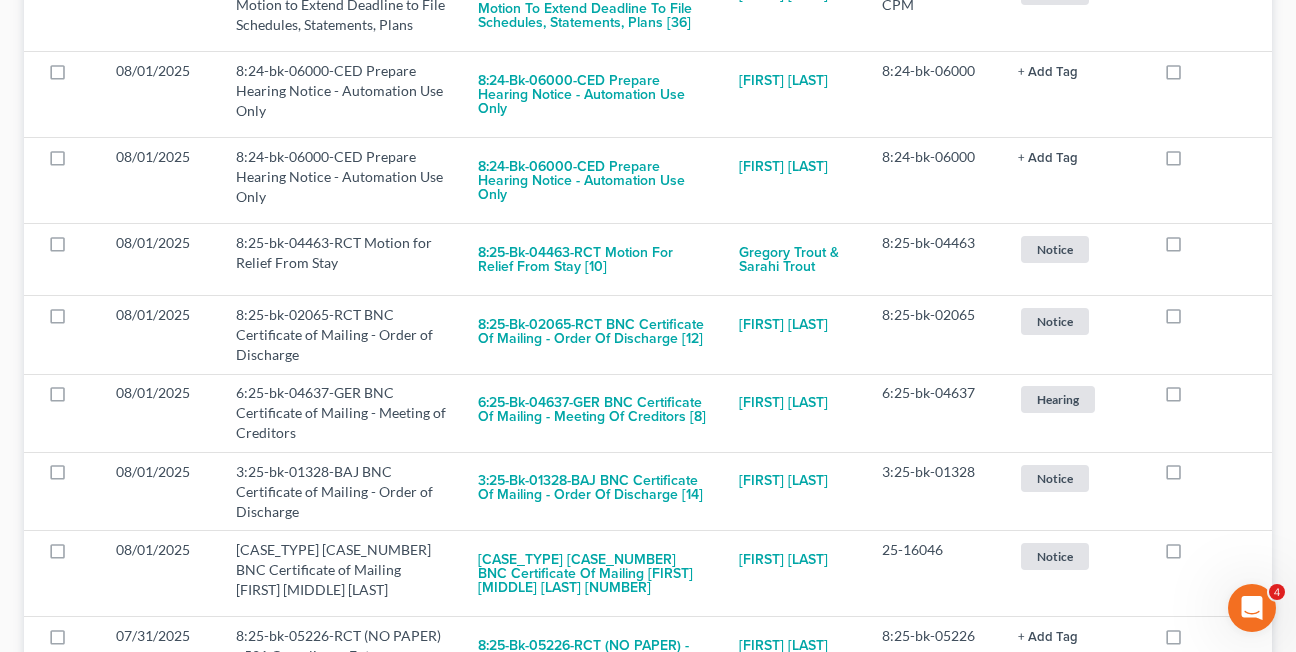 click at bounding box center (1192, 320) 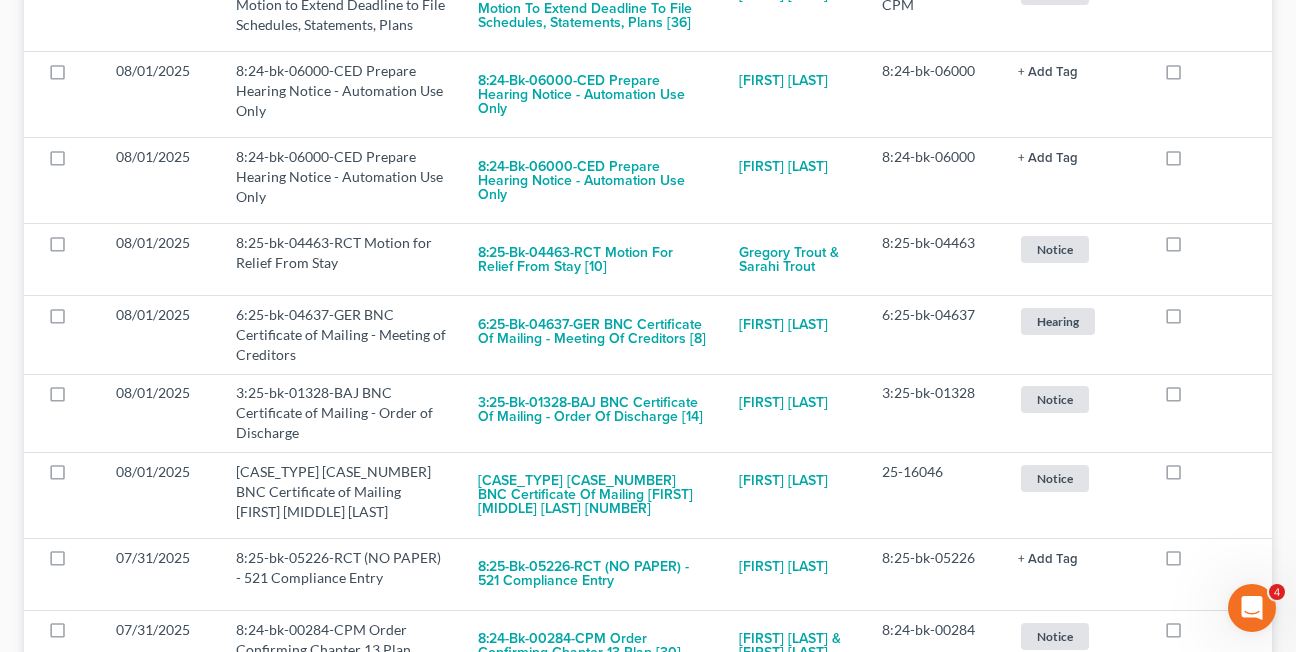 click at bounding box center [1192, 320] 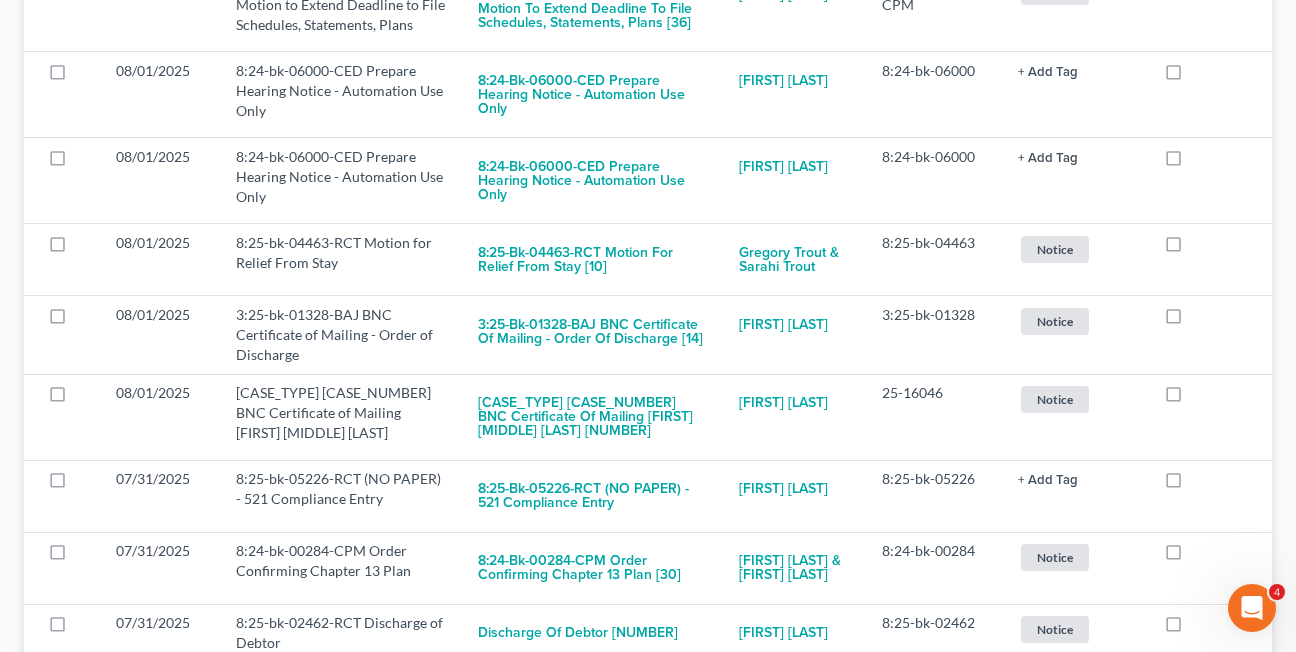 click at bounding box center [1192, 320] 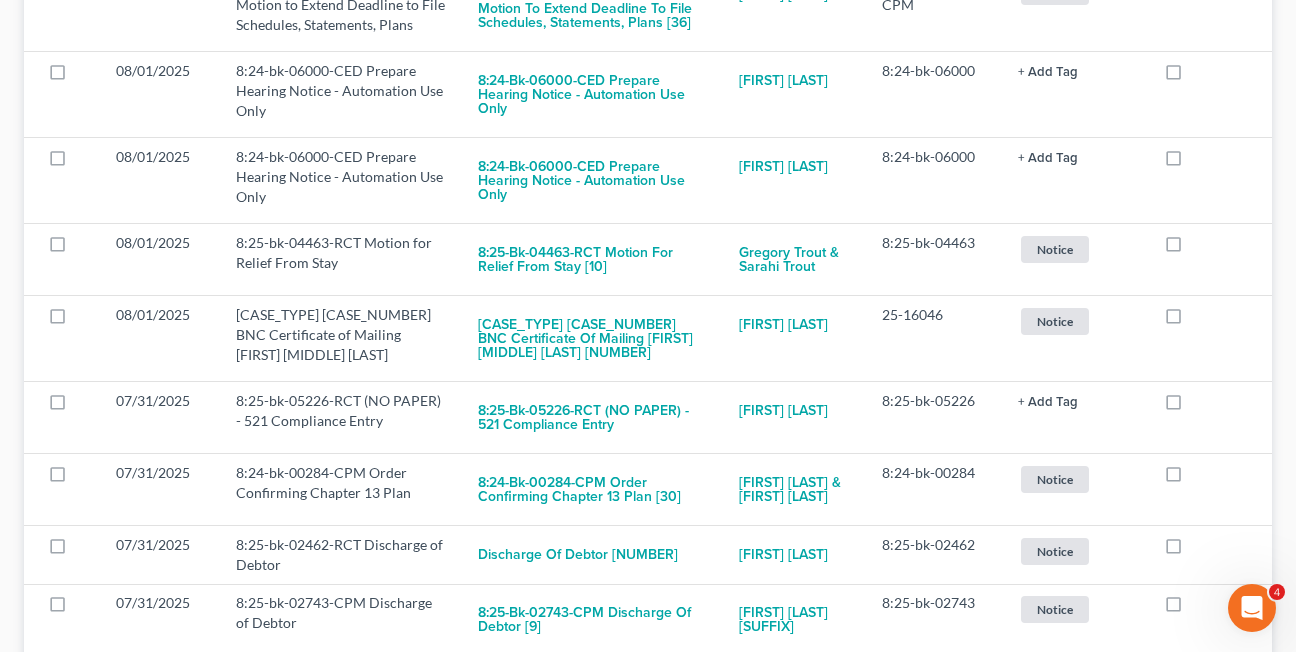 click at bounding box center (1192, 320) 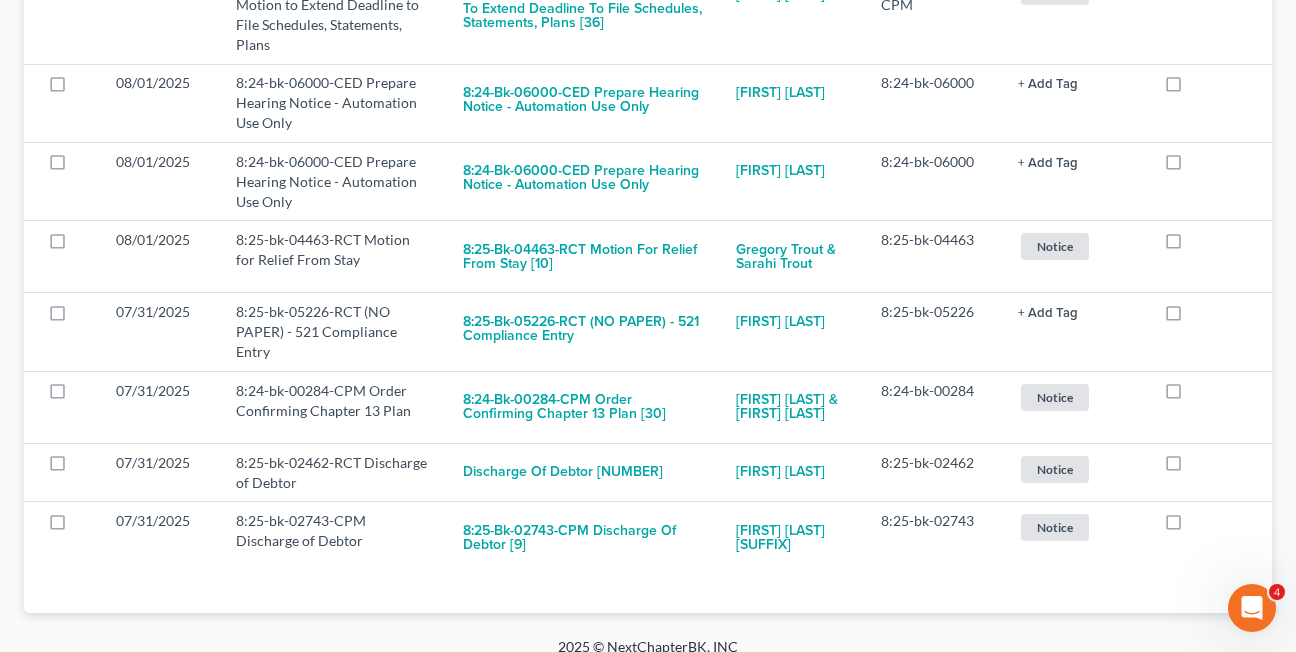 click at bounding box center (1192, 317) 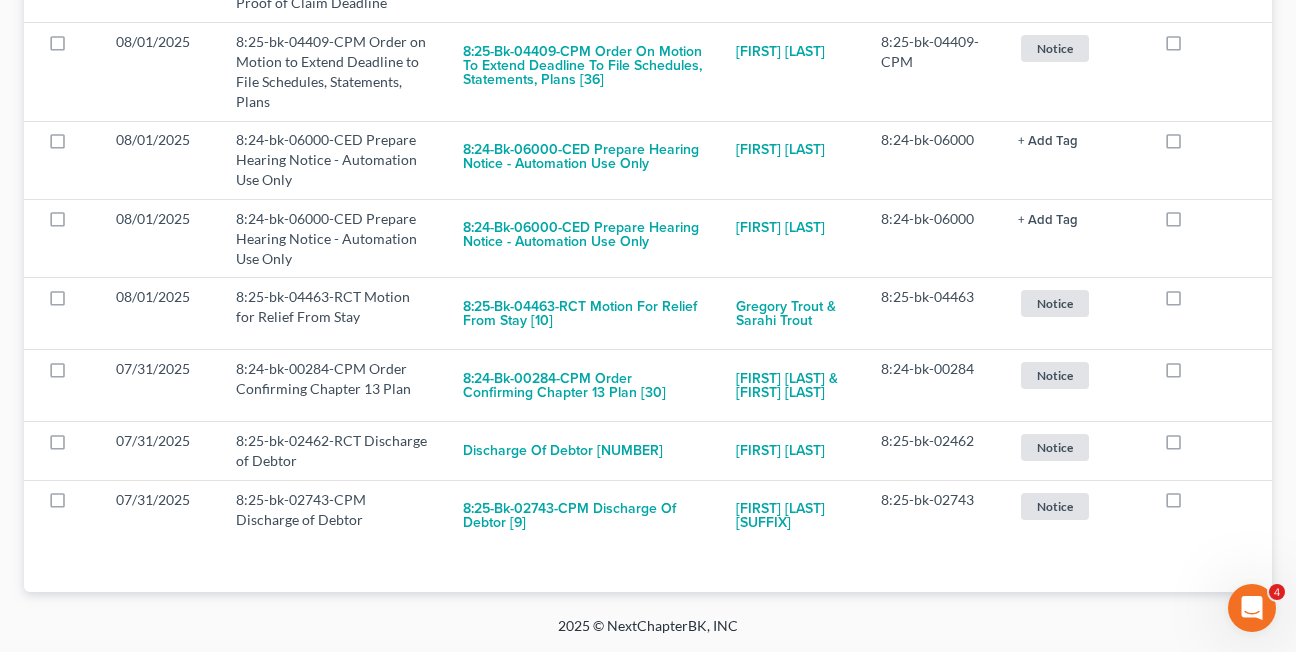 scroll, scrollTop: 531, scrollLeft: 0, axis: vertical 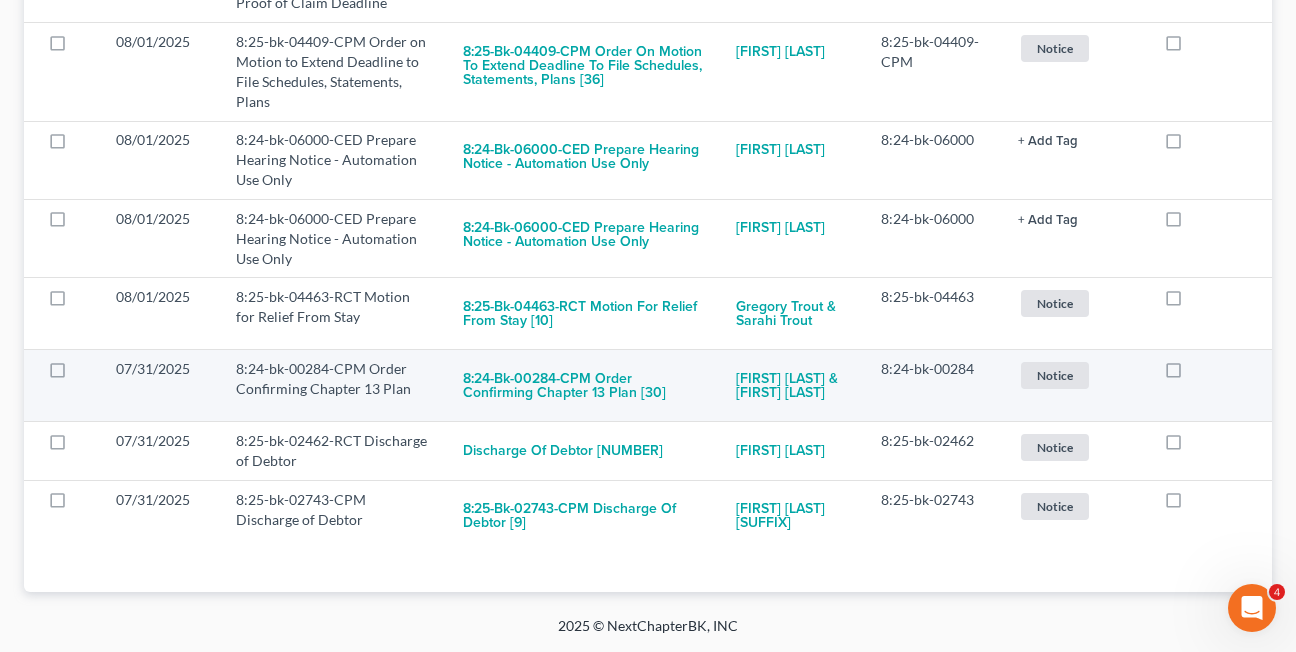 click at bounding box center [1192, 374] 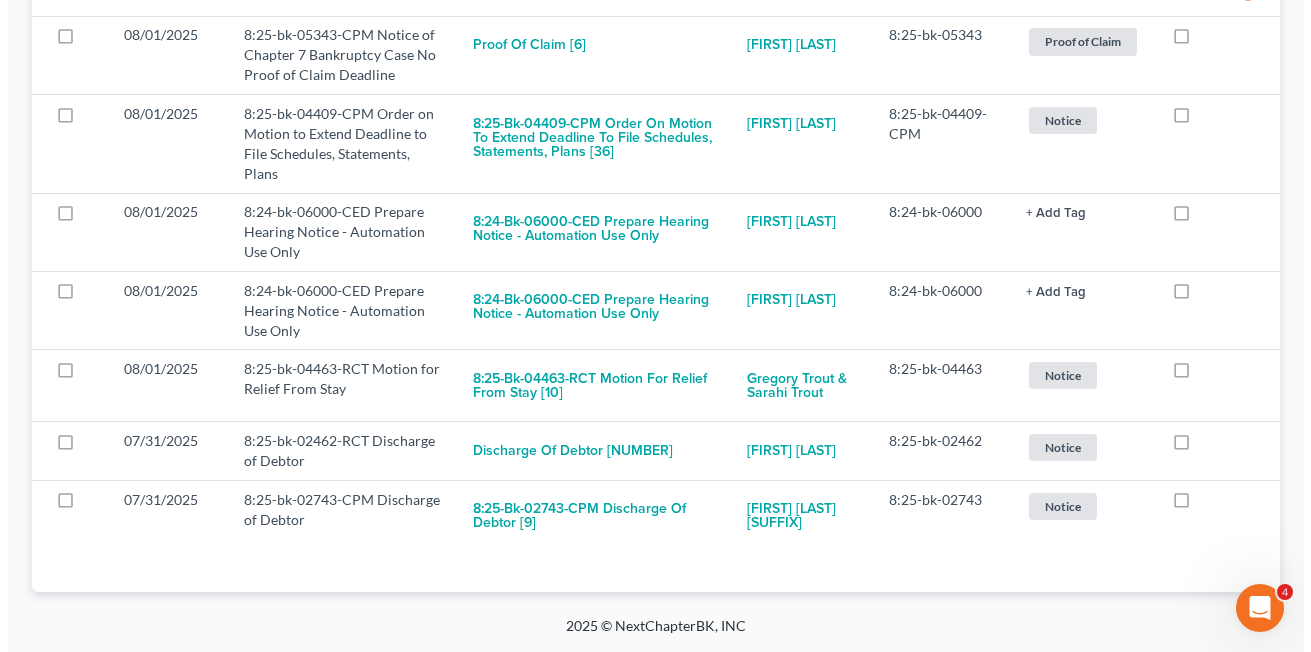 scroll, scrollTop: 459, scrollLeft: 0, axis: vertical 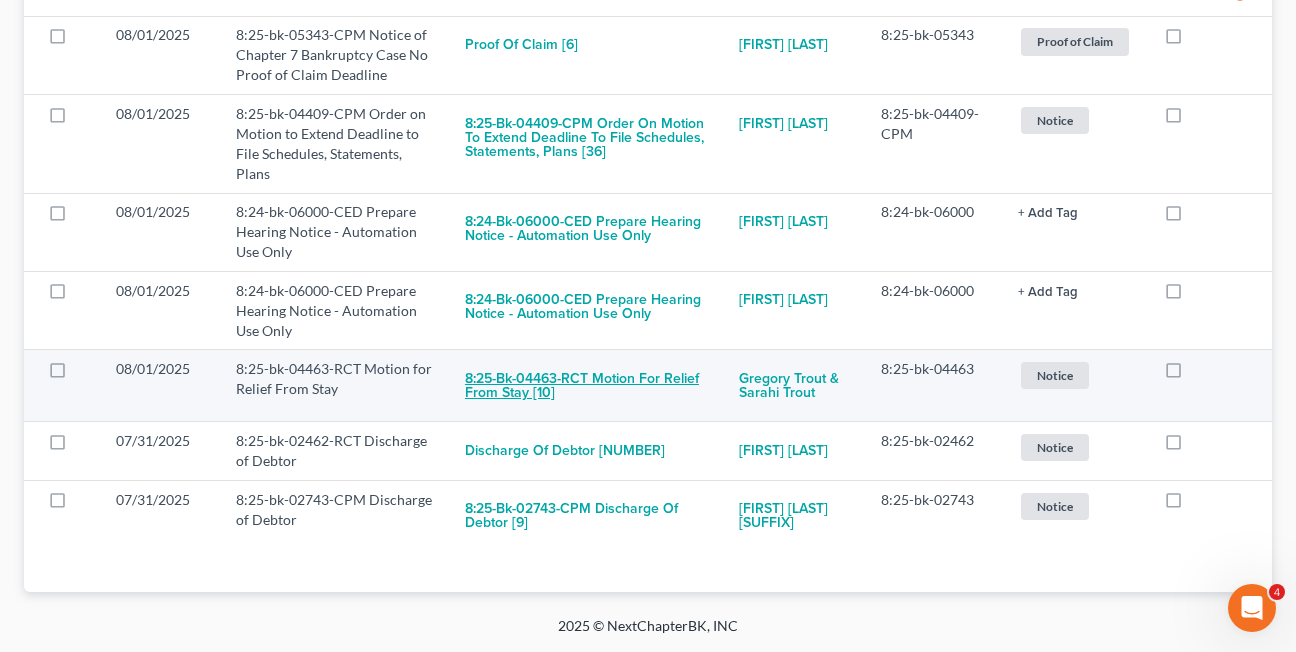 click on "8:25-bk-04463-RCT Motion for Relief From Stay [10]" at bounding box center (586, 386) 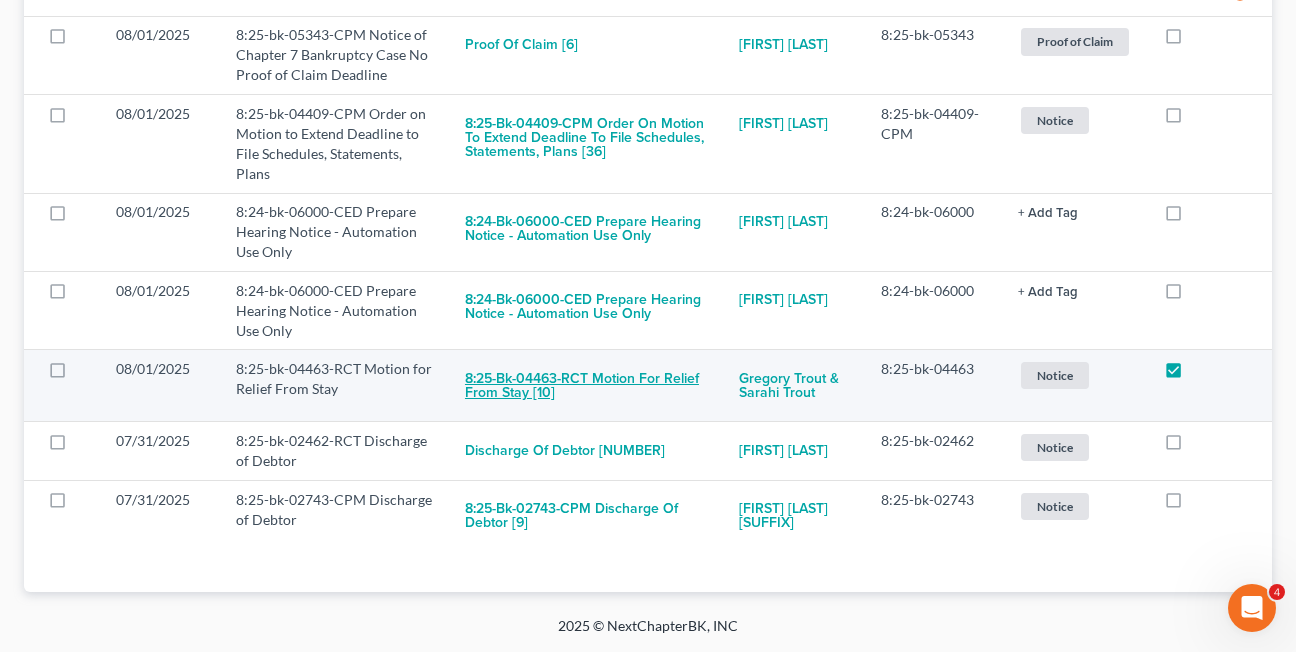 checkbox on "true" 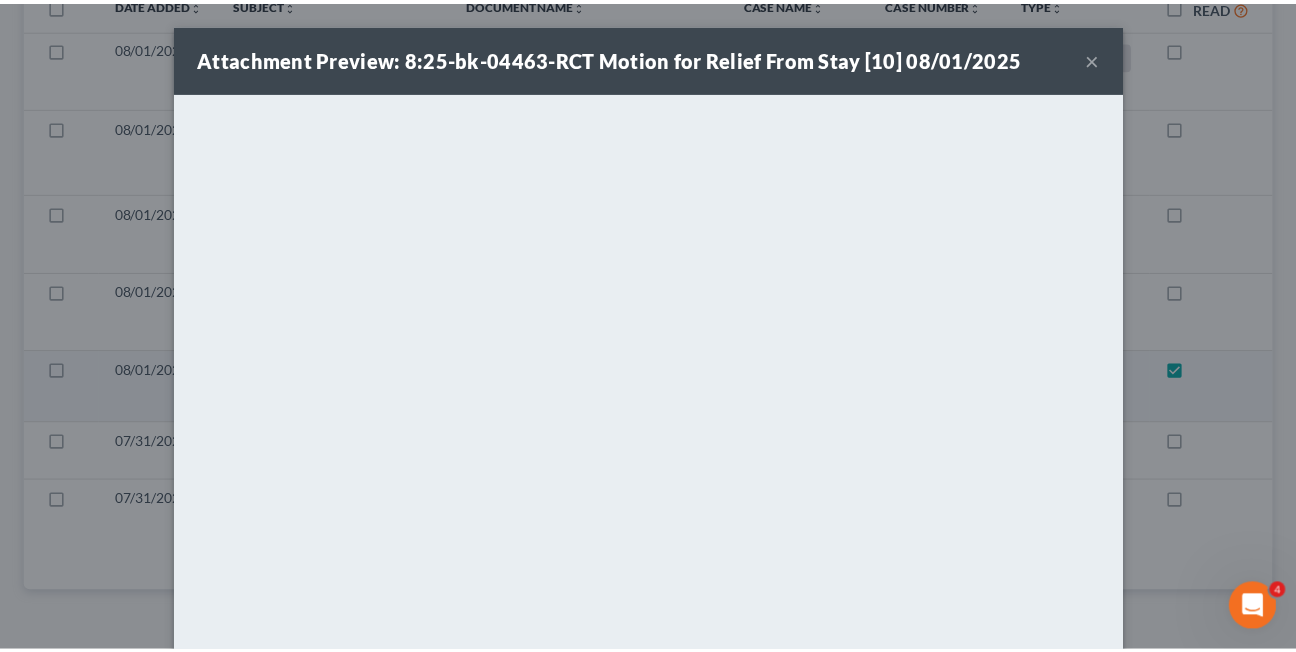 scroll, scrollTop: 375, scrollLeft: 0, axis: vertical 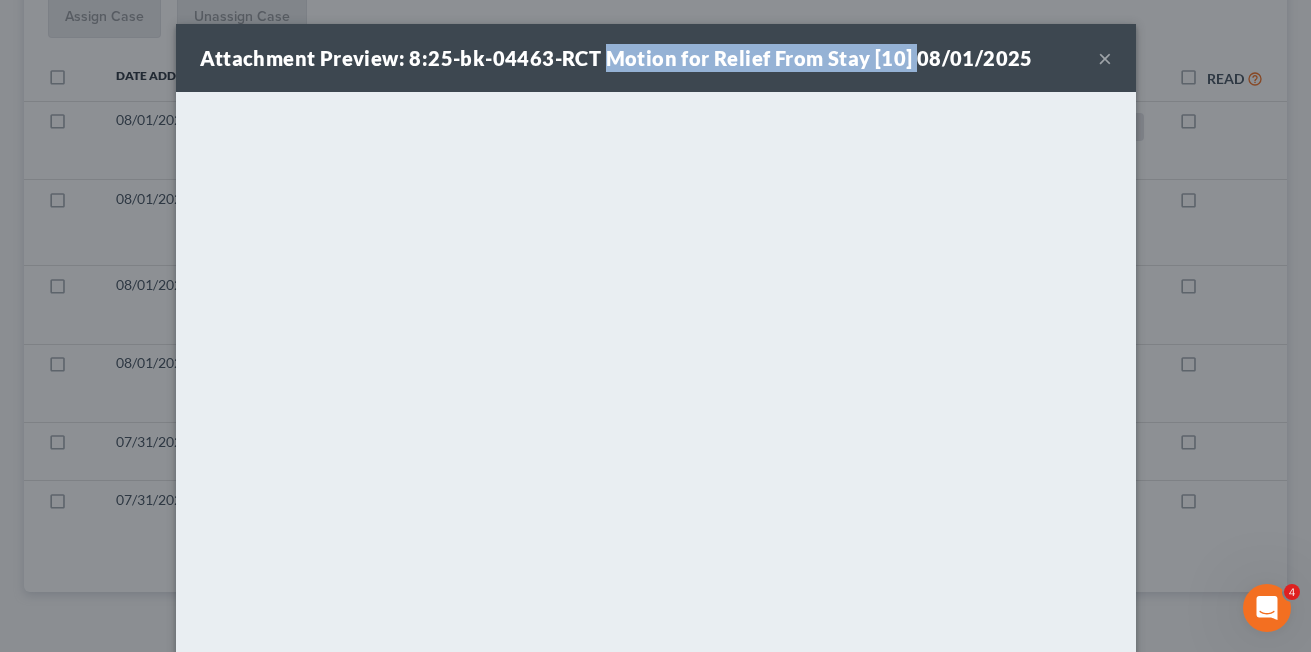 drag, startPoint x: 596, startPoint y: 58, endPoint x: 899, endPoint y: 59, distance: 303.00165 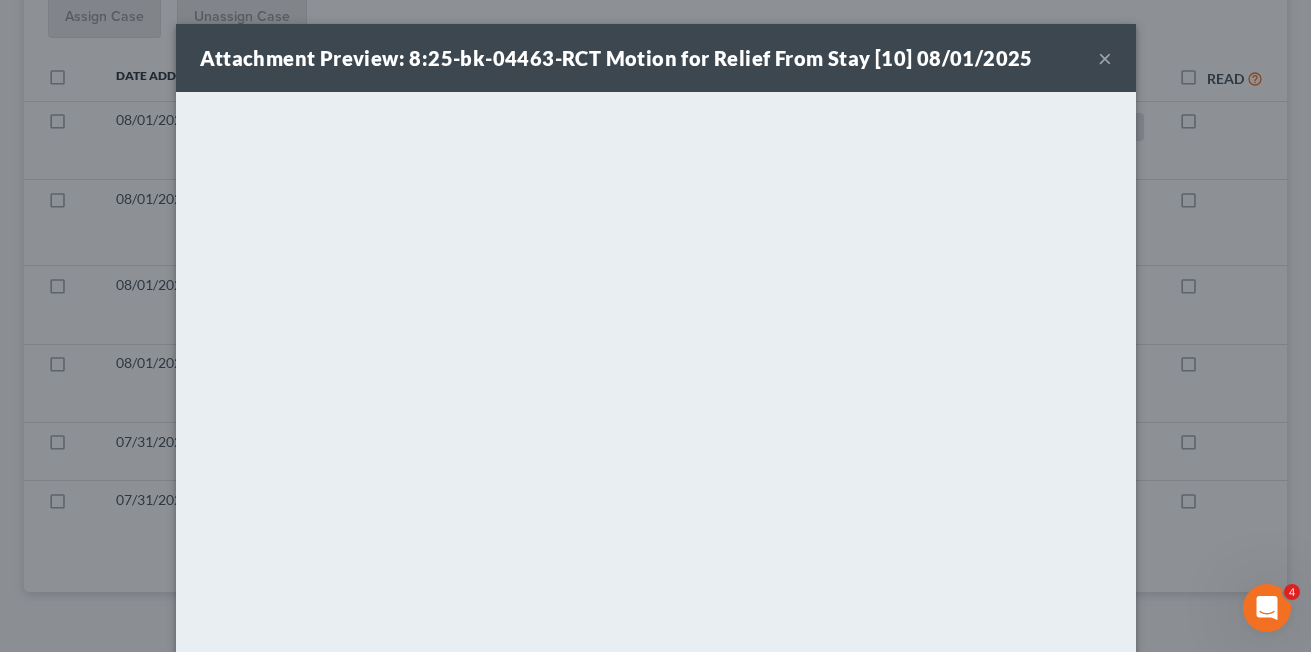click on "×" at bounding box center (1105, 58) 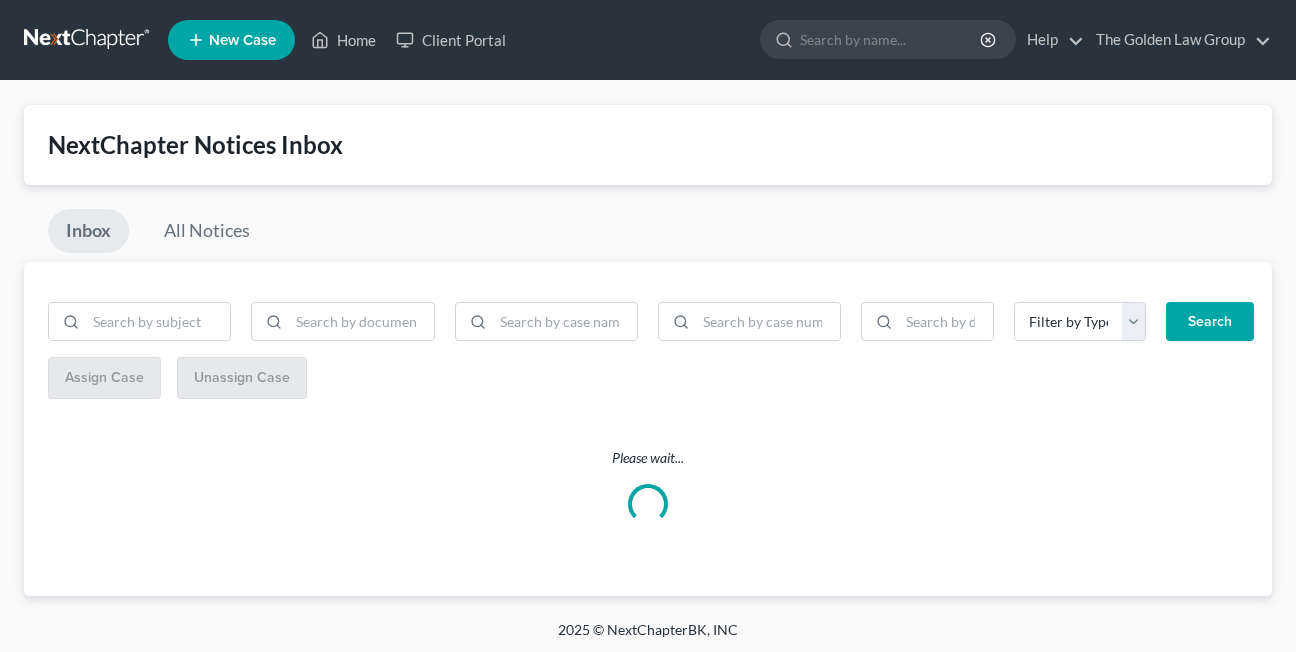 scroll, scrollTop: 4, scrollLeft: 0, axis: vertical 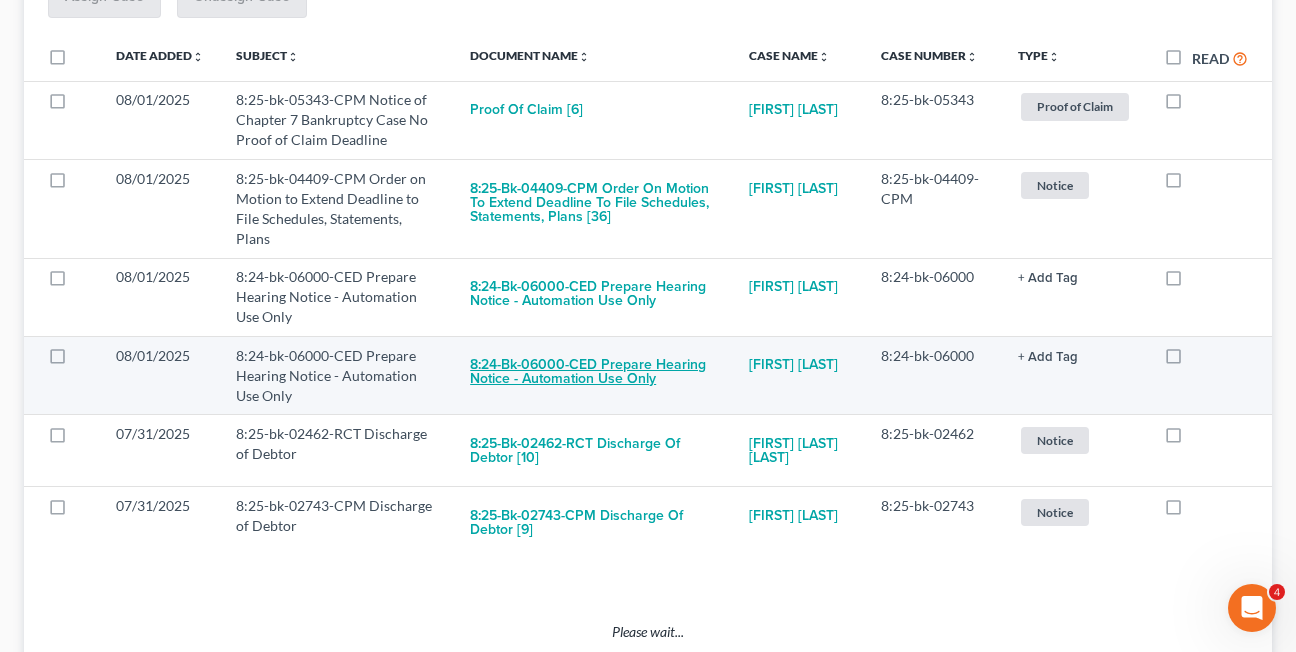 click on "8:24-bk-06000-CED Prepare Hearing Notice - Automation Use Only" at bounding box center [593, 373] 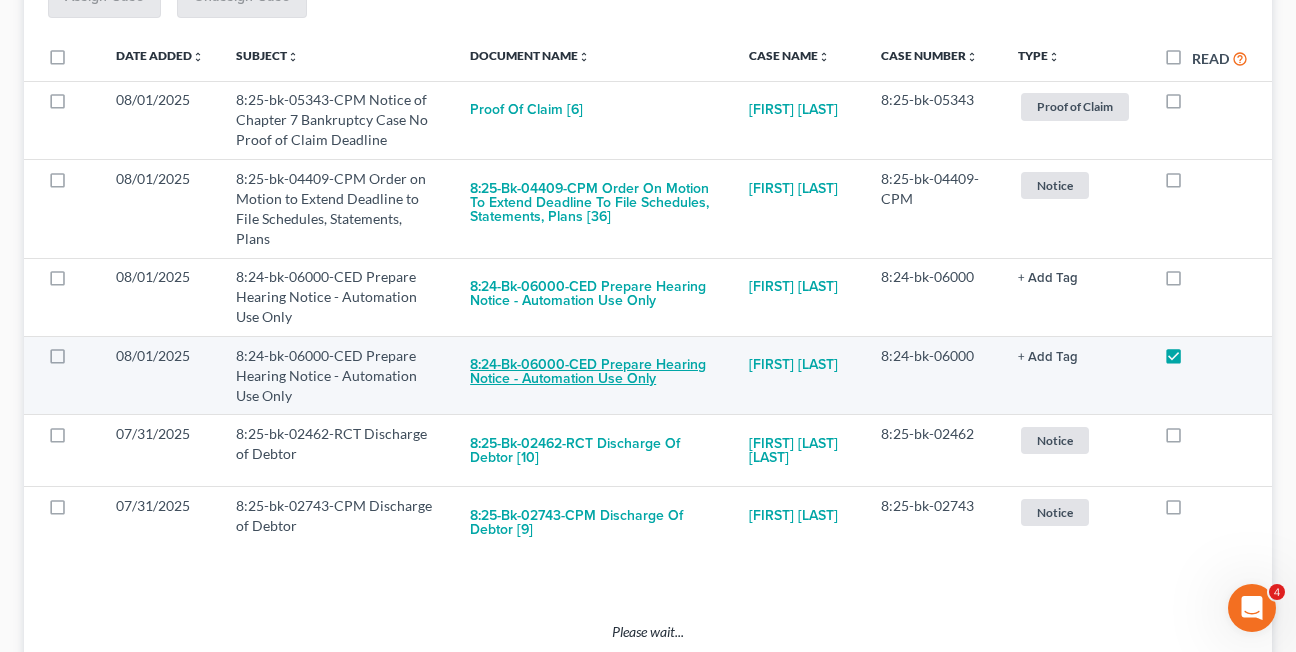 checkbox on "true" 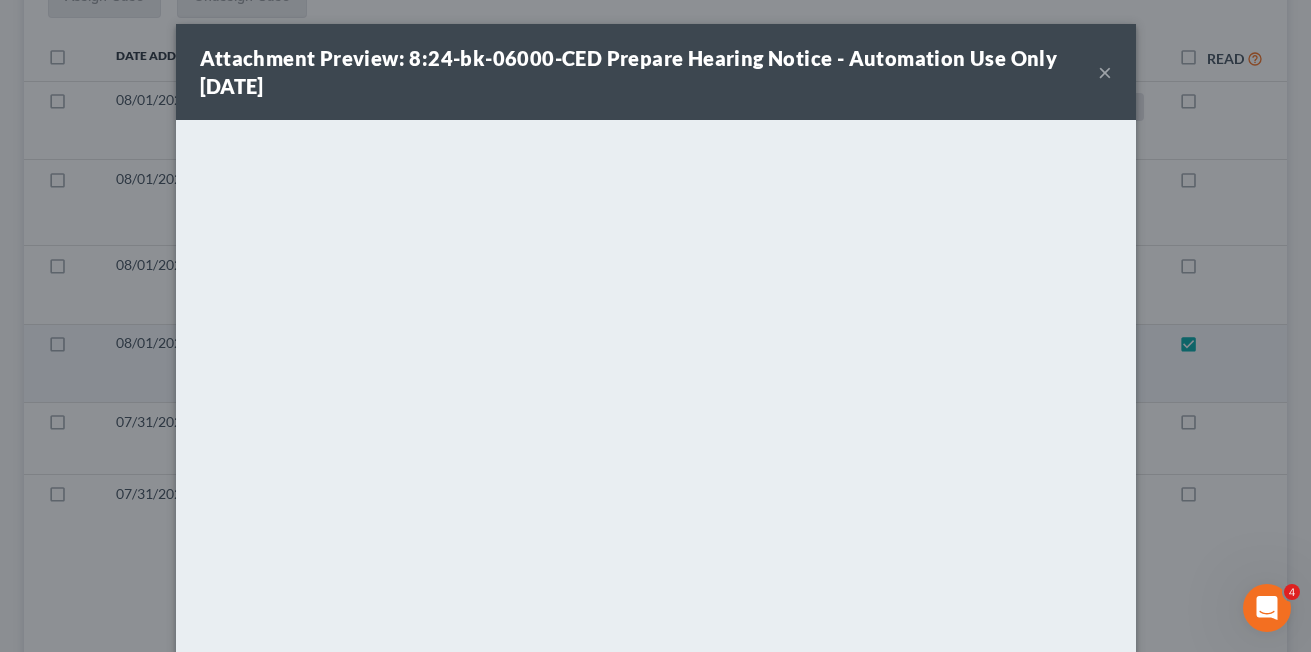 scroll, scrollTop: 297, scrollLeft: 0, axis: vertical 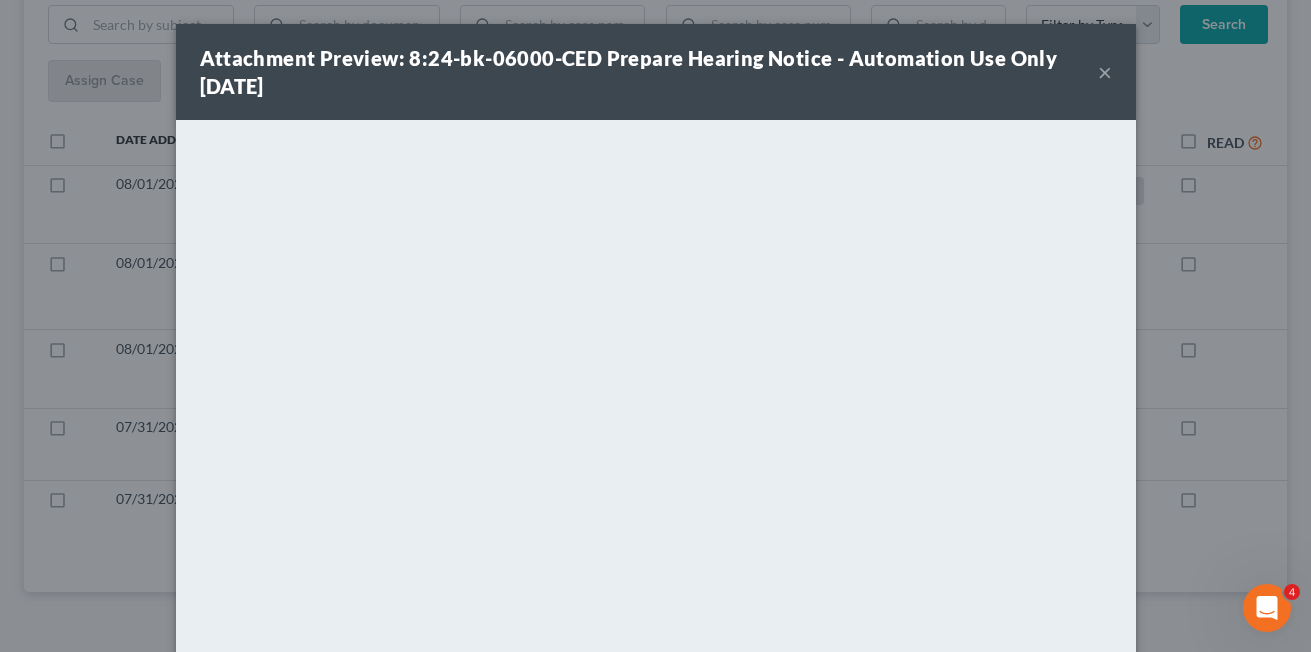 click on "×" at bounding box center [1105, 72] 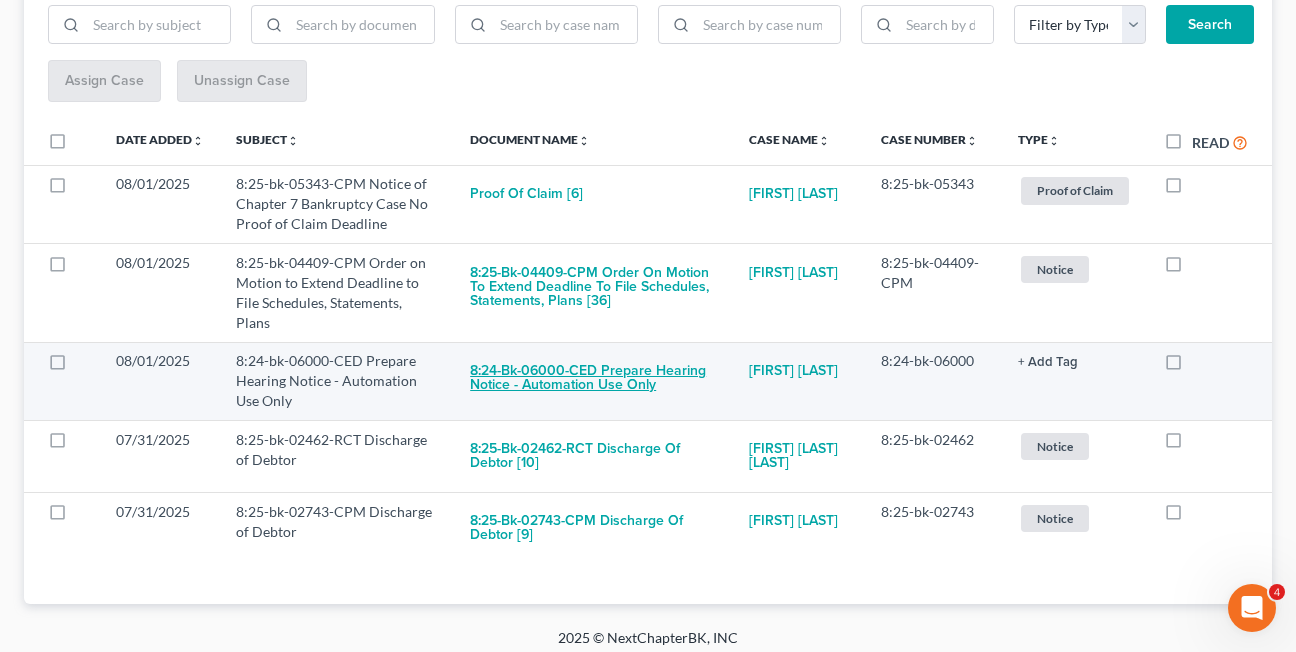 click on "8:24-bk-06000-CED Prepare Hearing Notice - Automation Use Only" at bounding box center (593, 378) 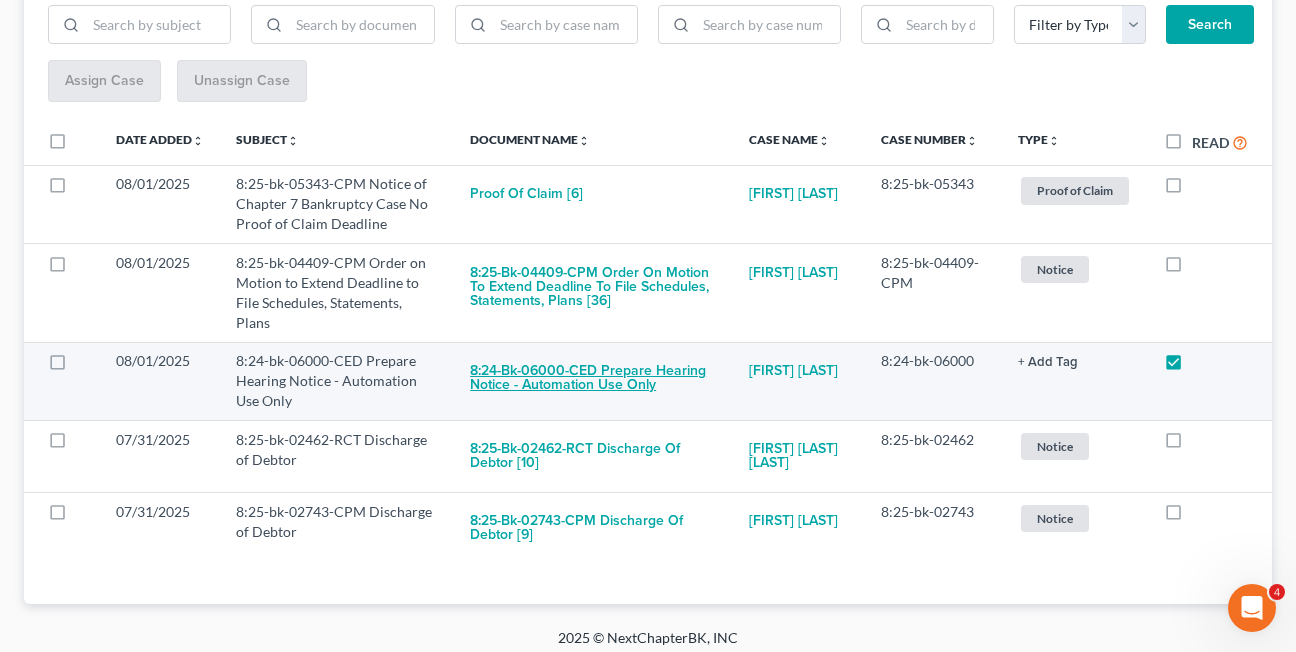 checkbox on "true" 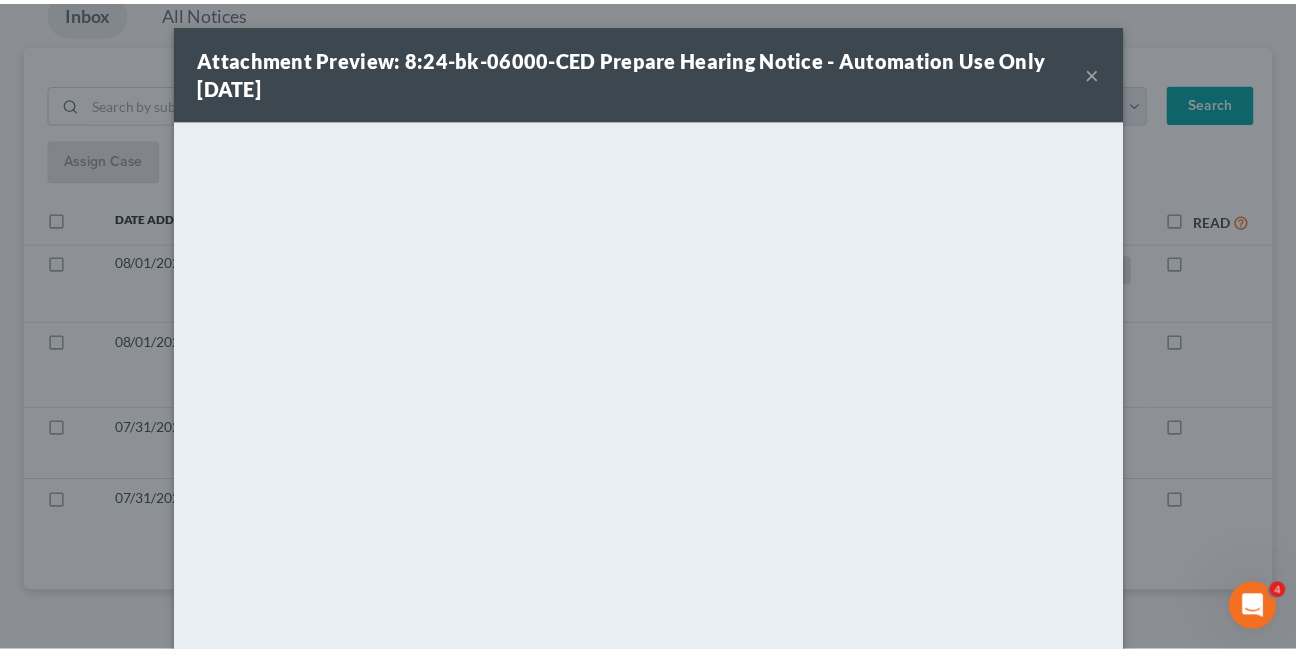 scroll, scrollTop: 218, scrollLeft: 0, axis: vertical 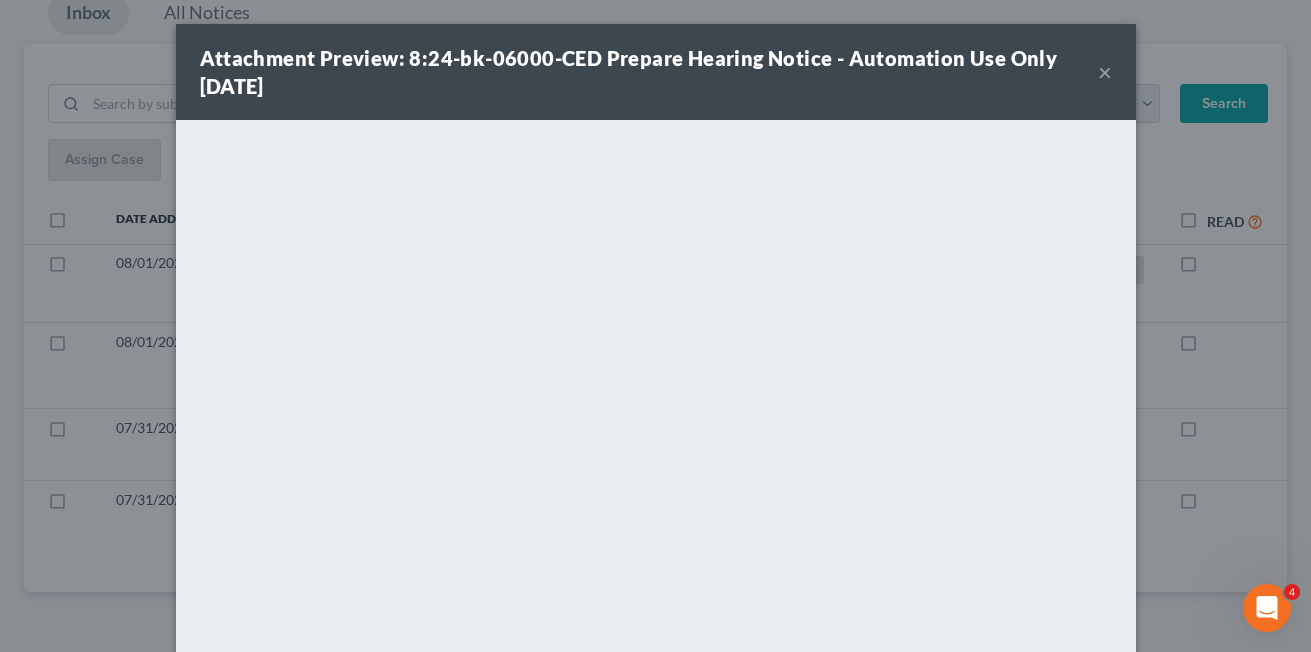 click on "×" at bounding box center [1105, 72] 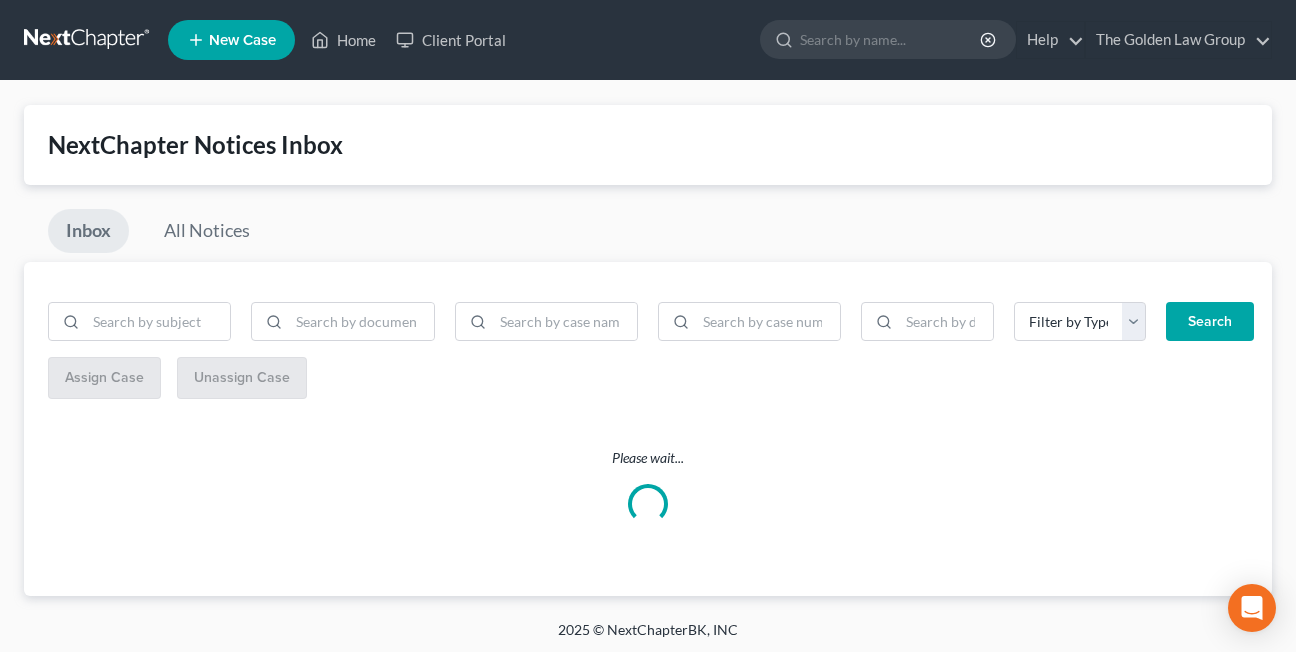 scroll, scrollTop: 4, scrollLeft: 0, axis: vertical 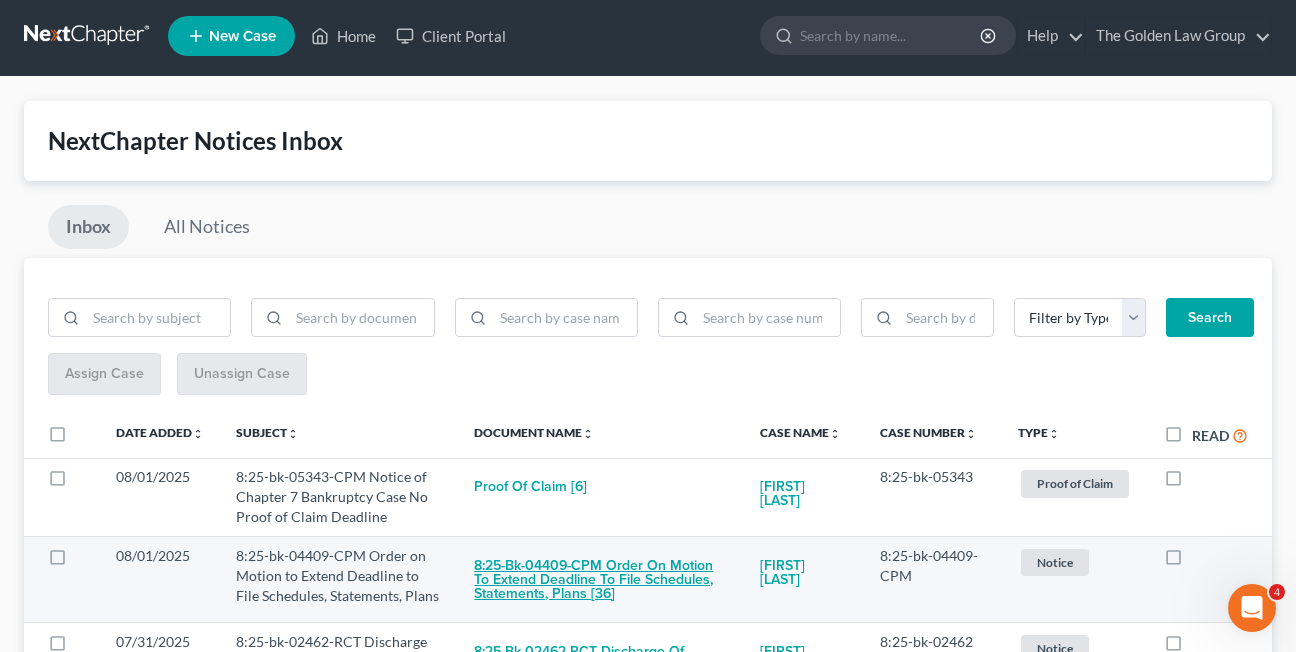 click on "8:25-bk-04409-CPM Order on Motion to Extend Deadline to File Schedules, Statements, Plans [36]" at bounding box center (601, 580) 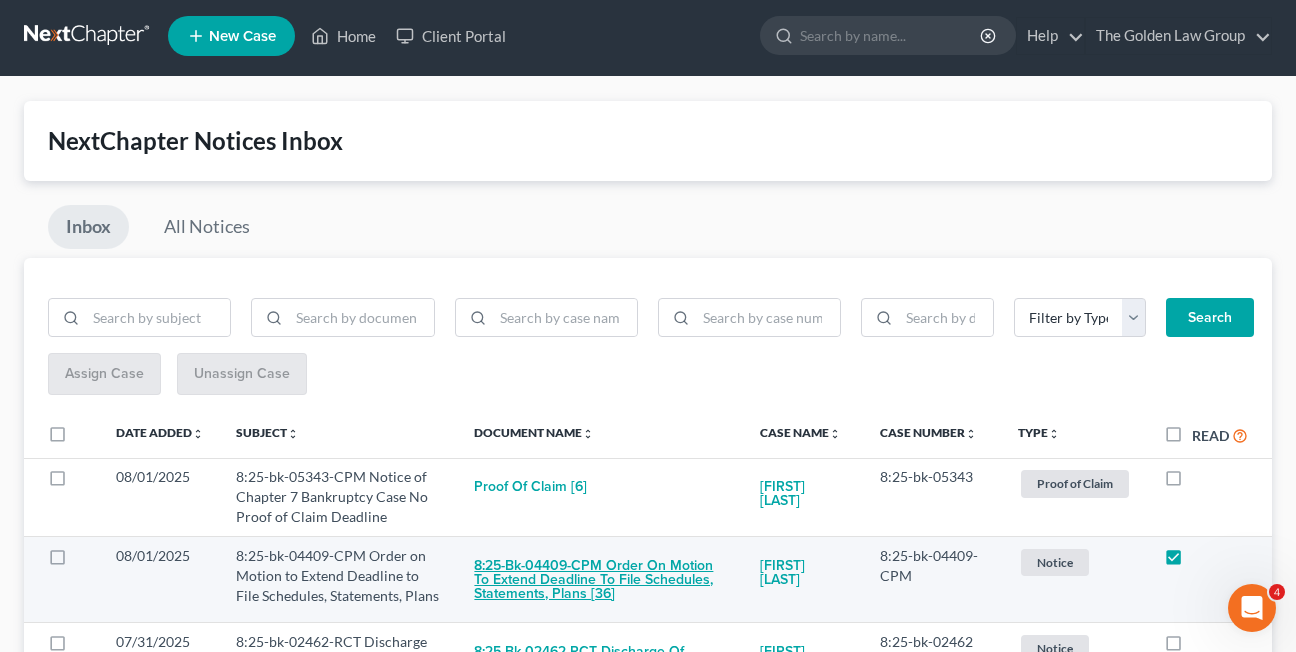 checkbox on "true" 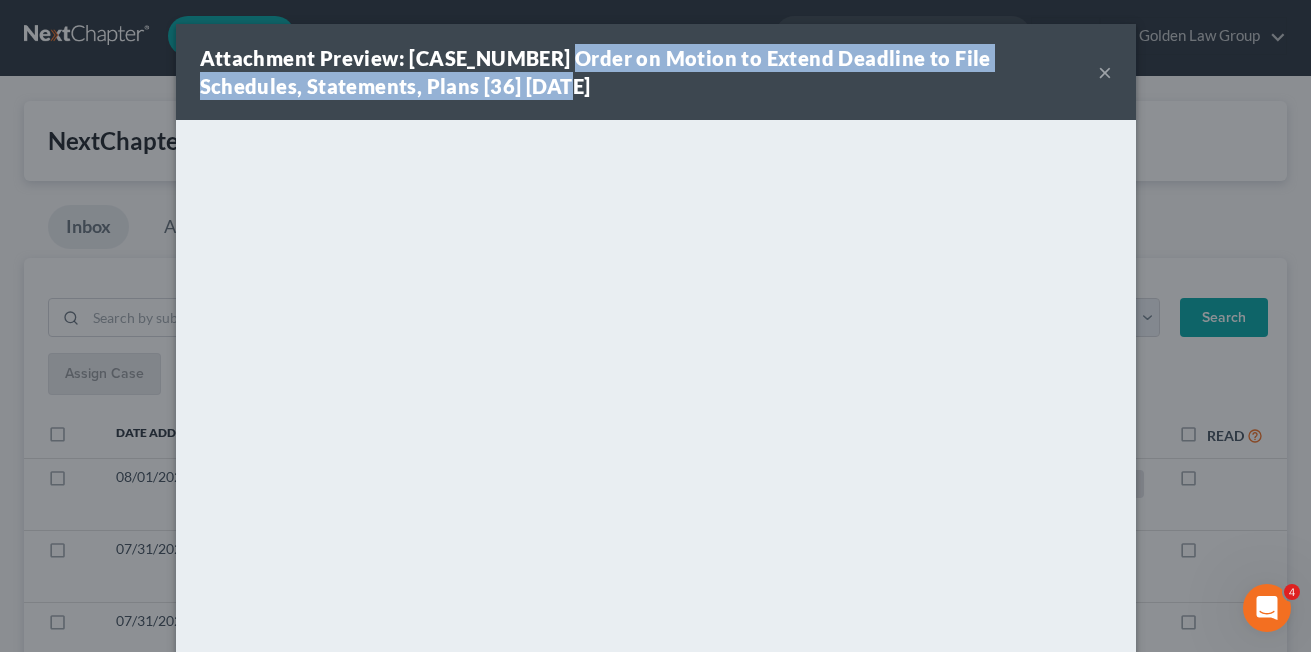 drag, startPoint x: 552, startPoint y: 58, endPoint x: 509, endPoint y: 89, distance: 53.009434 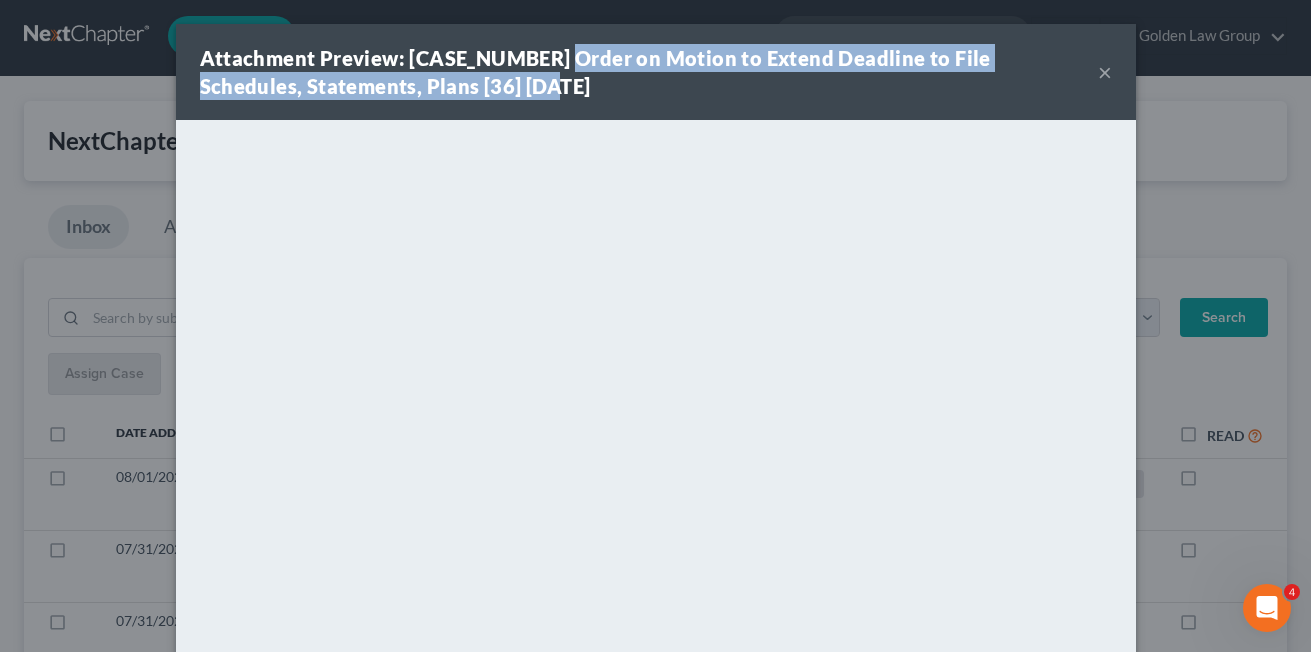 copy on "CPM Order on Motion to Extend Deadline to File Schedules, Statements, Plans [36]" 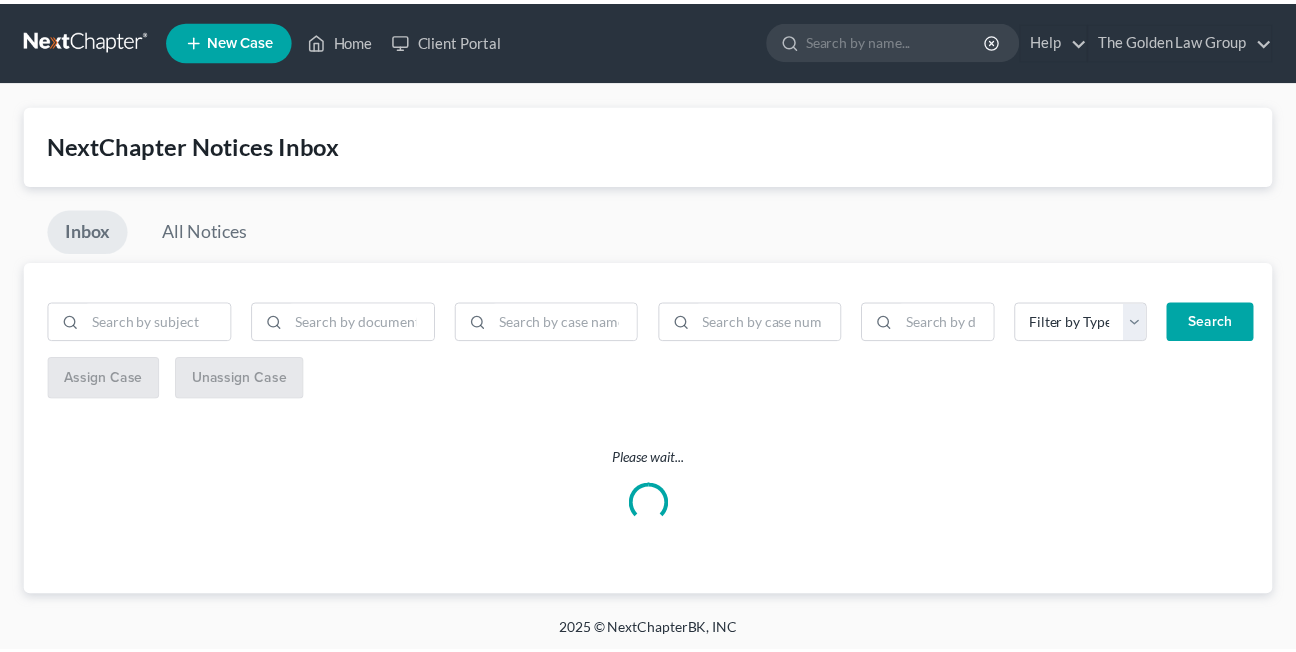 scroll, scrollTop: 4, scrollLeft: 0, axis: vertical 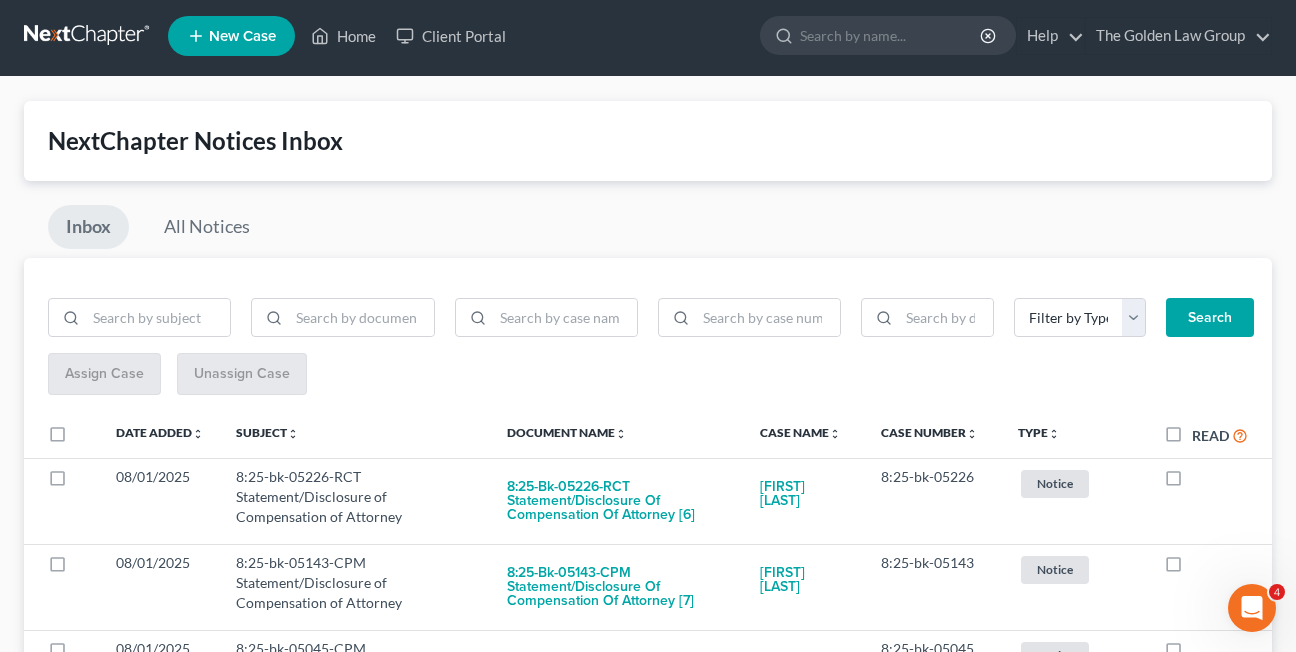 click on "Inbox All Notices" at bounding box center (648, 231) 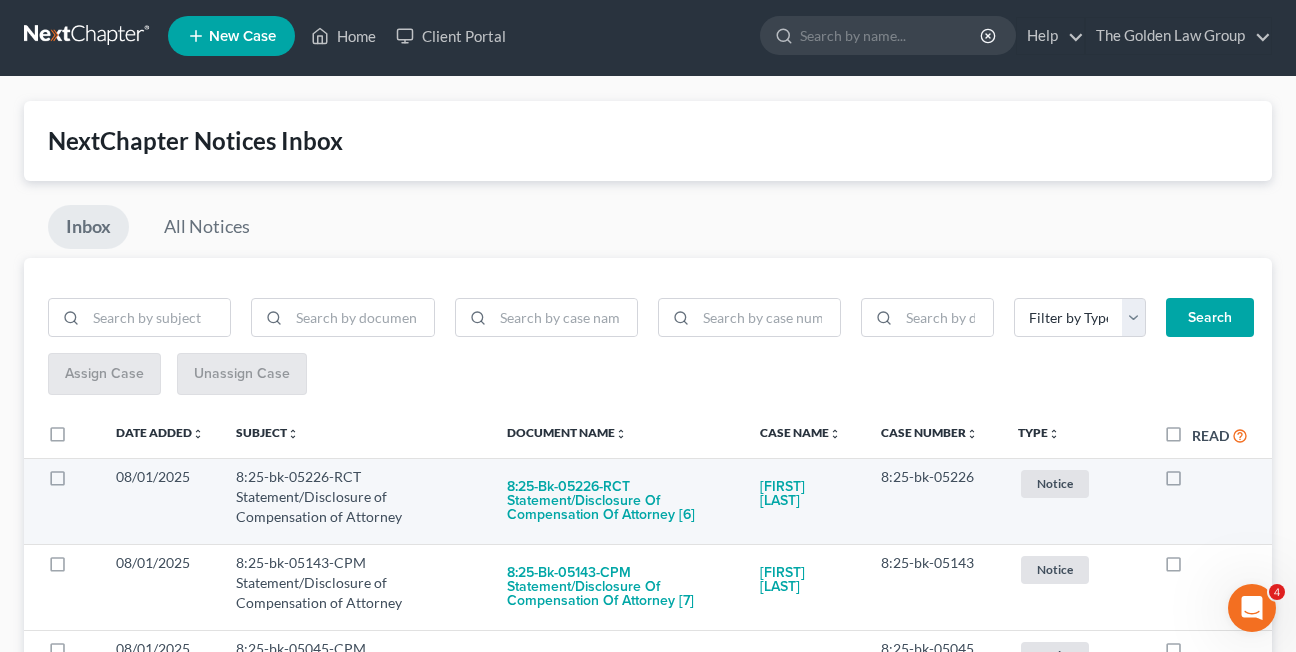 click at bounding box center (1192, 482) 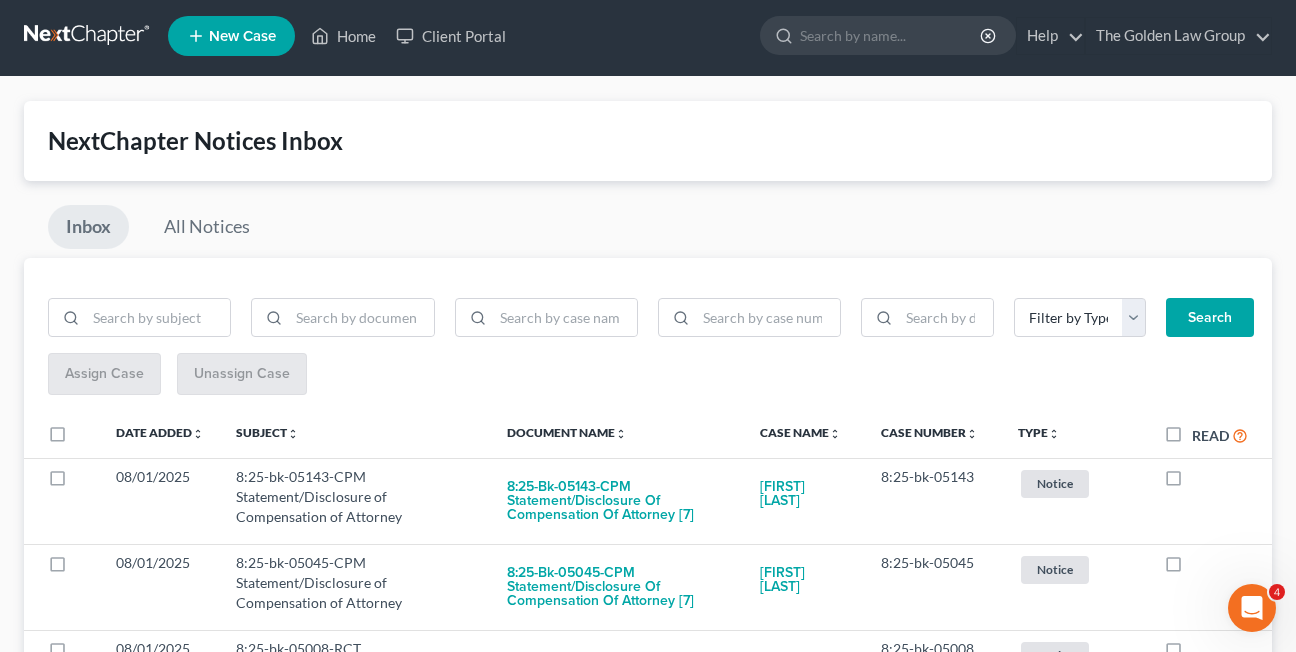 click at bounding box center (1192, 482) 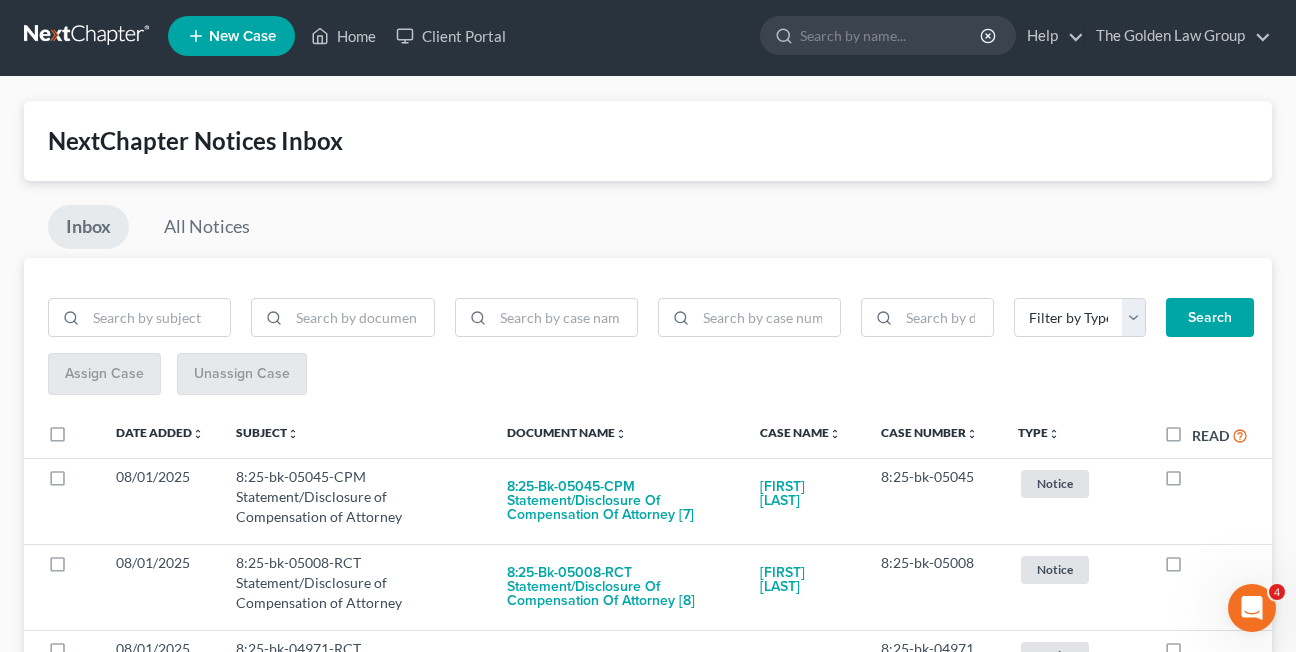click at bounding box center [1192, 482] 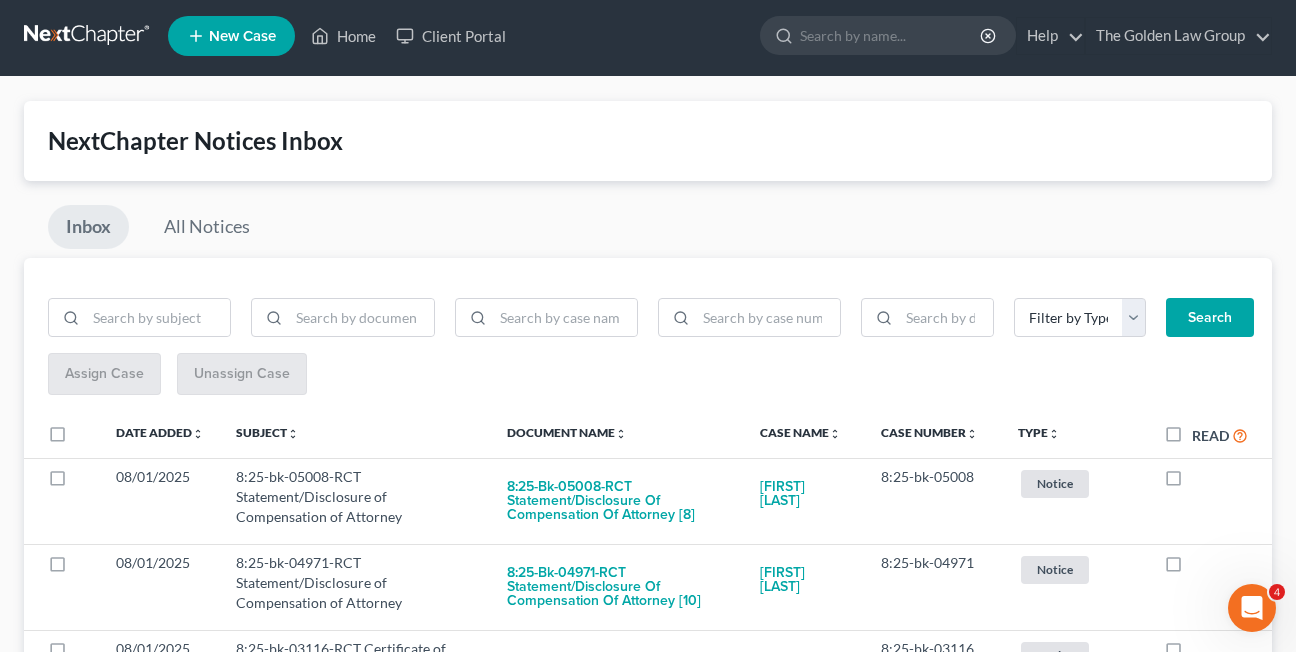 click at bounding box center (1192, 482) 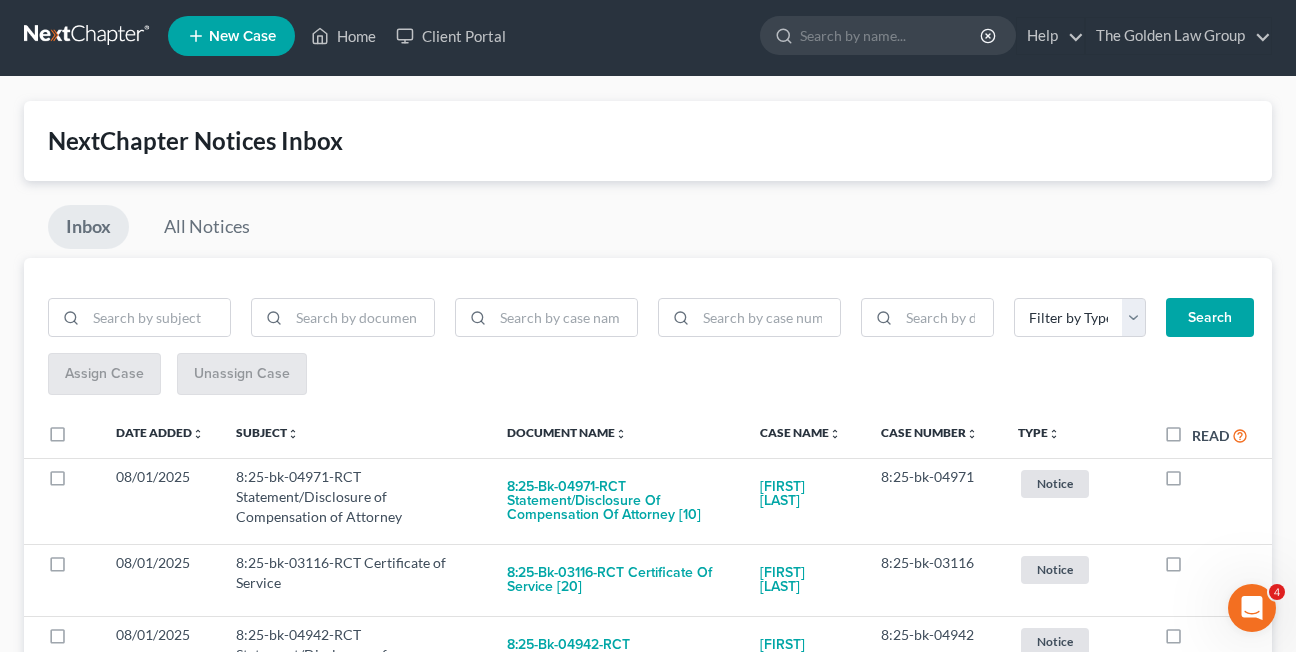 click at bounding box center (1192, 482) 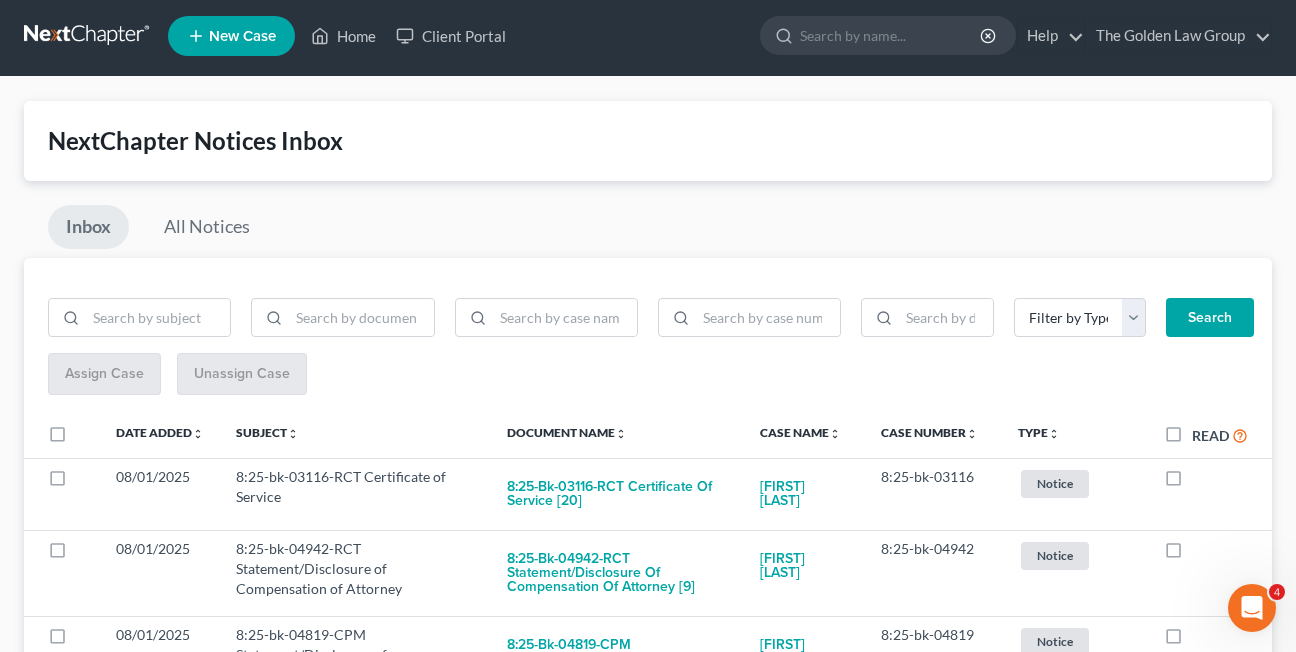 click at bounding box center (1192, 482) 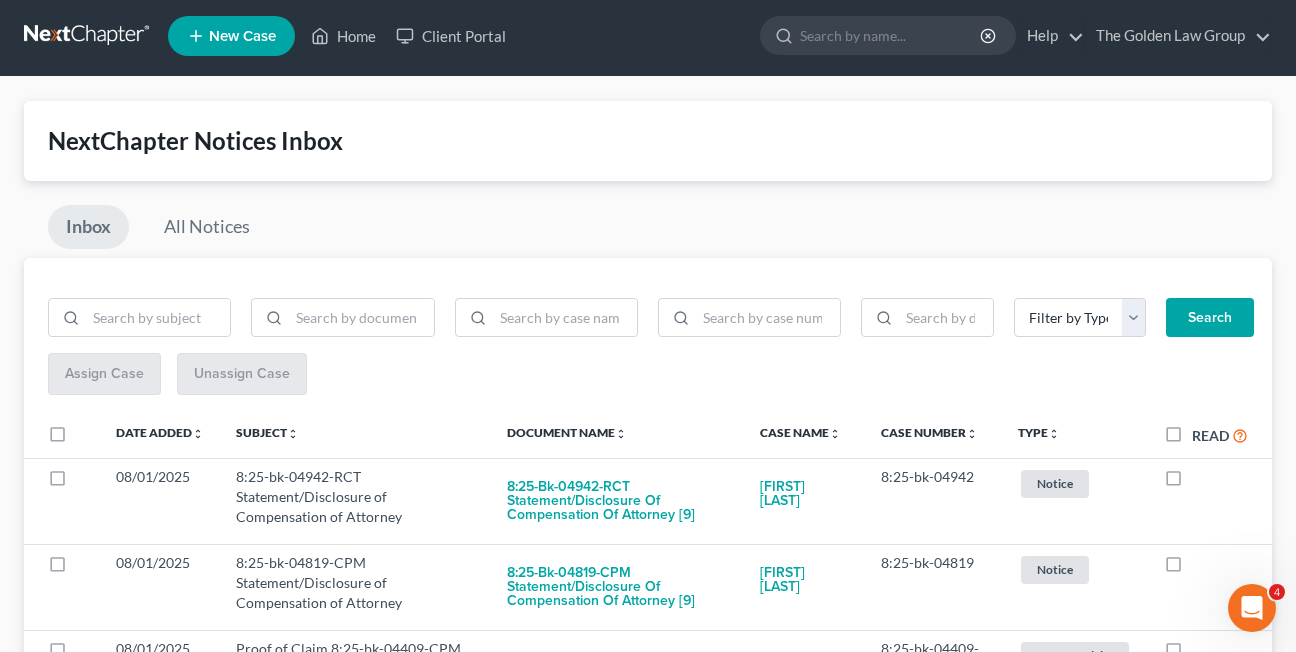 click at bounding box center (1192, 482) 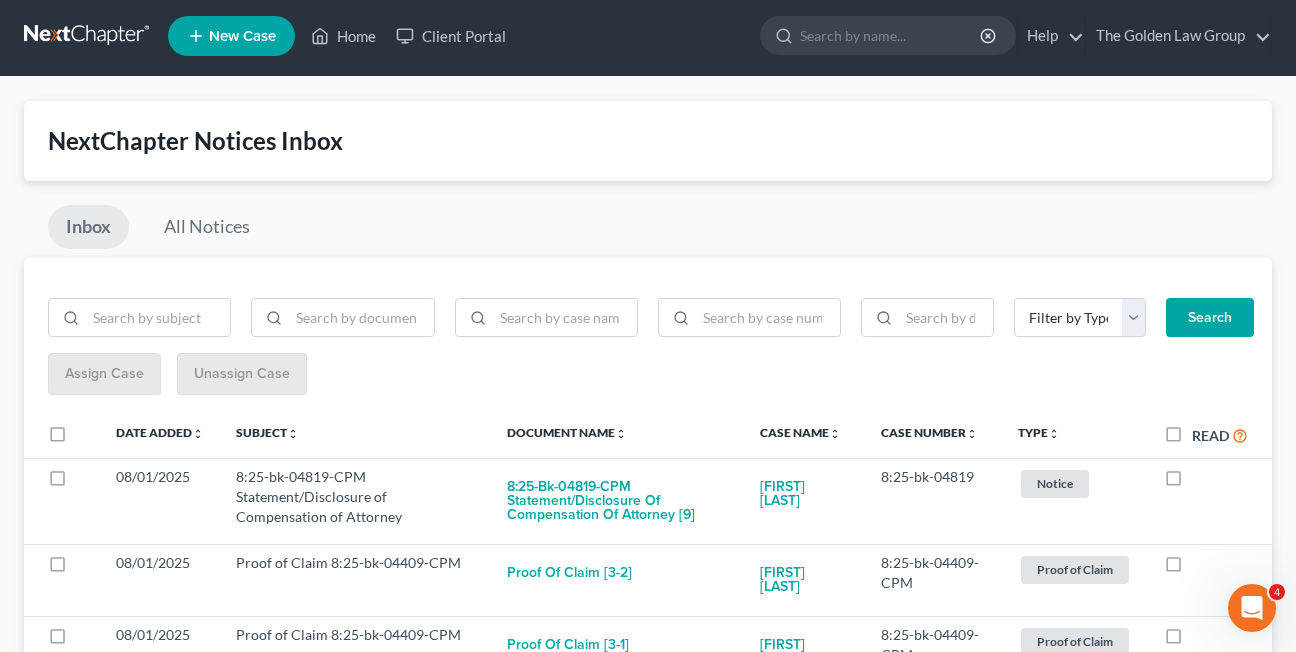 click at bounding box center (1192, 482) 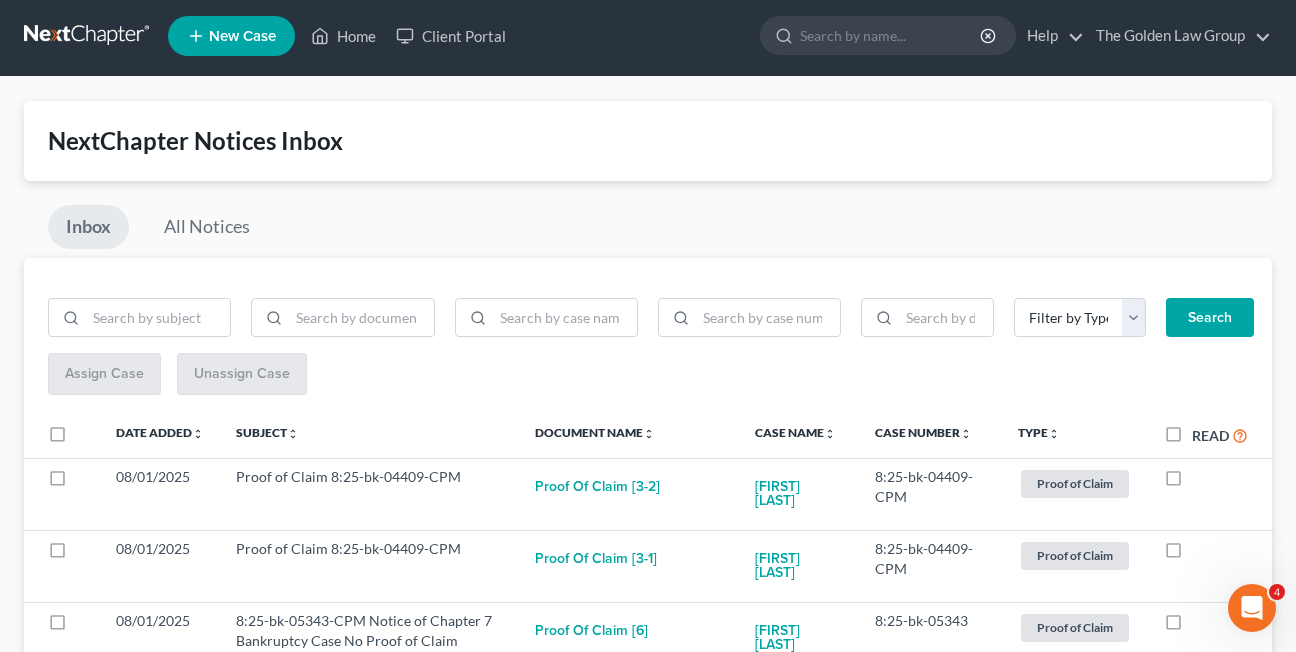 click at bounding box center (1192, 482) 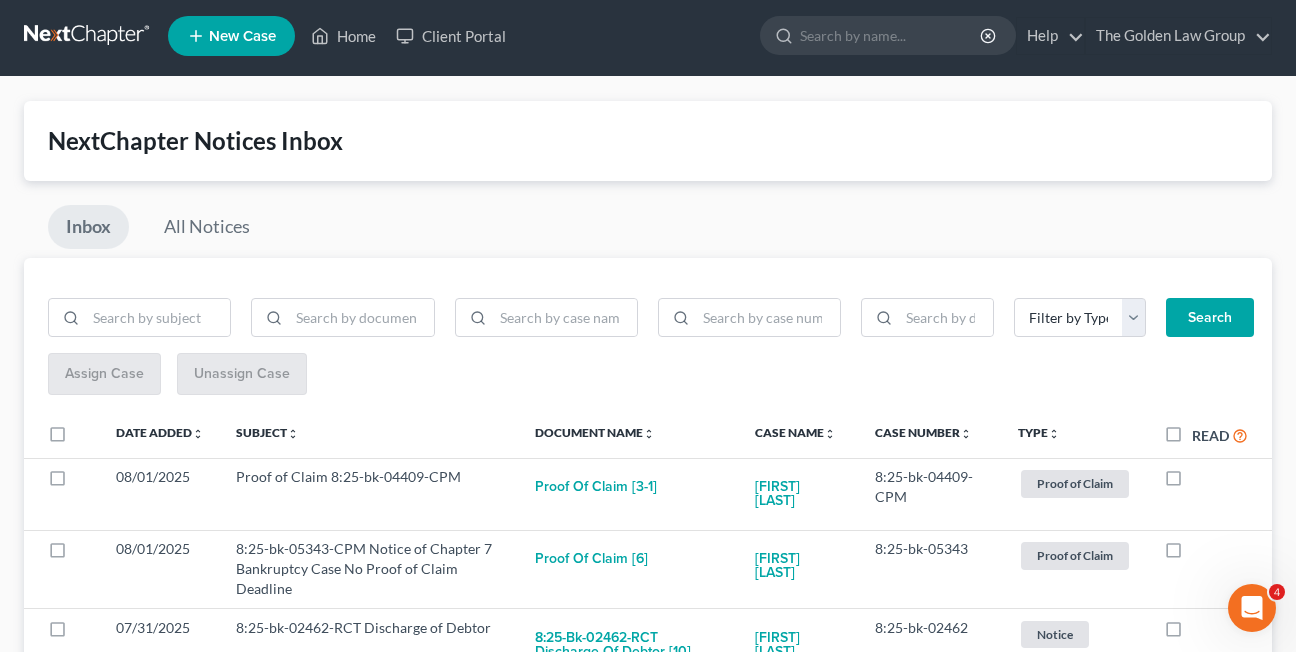 click at bounding box center (1192, 482) 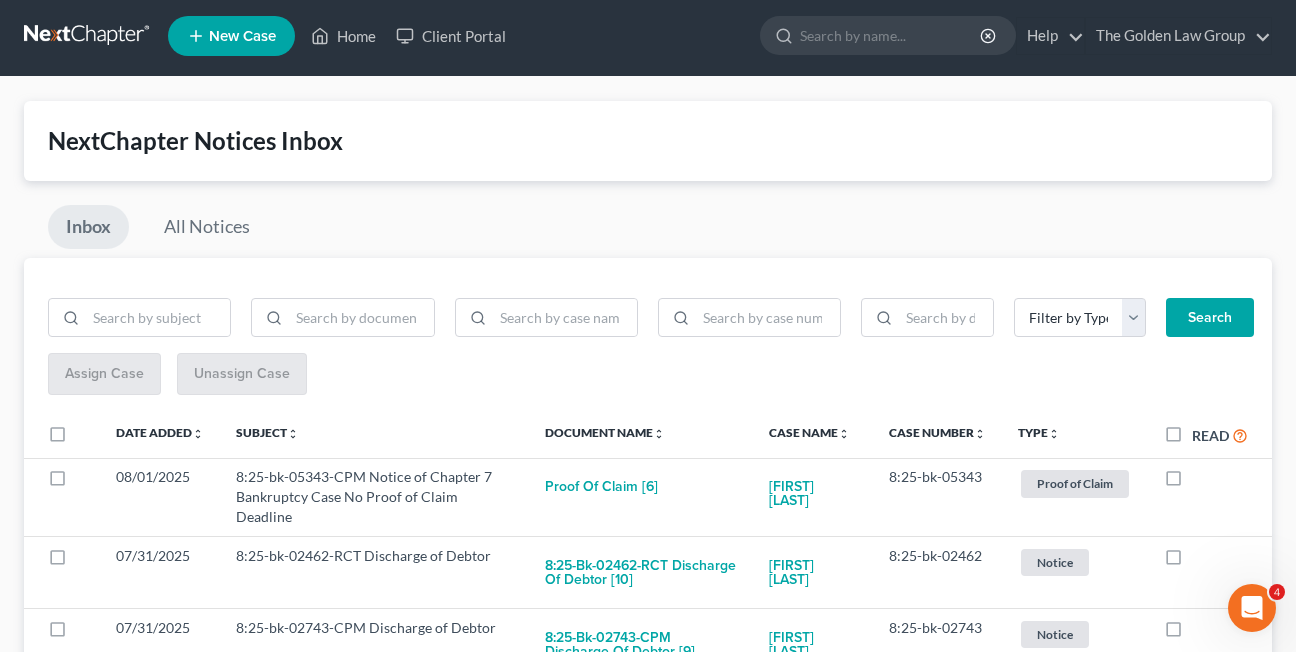 click on "Inbox All Notices" at bounding box center (648, 231) 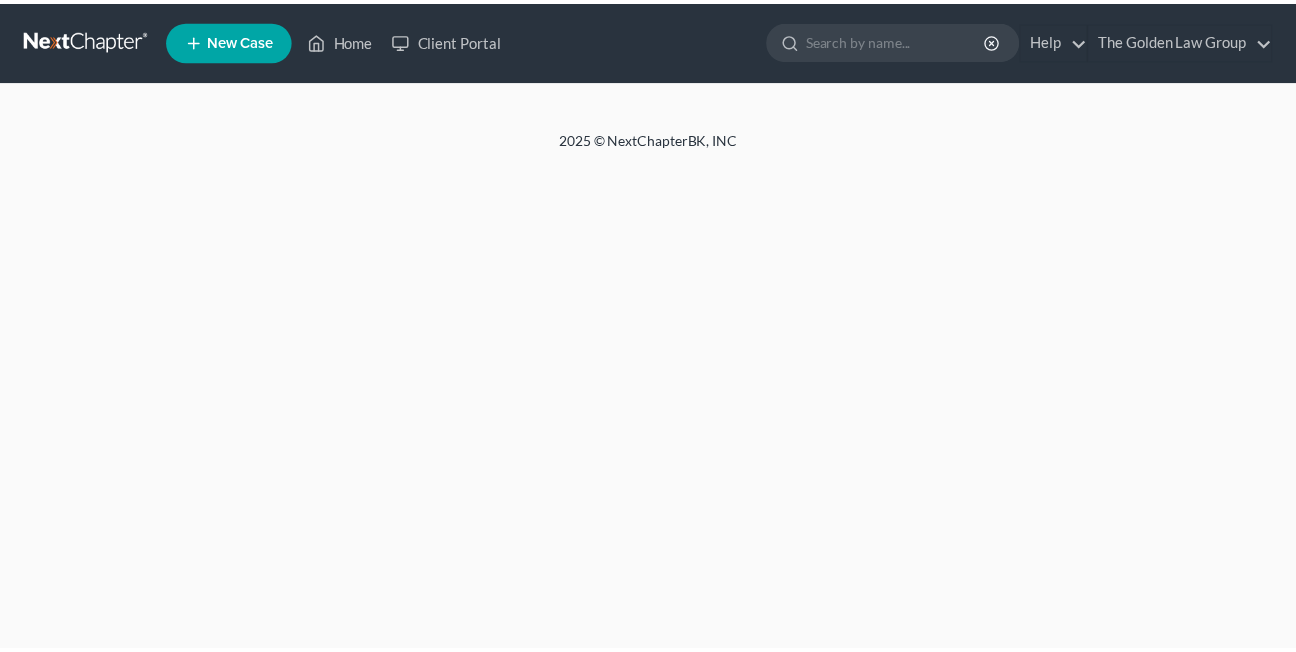 scroll, scrollTop: 4, scrollLeft: 0, axis: vertical 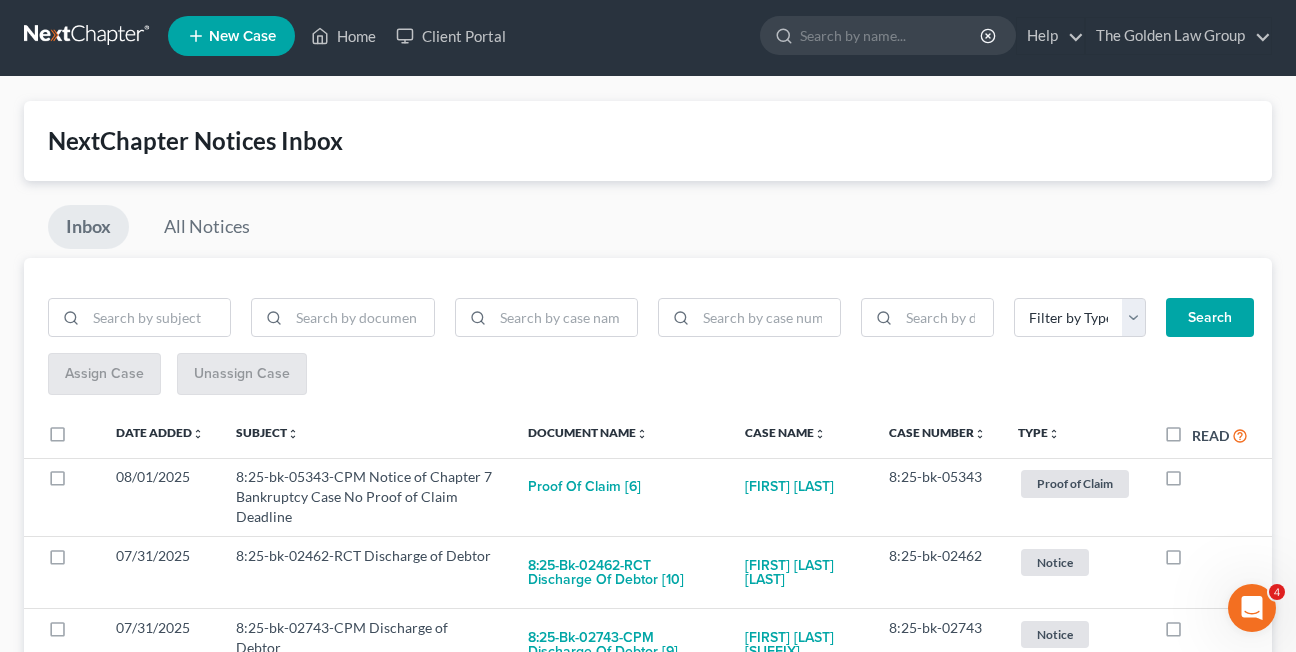 click on "Inbox All Notices" at bounding box center [648, 231] 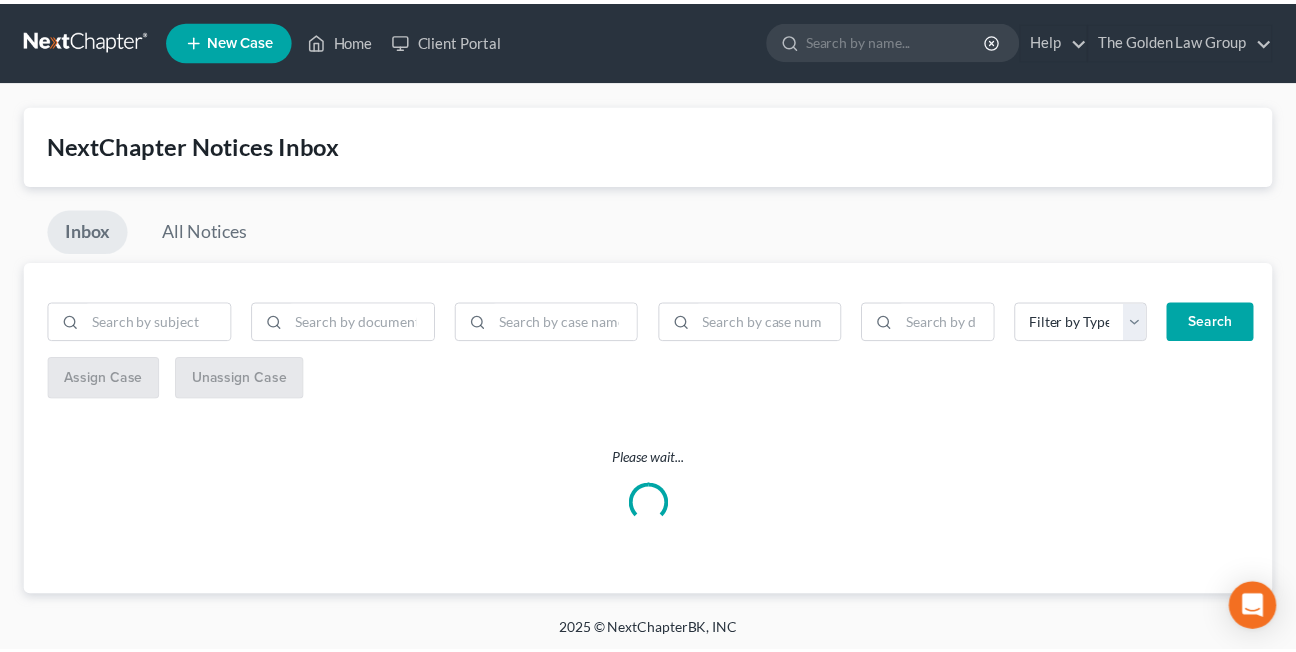 scroll, scrollTop: 4, scrollLeft: 0, axis: vertical 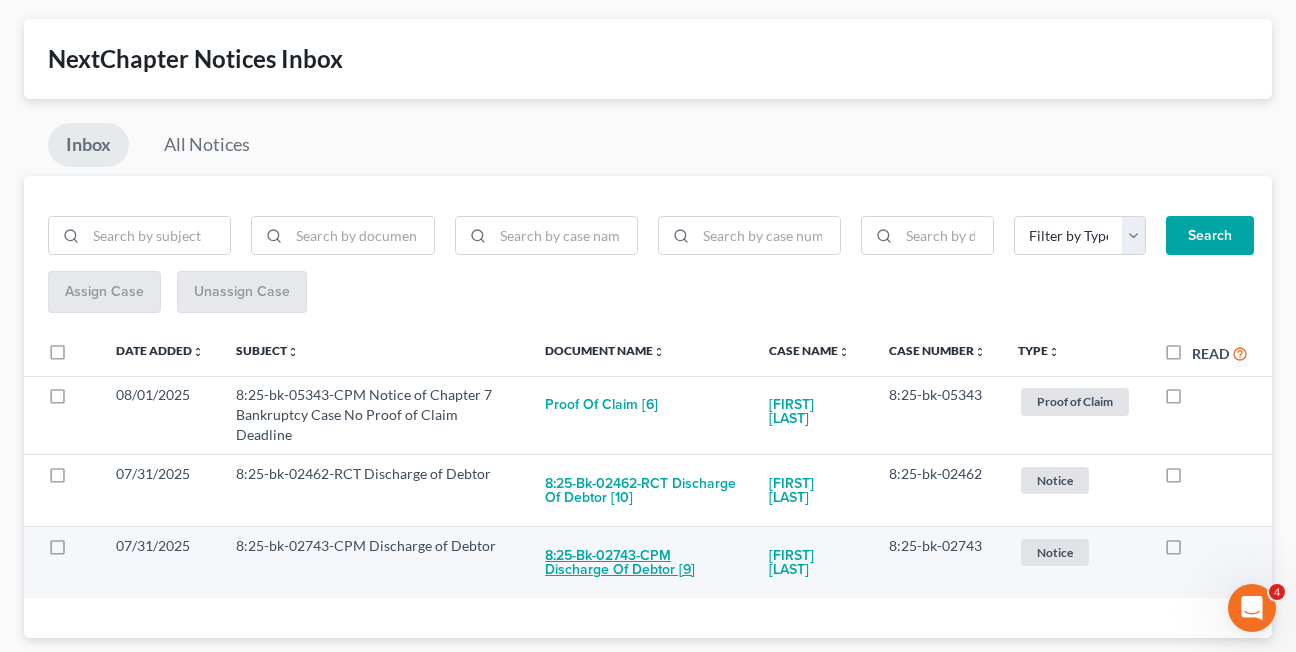 click on "8:25-bk-02743-CPM Discharge of Debtor [9]" at bounding box center [640, 563] 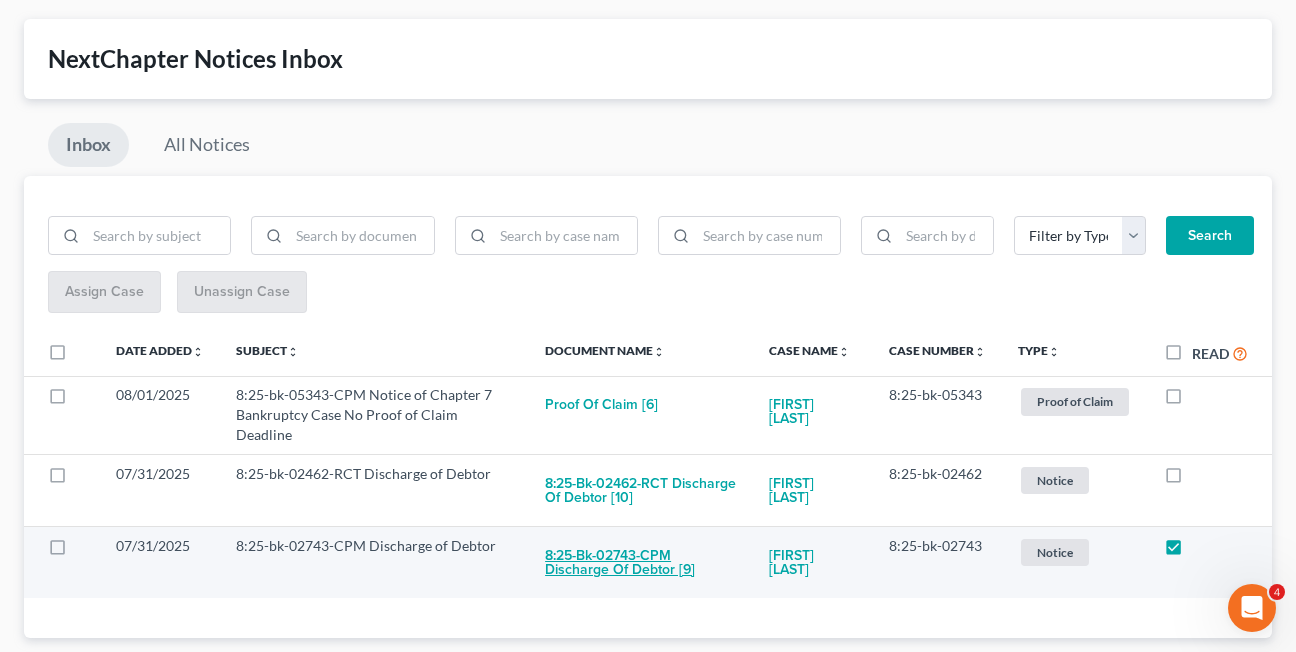 checkbox on "true" 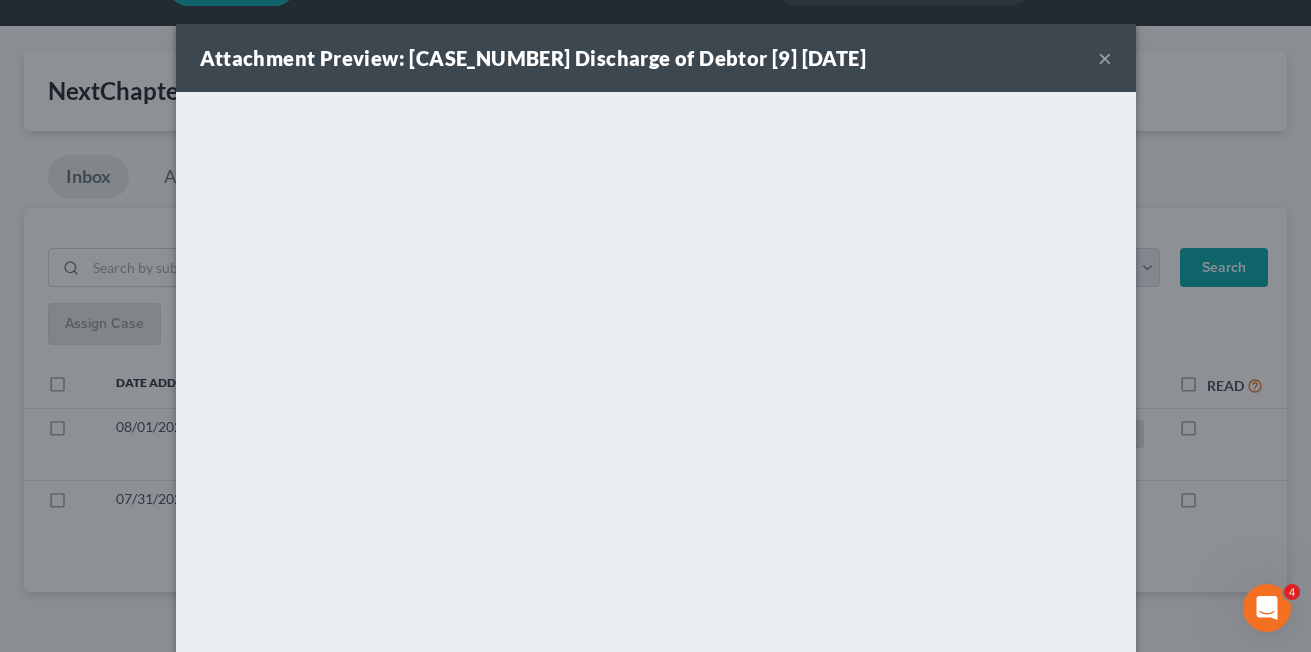 scroll, scrollTop: 60, scrollLeft: 0, axis: vertical 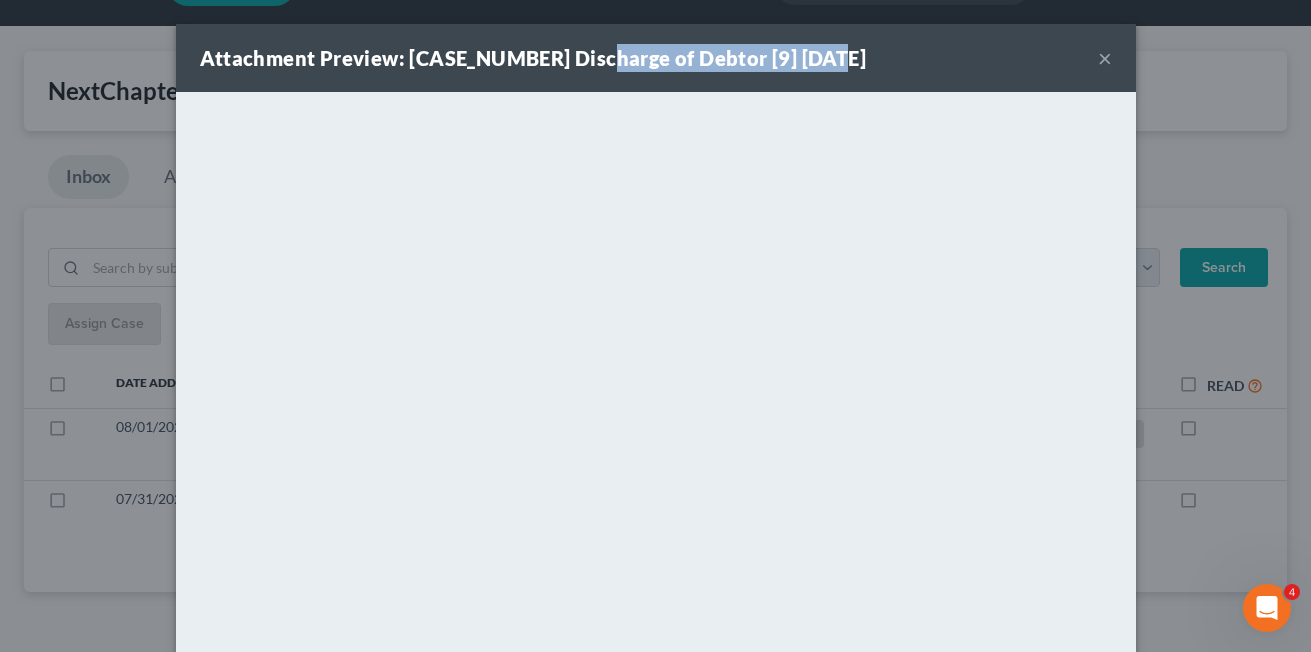drag, startPoint x: 599, startPoint y: 59, endPoint x: 820, endPoint y: 62, distance: 221.02036 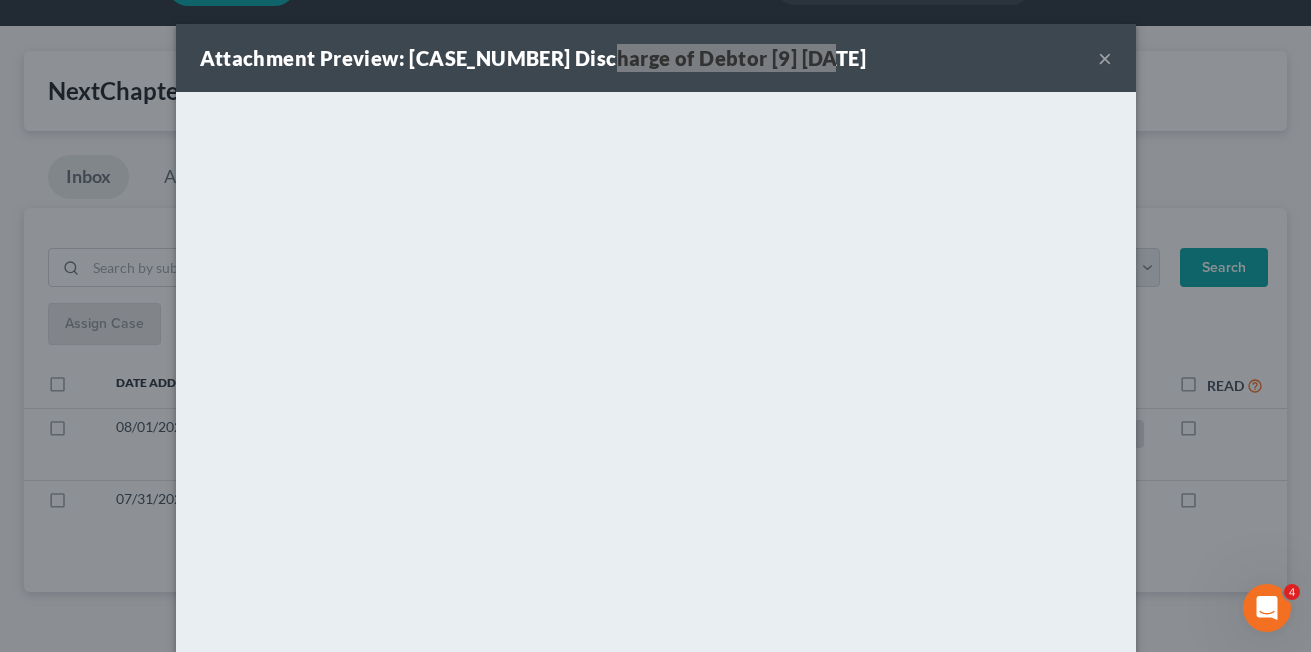scroll, scrollTop: 0, scrollLeft: 0, axis: both 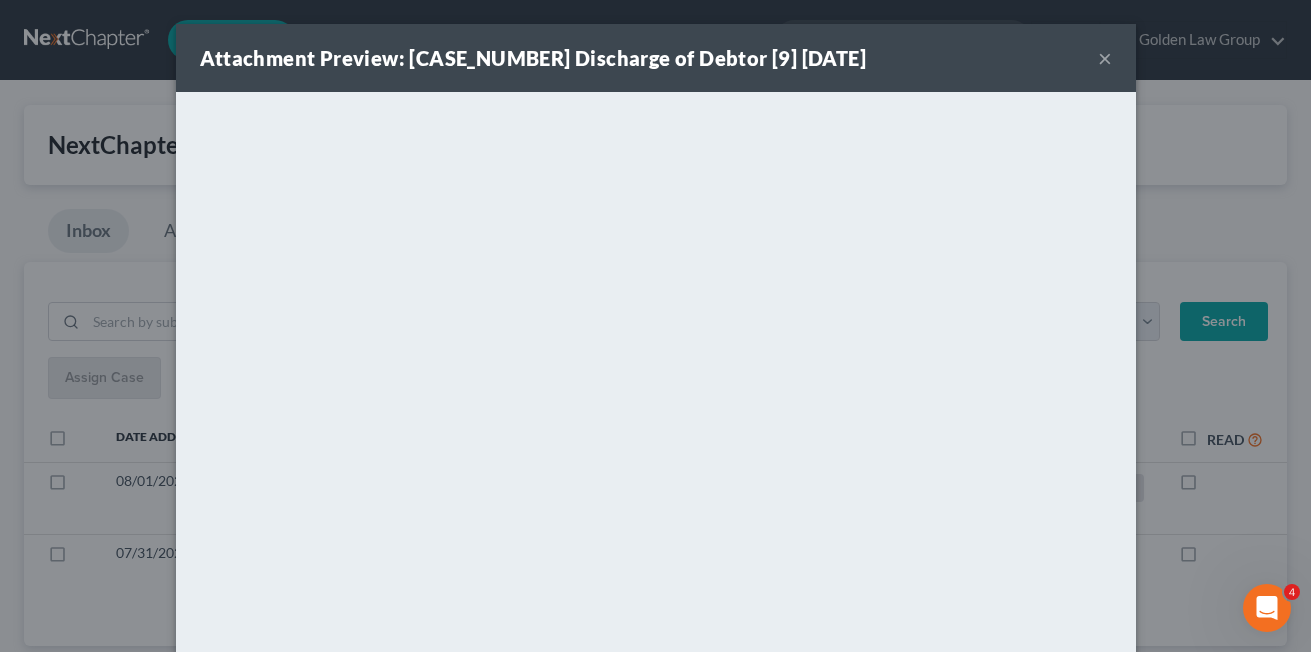 click on "Attachment Preview: [CASE_NUMBER] Discharge of Debtor [9] [DATE]" at bounding box center [533, 58] 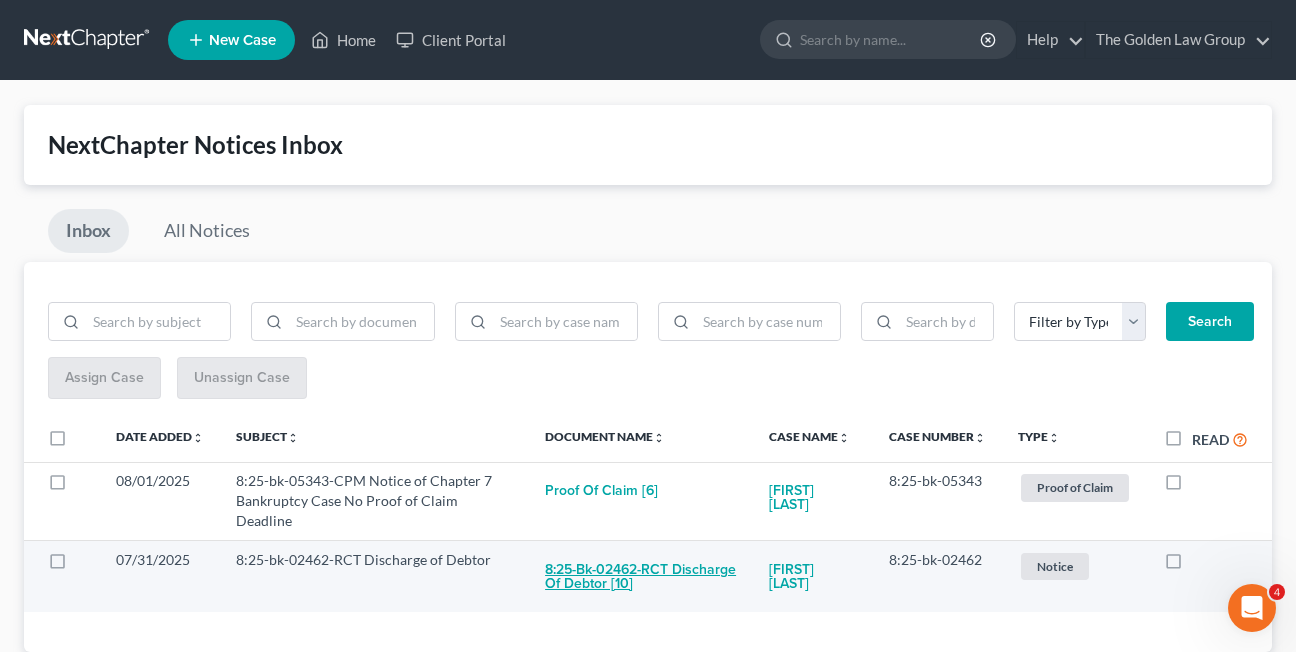 click on "8:25-bk-02462-RCT Discharge of Debtor [10]" at bounding box center [640, 577] 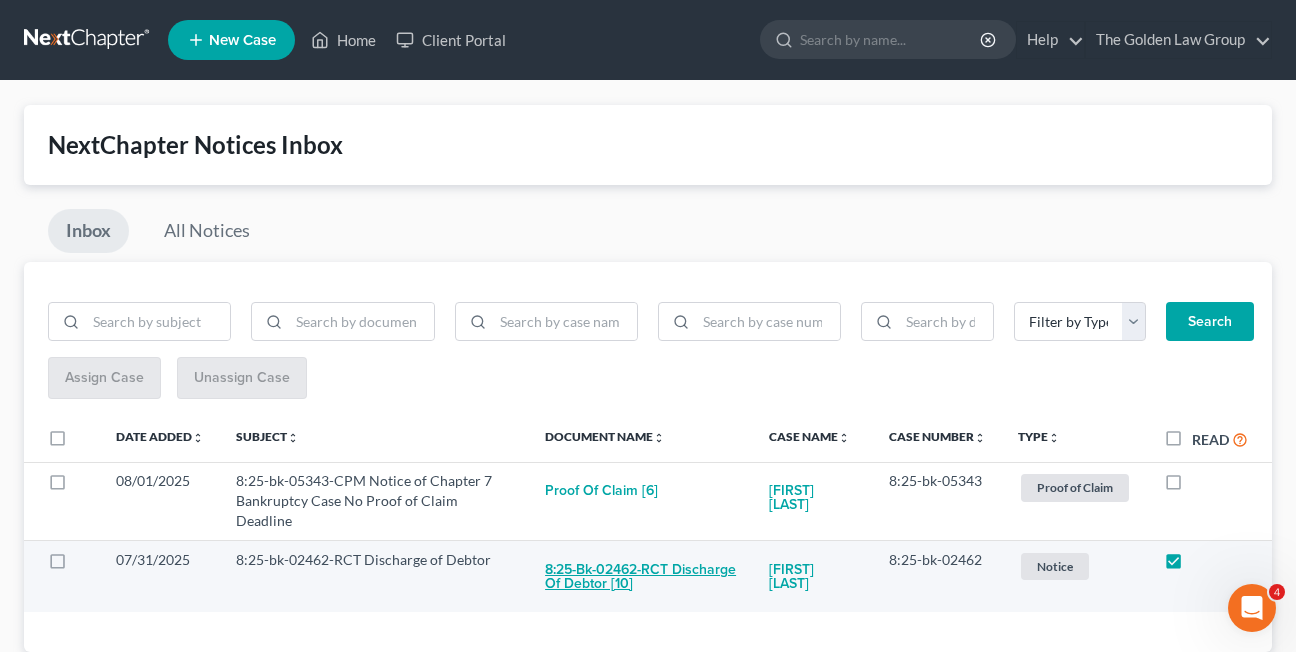 checkbox on "true" 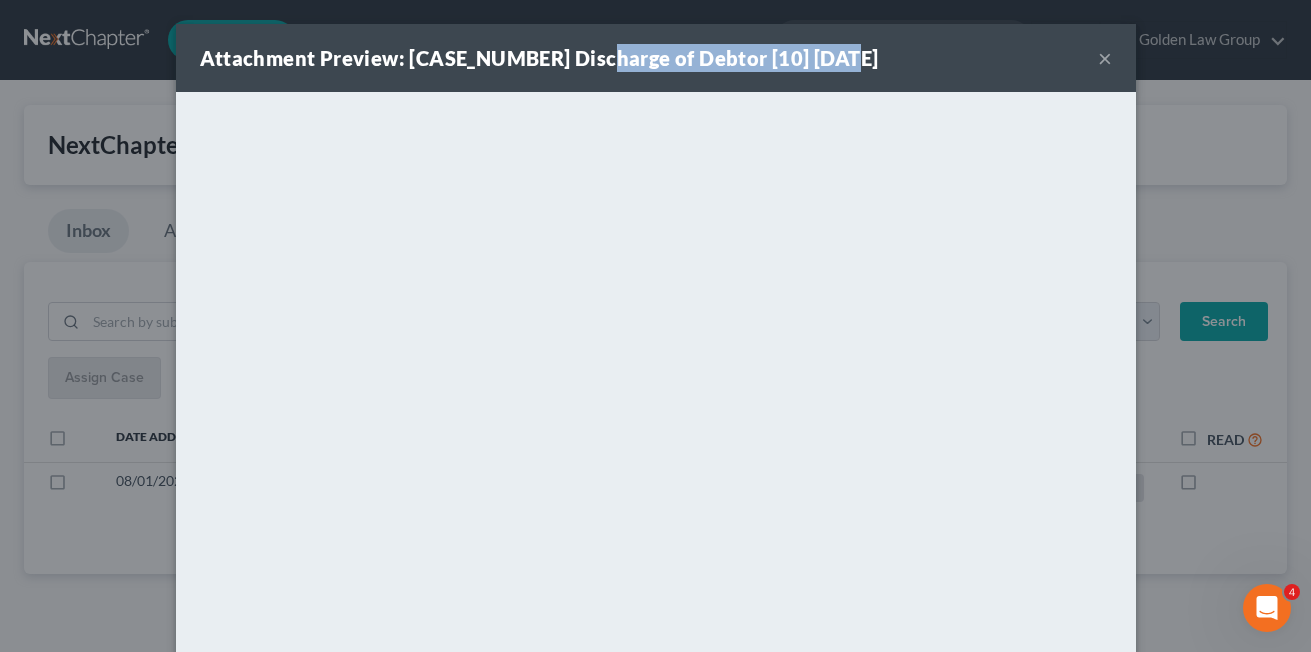 drag, startPoint x: 591, startPoint y: 63, endPoint x: 828, endPoint y: 60, distance: 237.01898 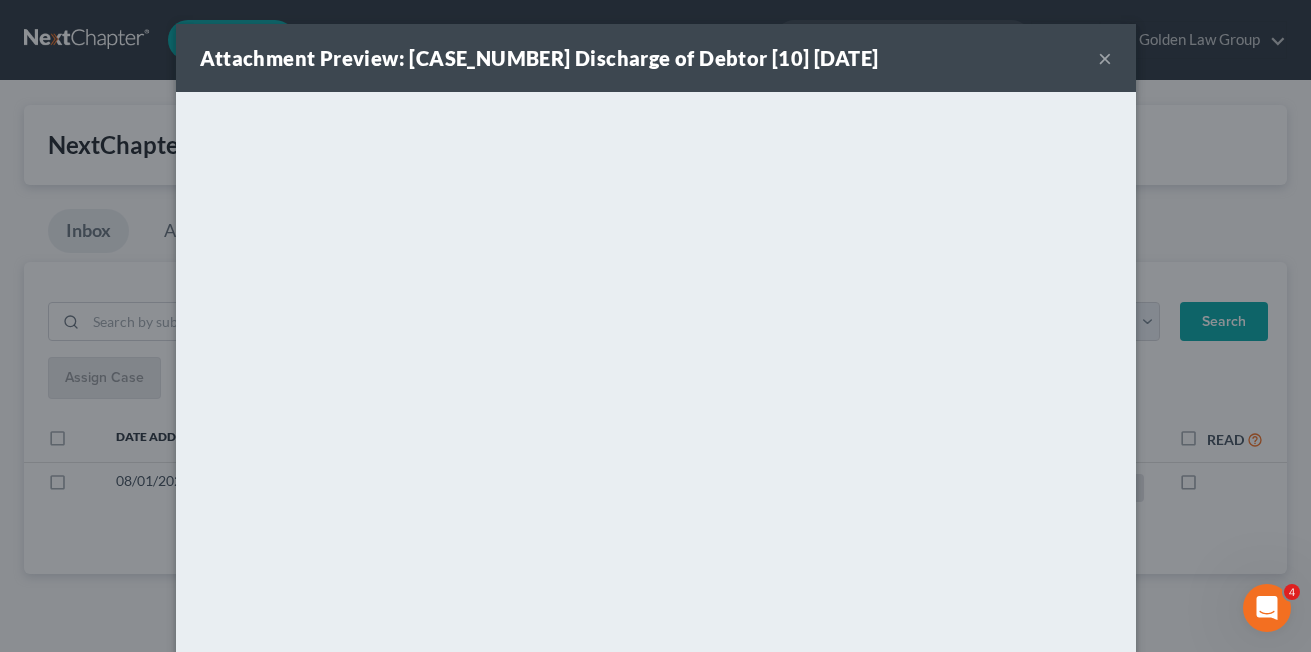 click on "Attachment Preview: [CASE_NUMBER] Discharge of Debtor [10] [DATE] ×" at bounding box center (656, 58) 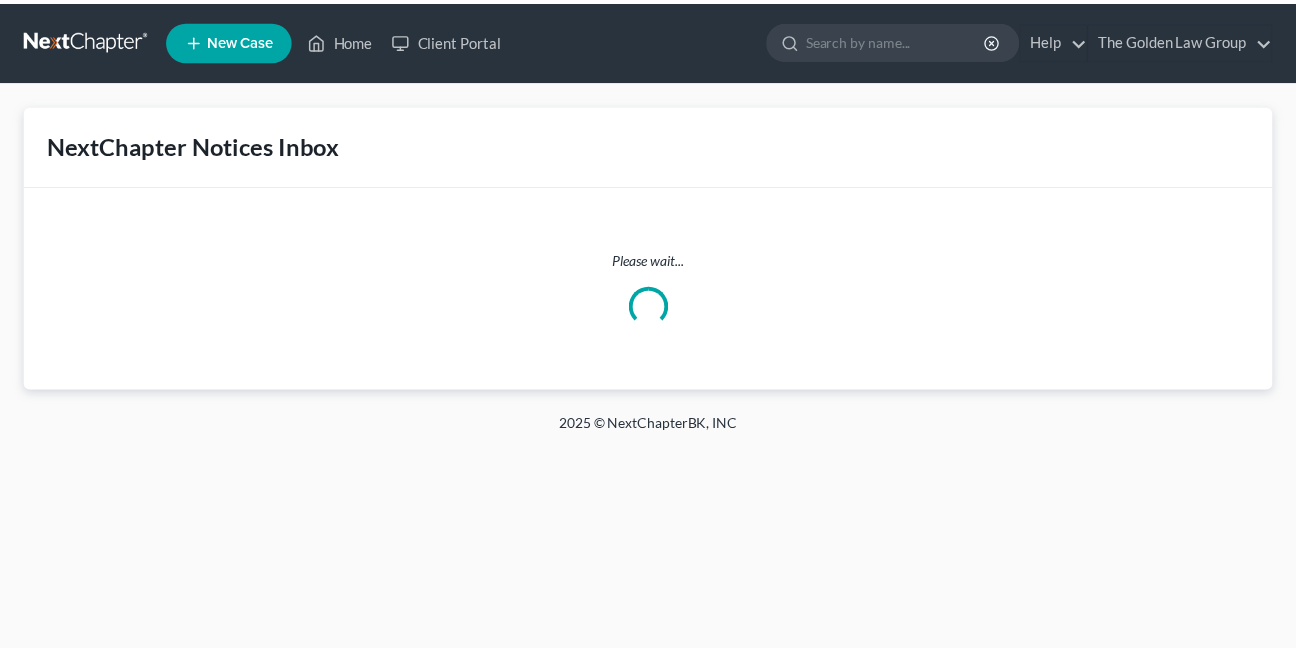 scroll, scrollTop: 0, scrollLeft: 0, axis: both 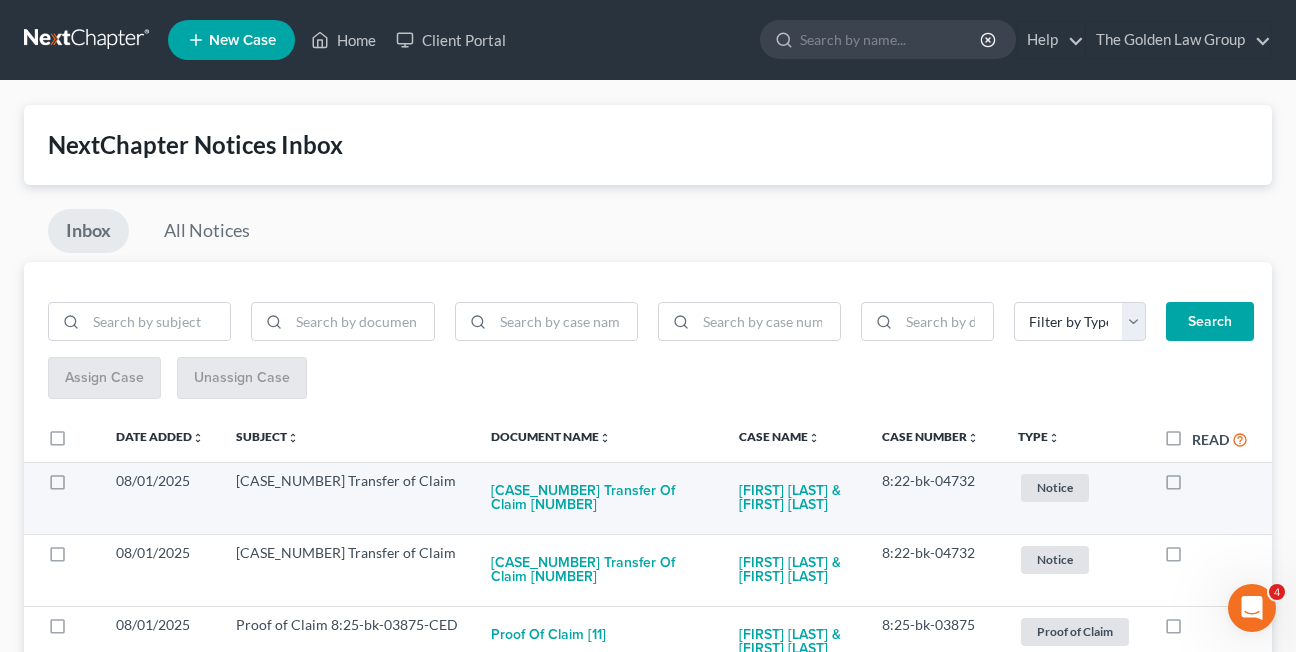 click at bounding box center [1192, 486] 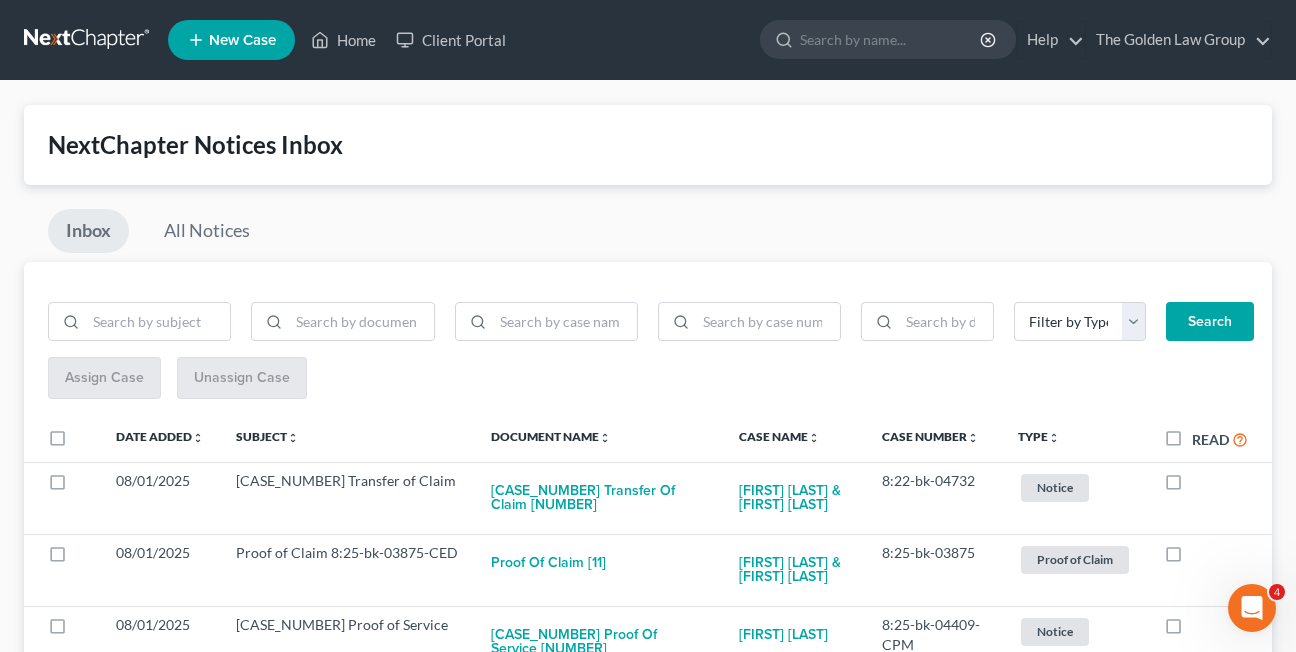 click at bounding box center (1192, 486) 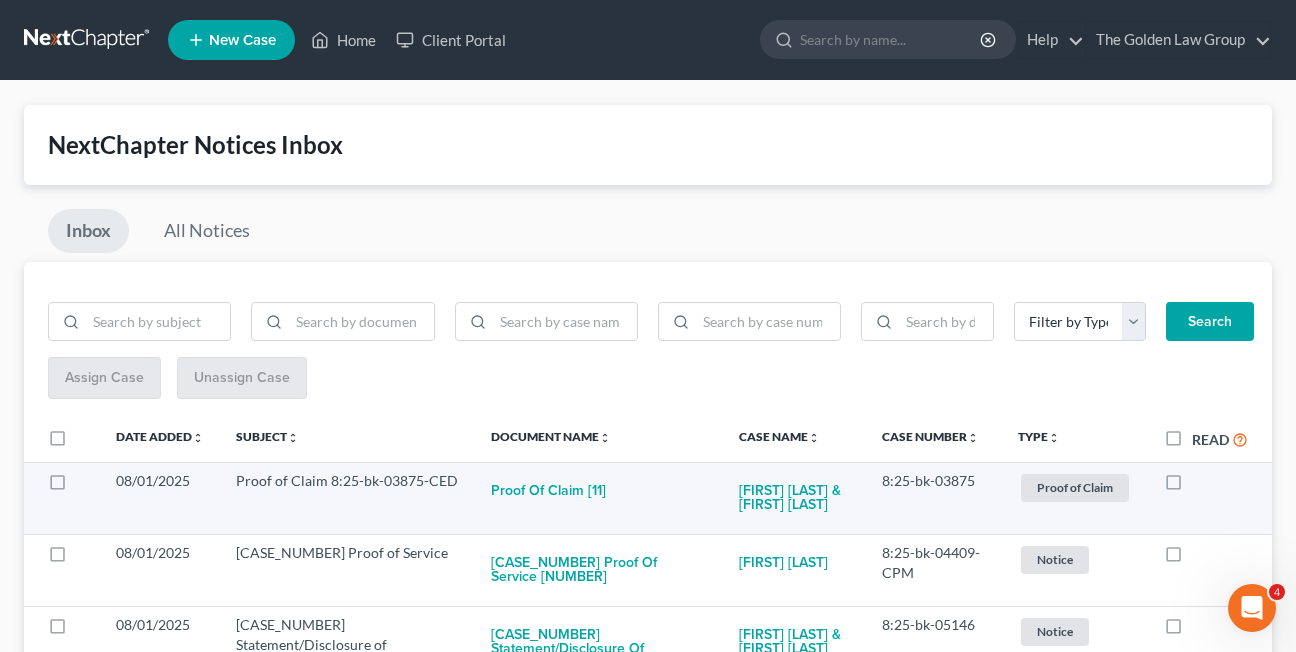 click at bounding box center (1192, 486) 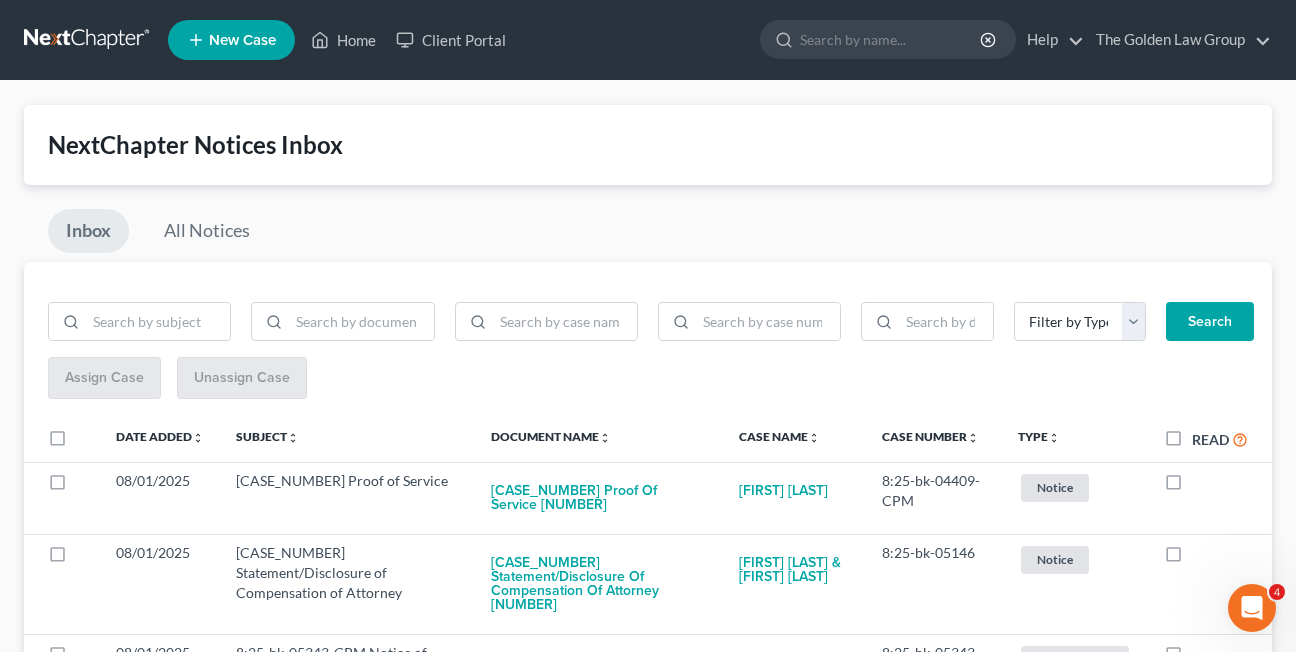click at bounding box center [1192, 486] 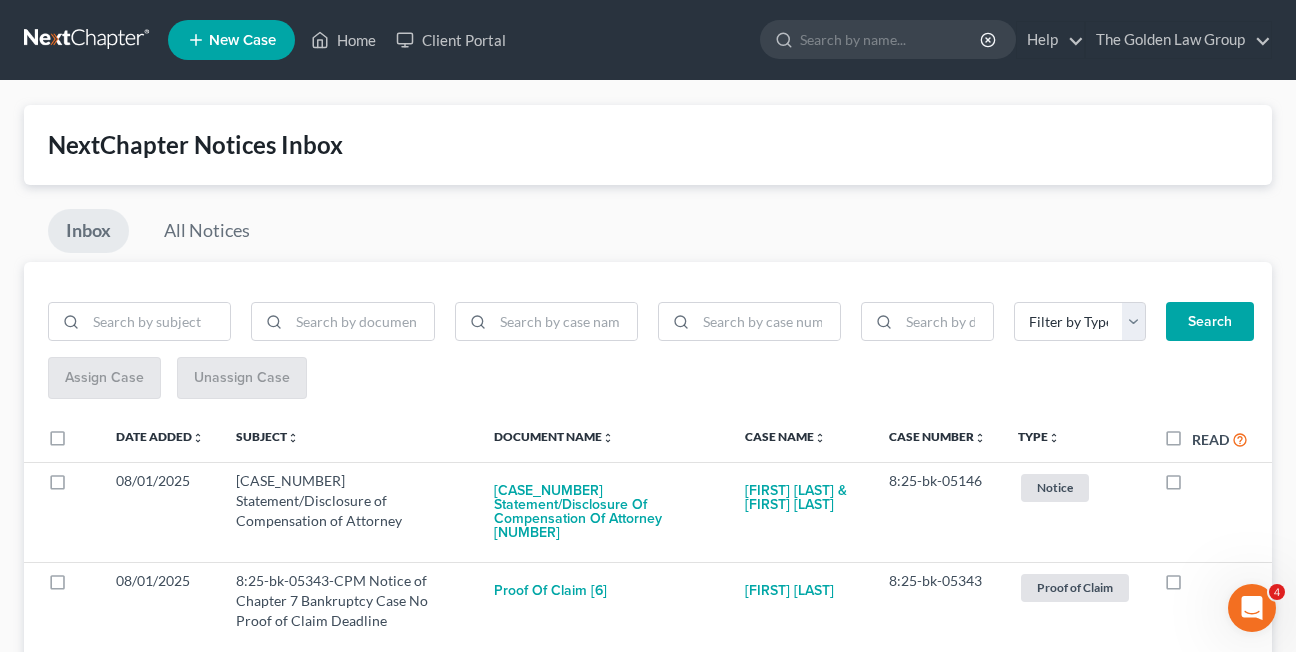 click at bounding box center (1192, 486) 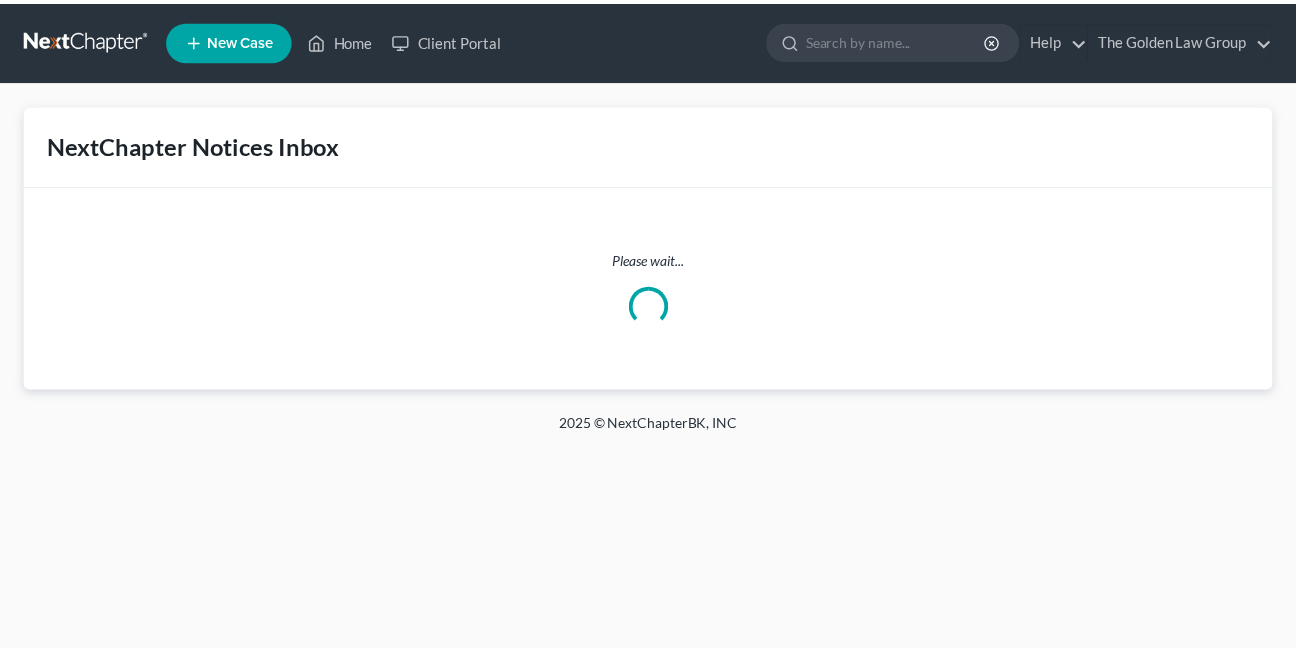 scroll, scrollTop: 0, scrollLeft: 0, axis: both 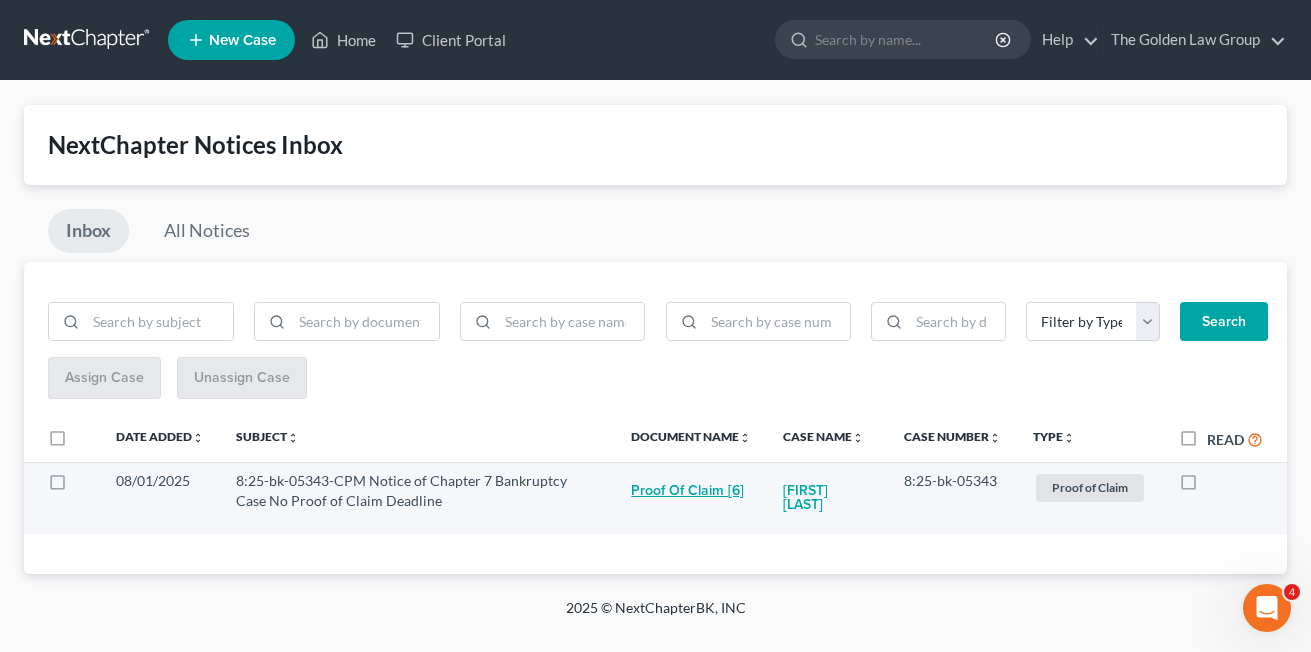 click on "Proof of Claim [6]" at bounding box center [687, 491] 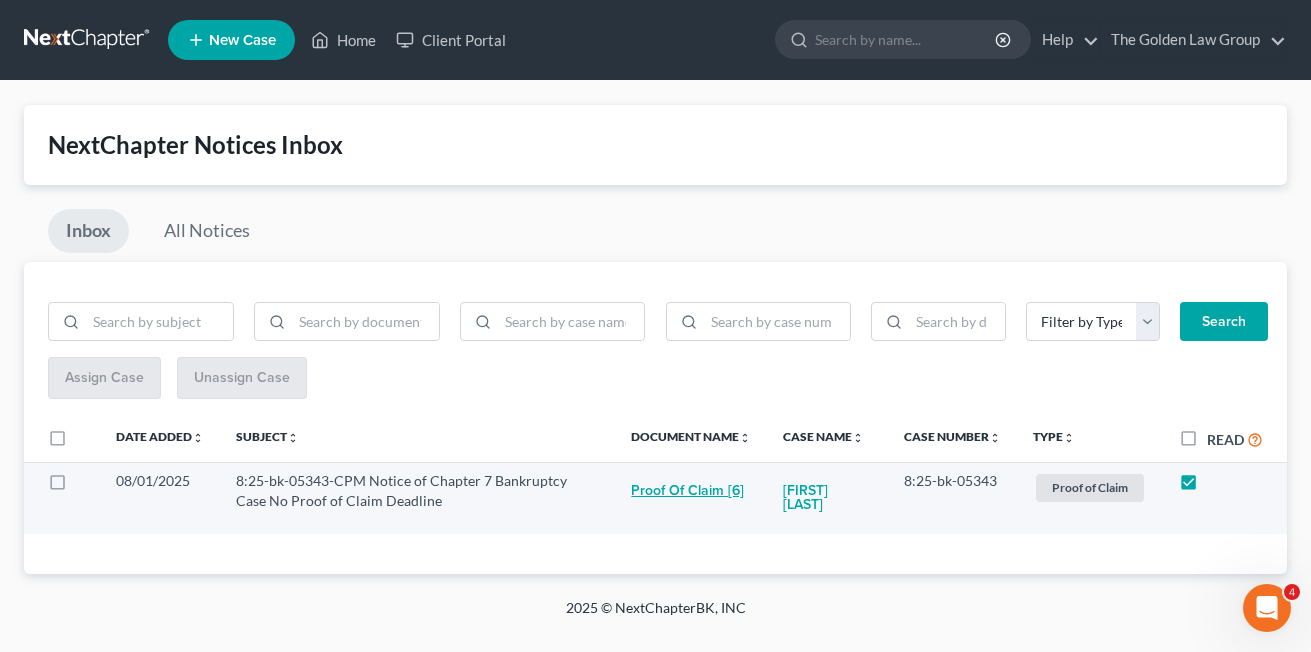 checkbox on "true" 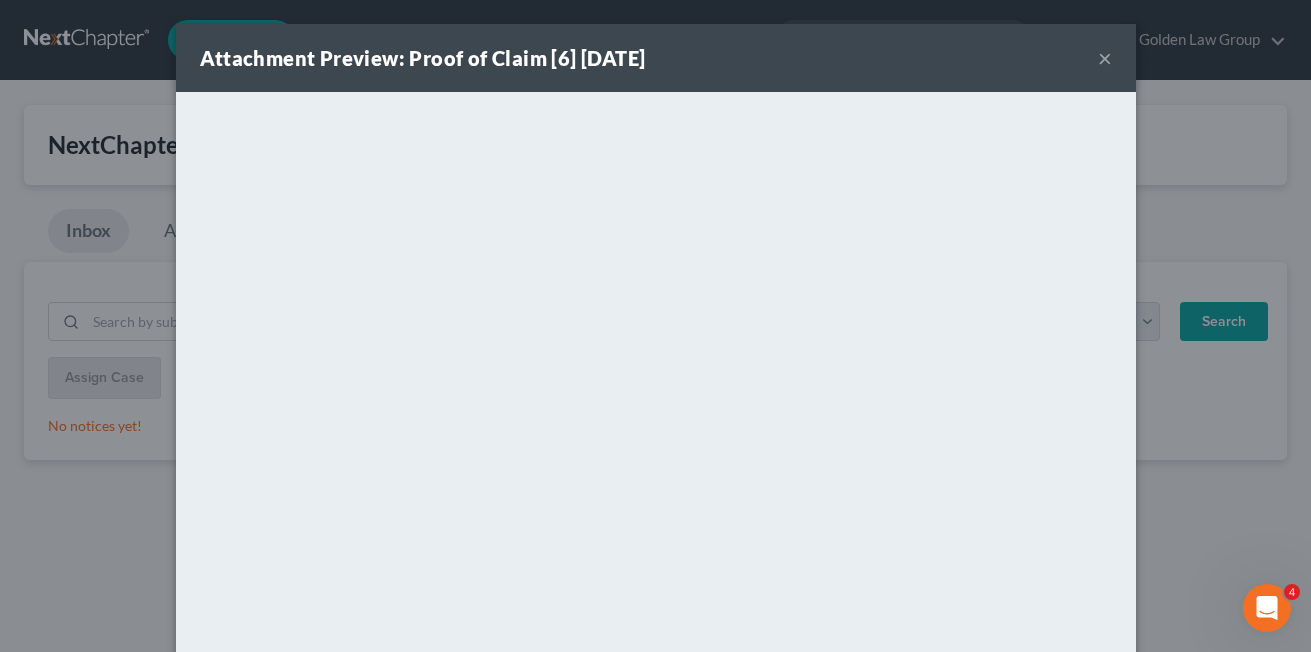 click on "×" at bounding box center [1105, 58] 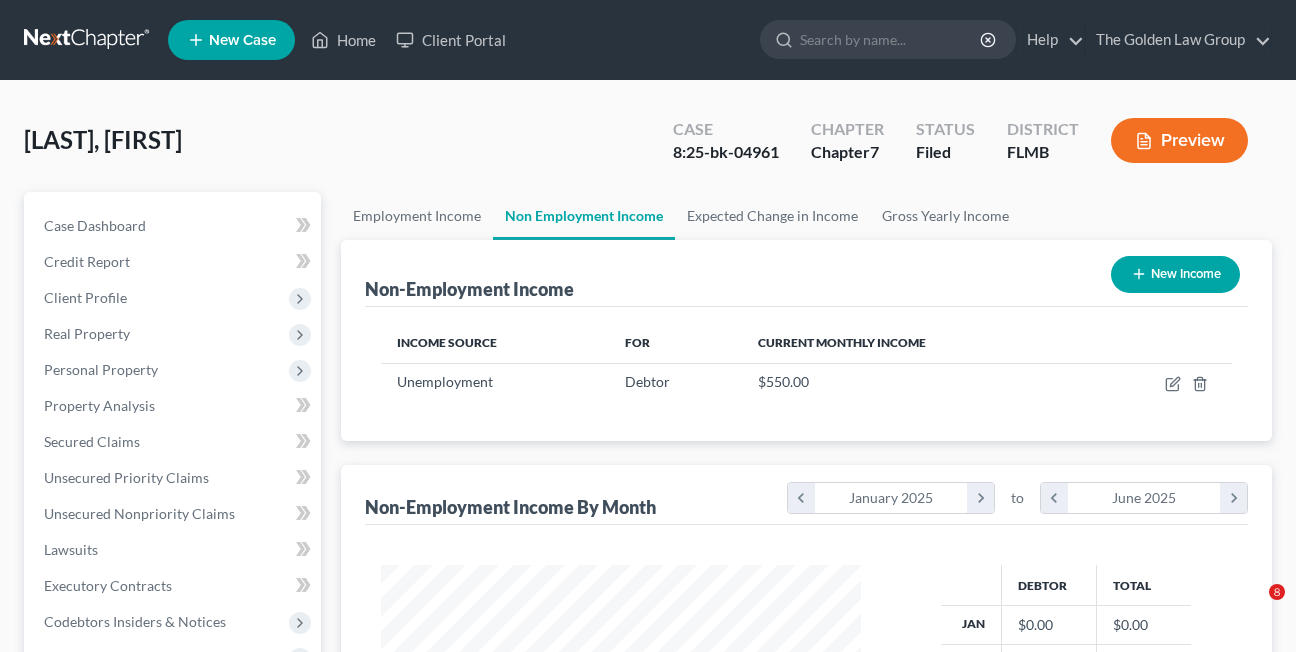 scroll, scrollTop: 0, scrollLeft: 0, axis: both 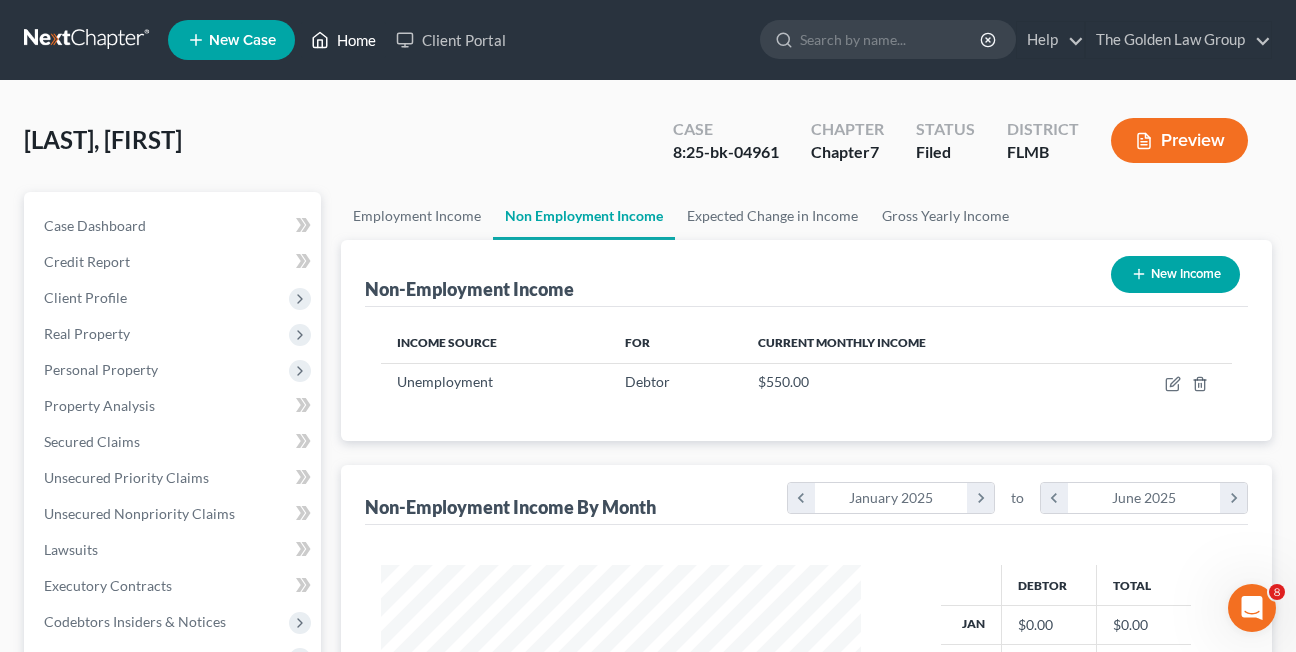 click on "Home" at bounding box center (343, 40) 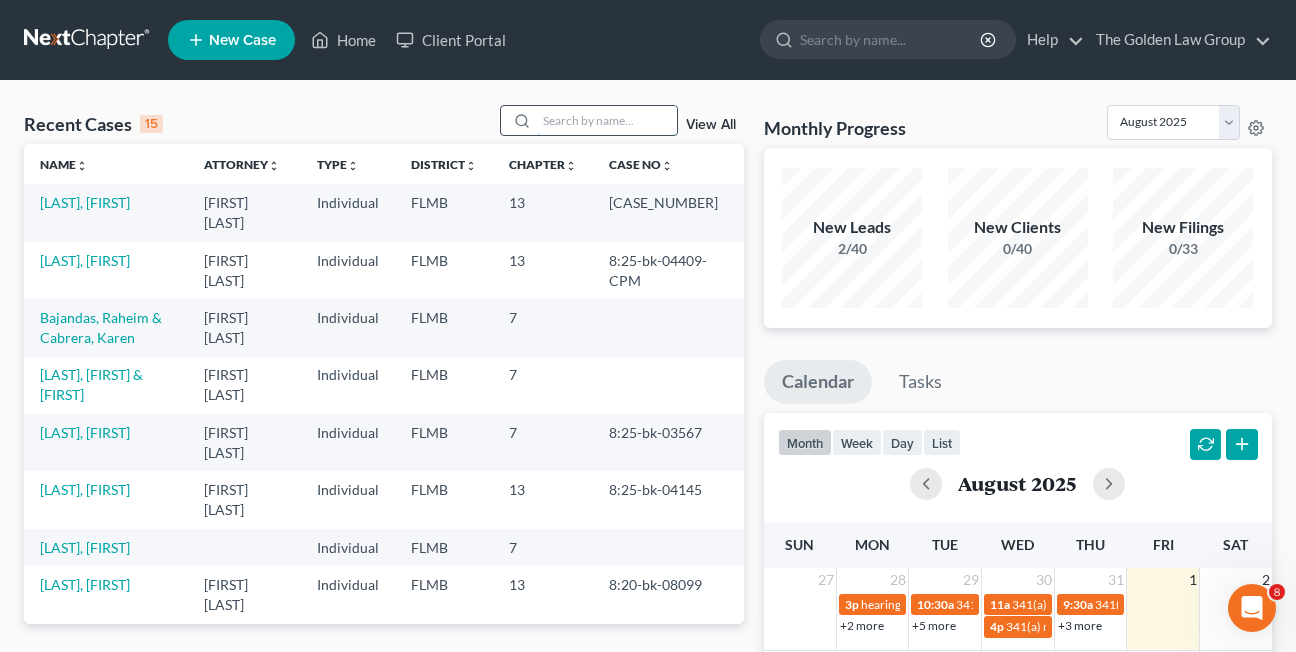 click at bounding box center (607, 120) 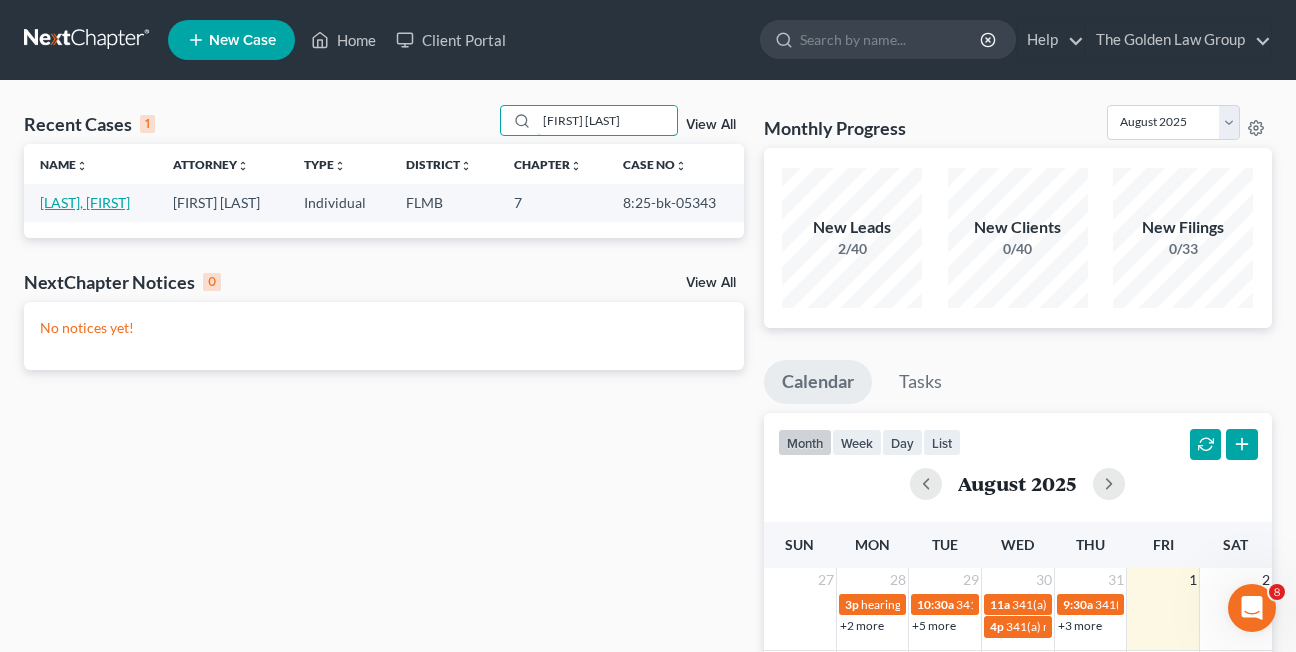 type on "debra bridges" 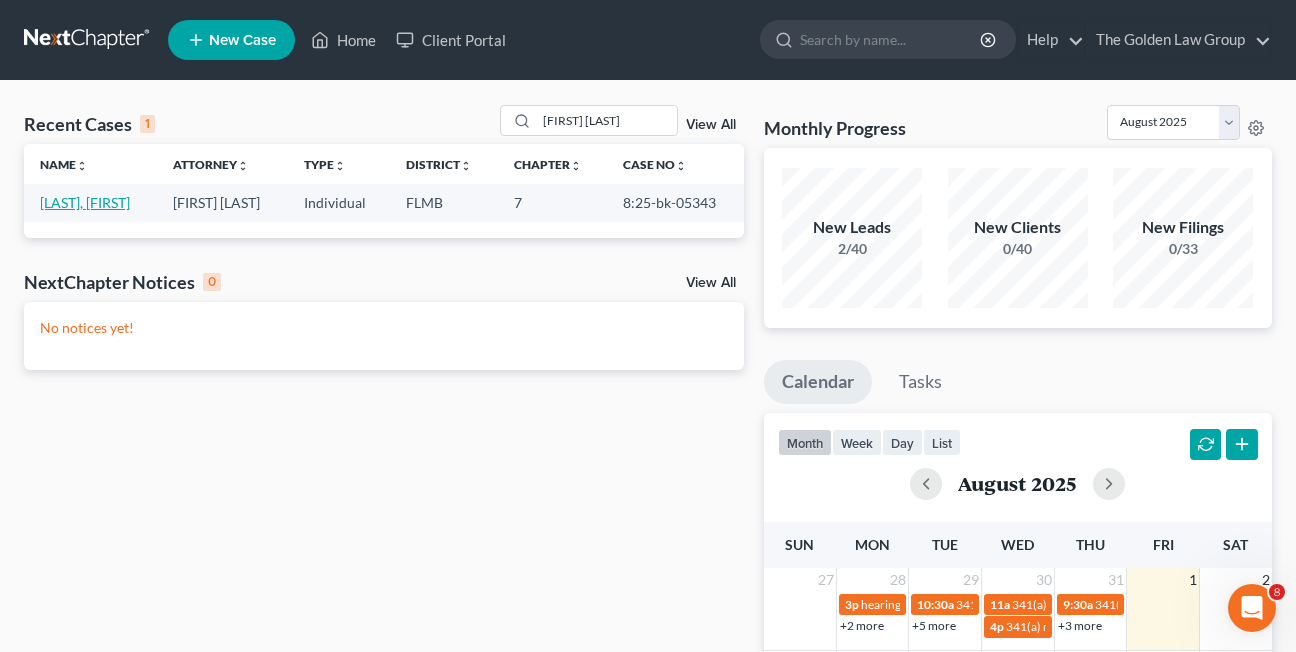 click on "Bridges, Debra" at bounding box center [85, 202] 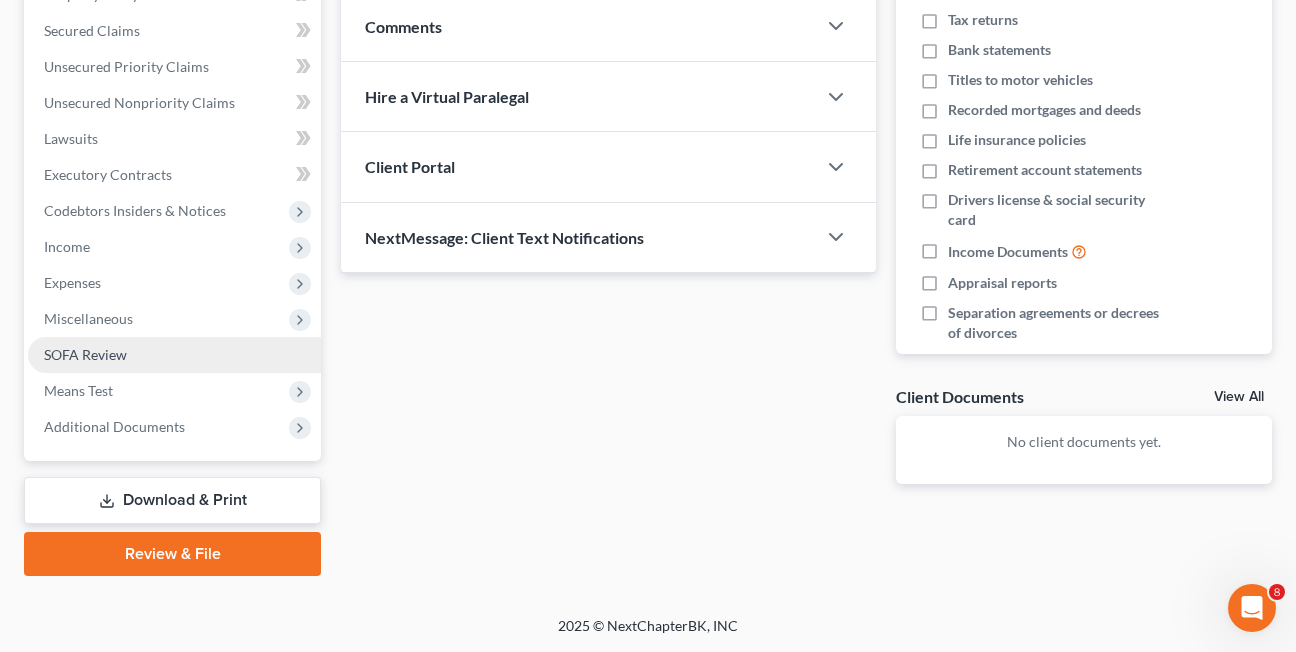 scroll, scrollTop: 311, scrollLeft: 0, axis: vertical 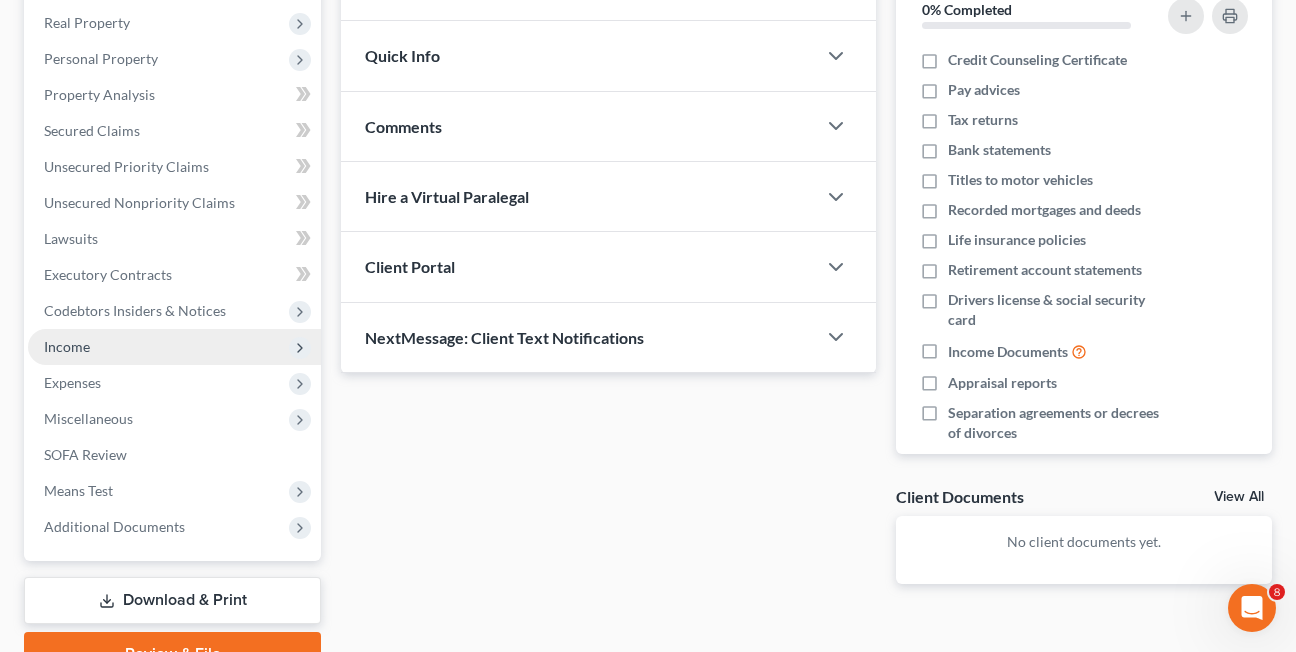 click on "Income" at bounding box center [67, 346] 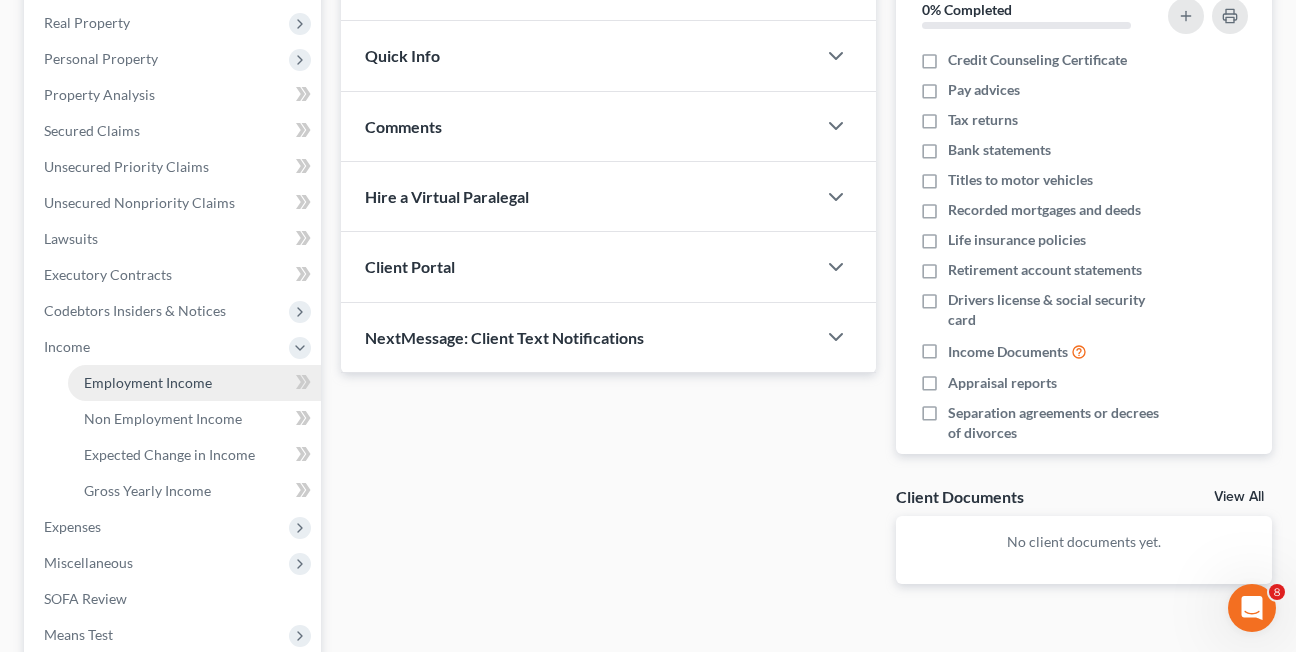 click on "Employment Income" at bounding box center [148, 382] 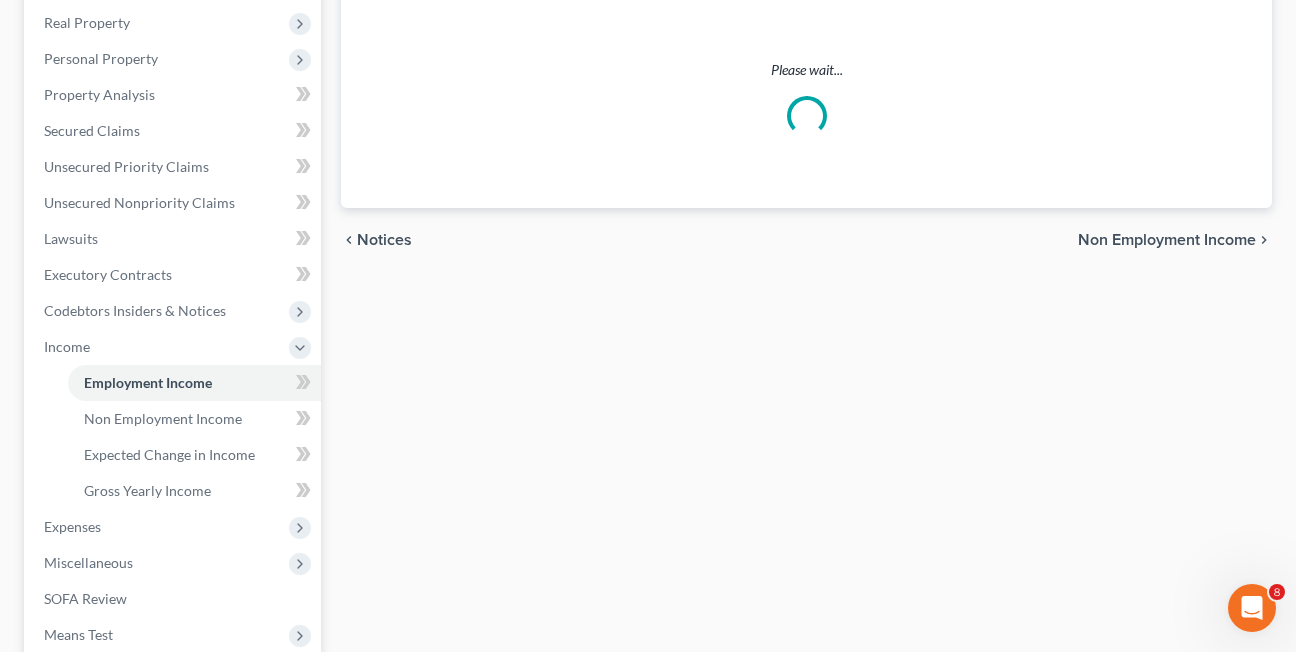 scroll, scrollTop: 0, scrollLeft: 0, axis: both 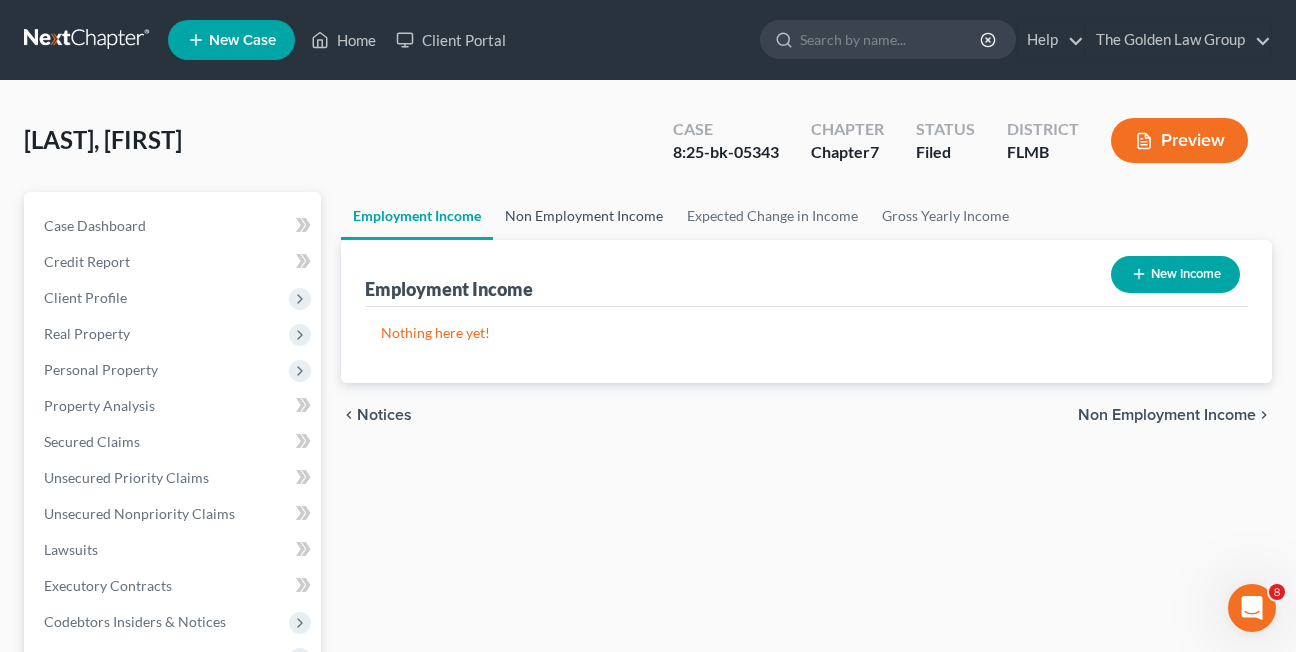 click on "Non Employment Income" at bounding box center (584, 216) 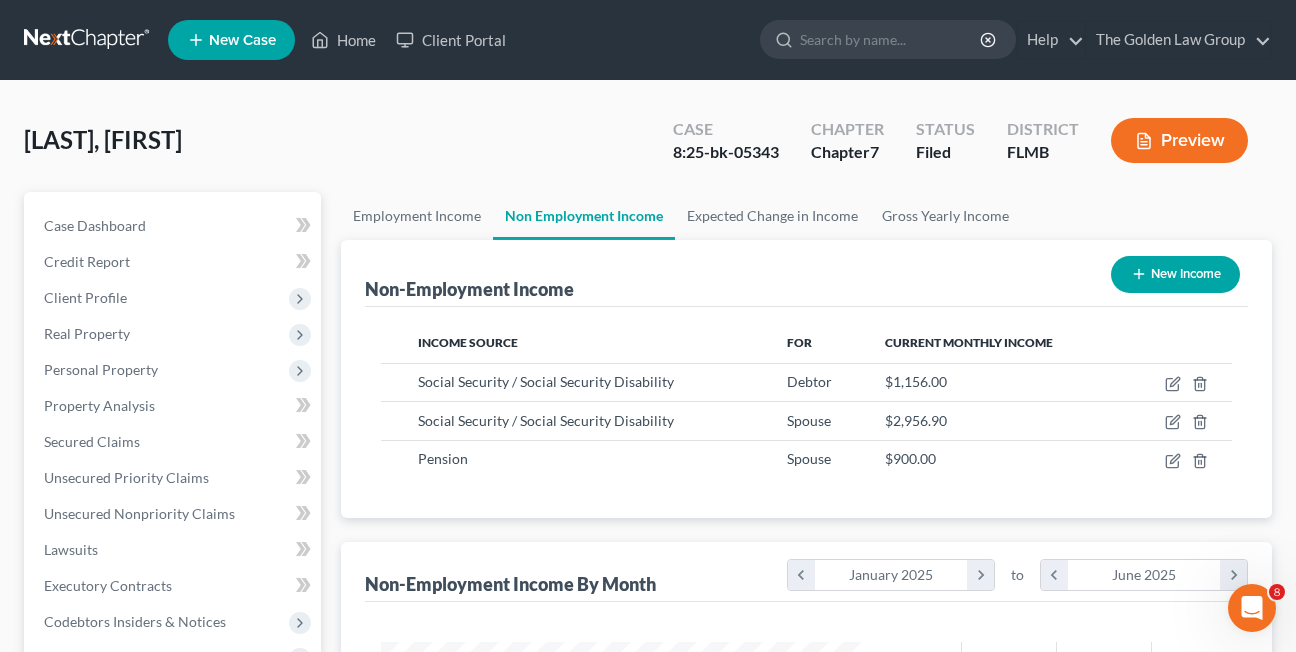 scroll, scrollTop: 999642, scrollLeft: 999480, axis: both 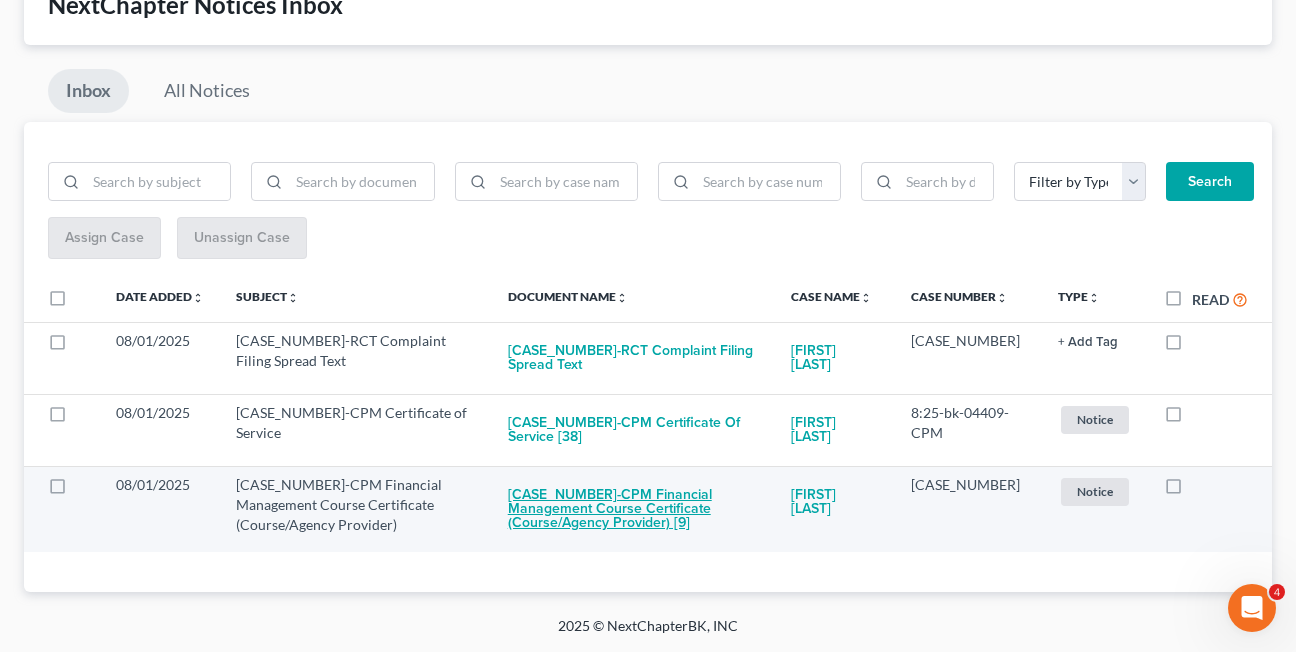 click on "[CASE_NUMBER]-CPM Financial Management Course Certificate (Course/Agency Provider) [9]" at bounding box center [633, 509] 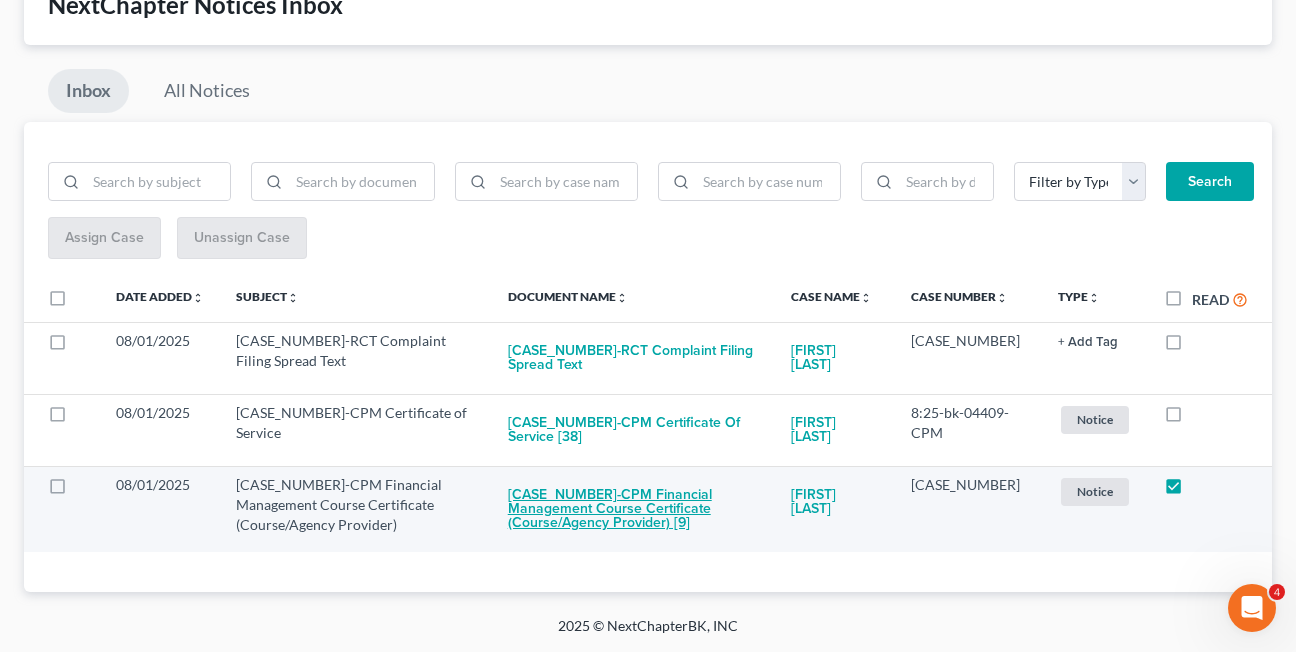 checkbox on "true" 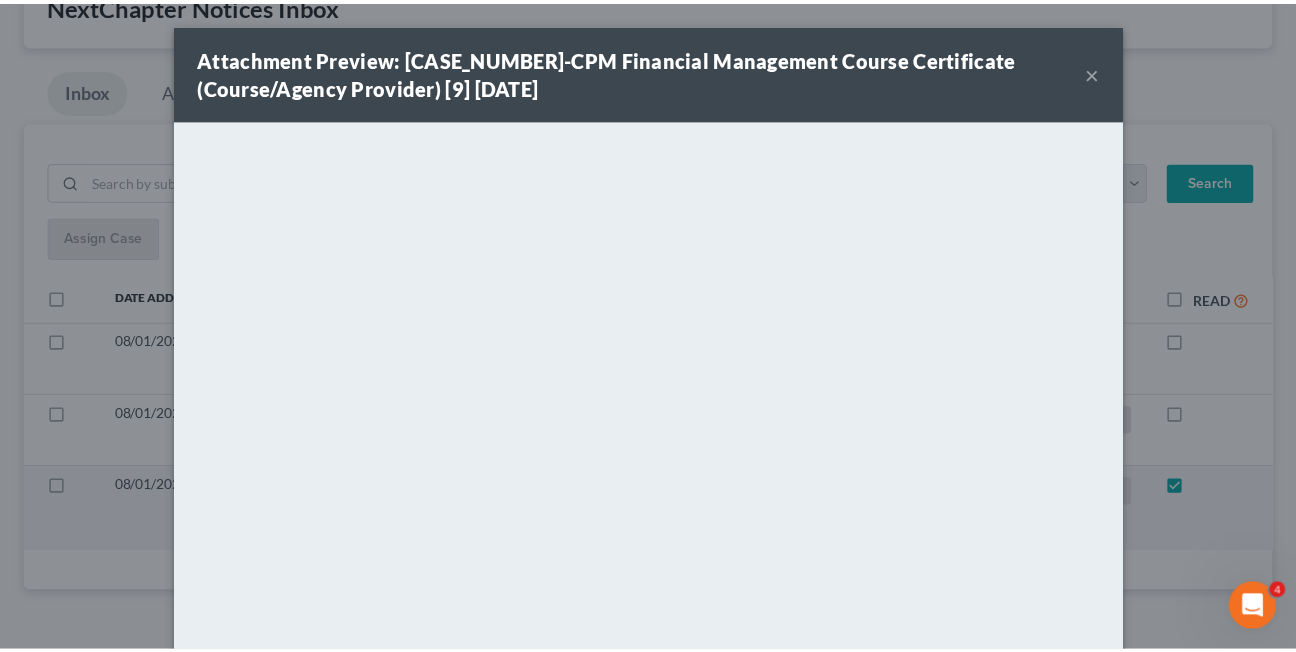 scroll, scrollTop: 54, scrollLeft: 0, axis: vertical 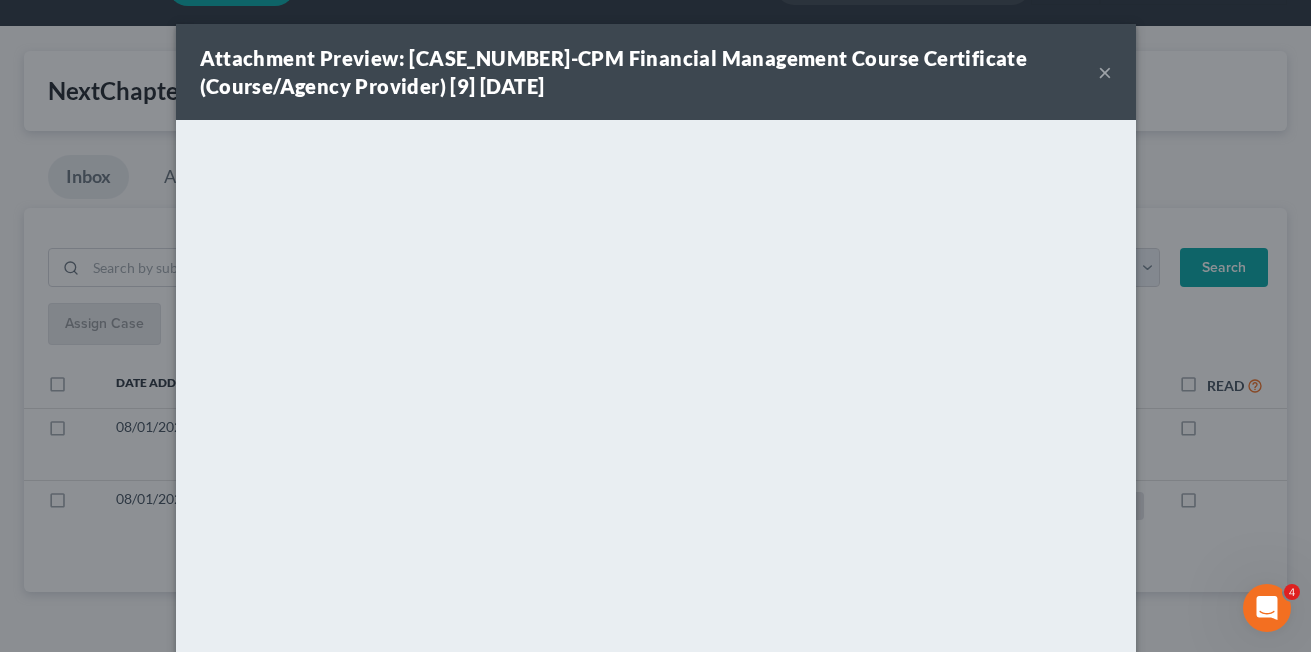 click on "×" at bounding box center (1105, 72) 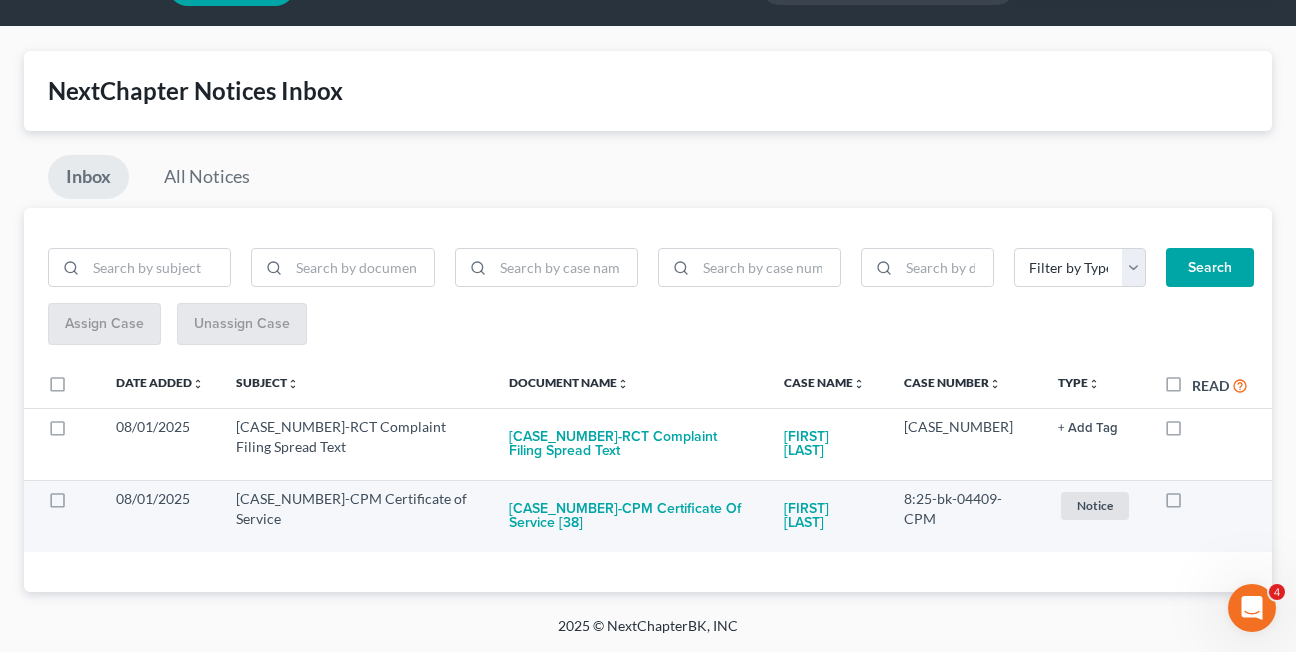 click at bounding box center (1192, 504) 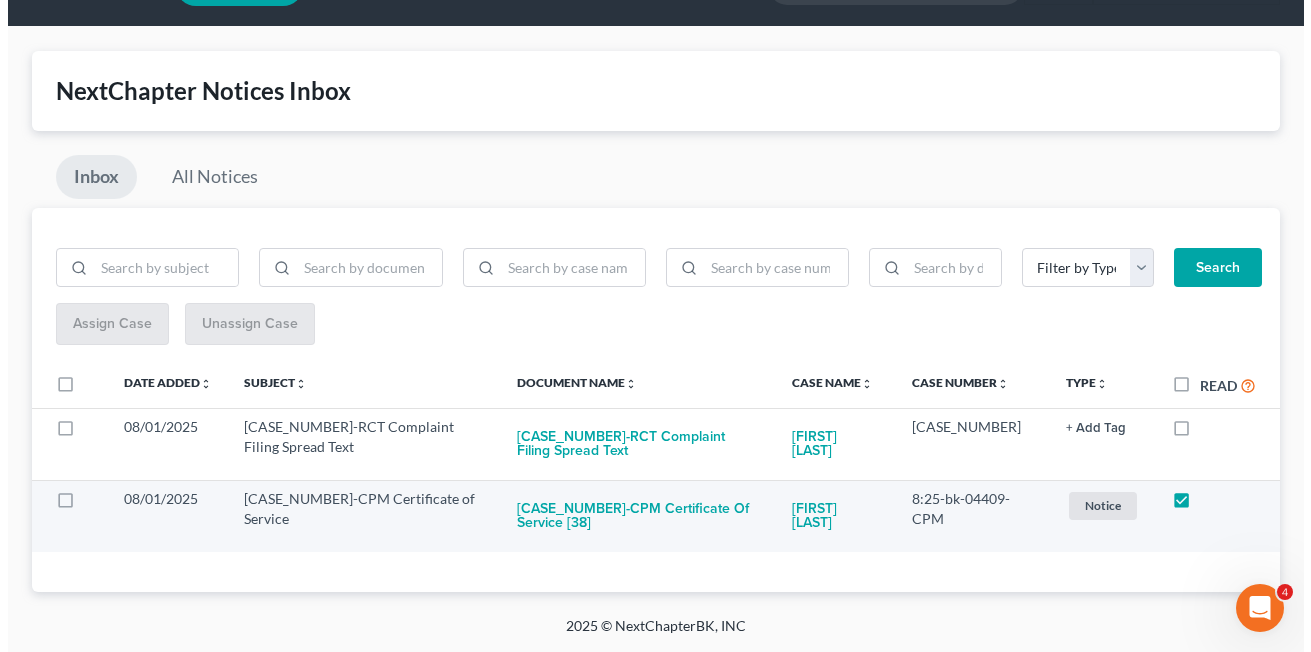 scroll, scrollTop: 0, scrollLeft: 0, axis: both 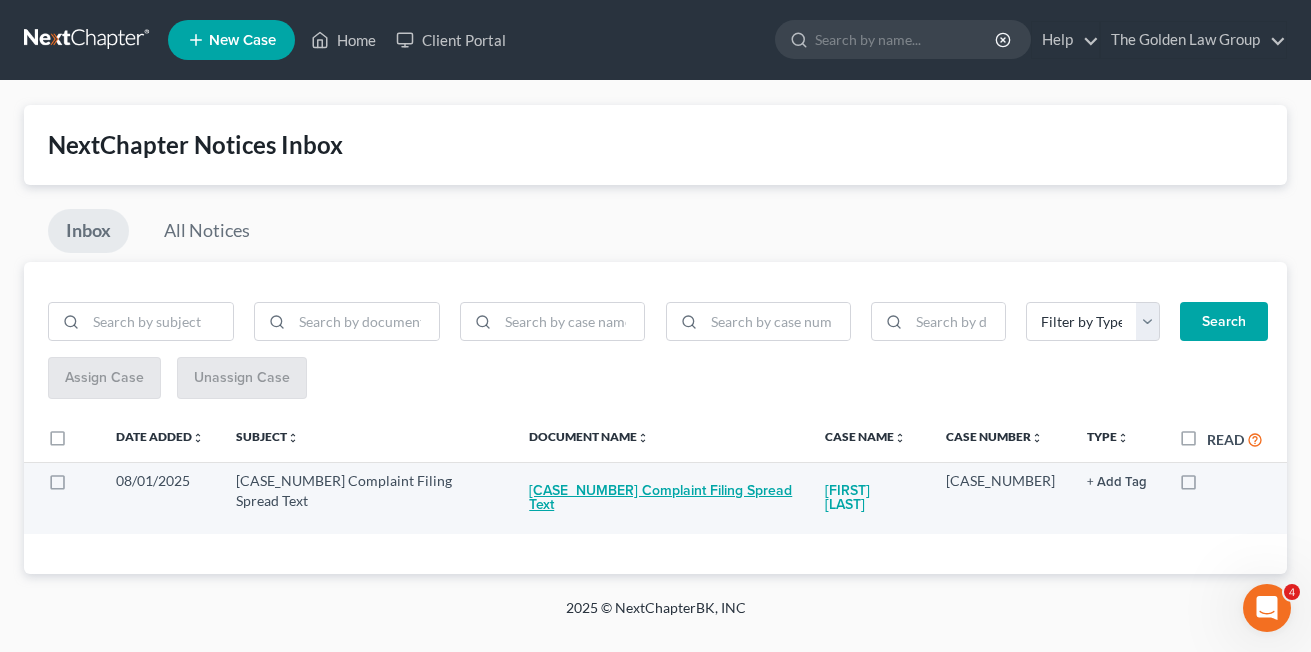 click on "[CASE_NUMBER] Complaint Filing Spread Text" at bounding box center (661, 498) 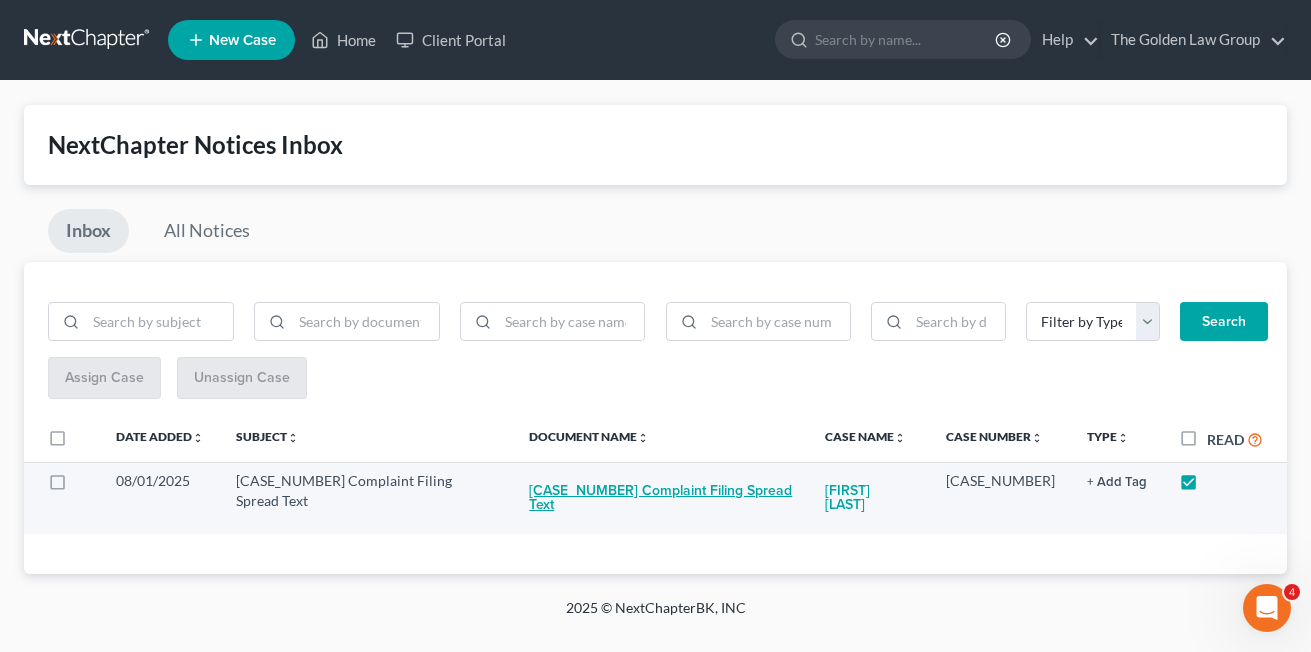 checkbox on "true" 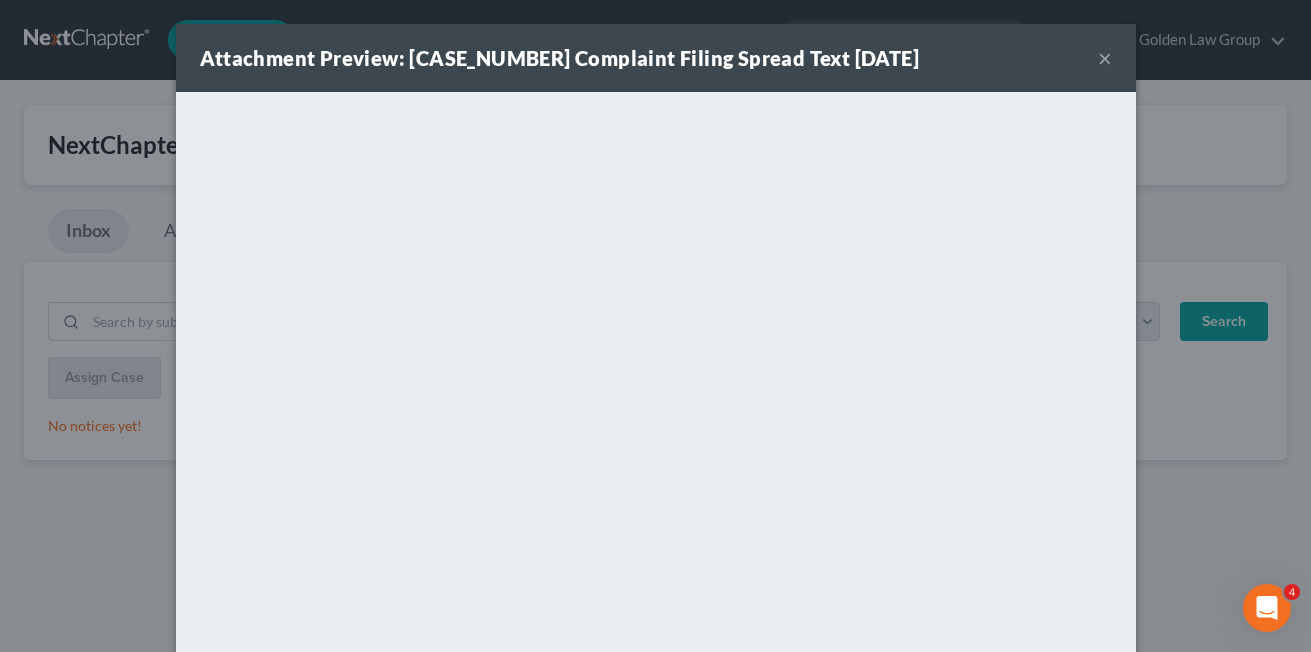 click on "×" at bounding box center [1105, 58] 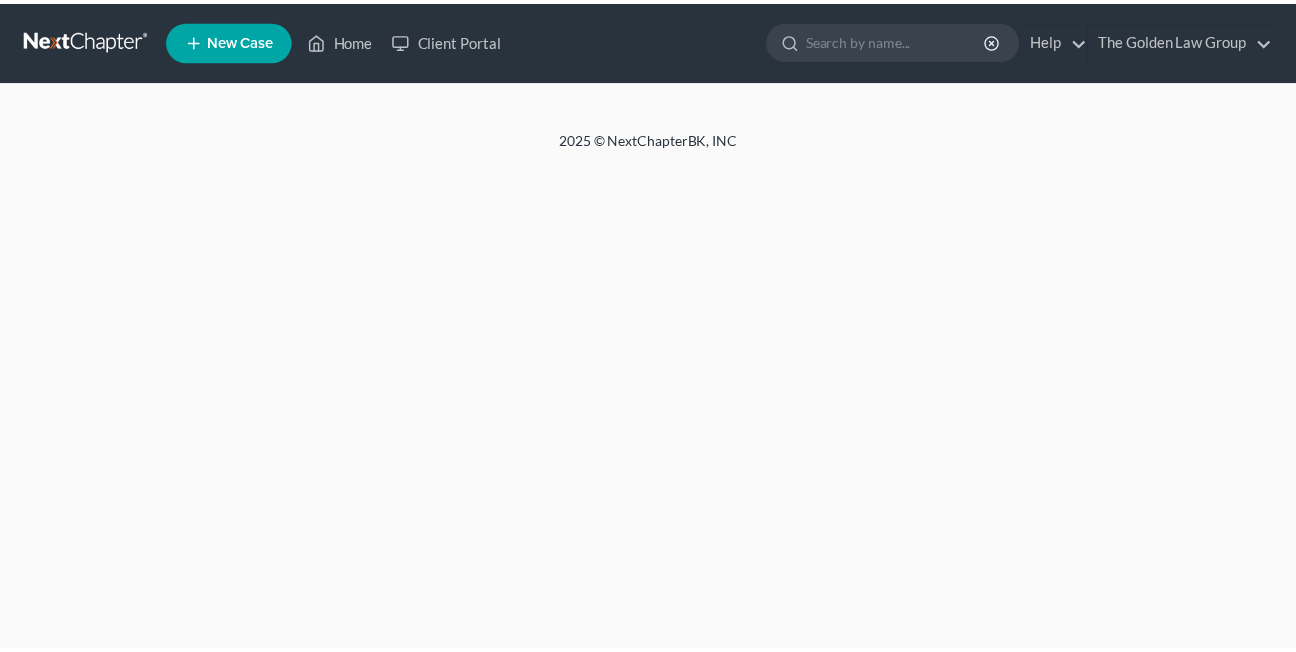 scroll, scrollTop: 0, scrollLeft: 0, axis: both 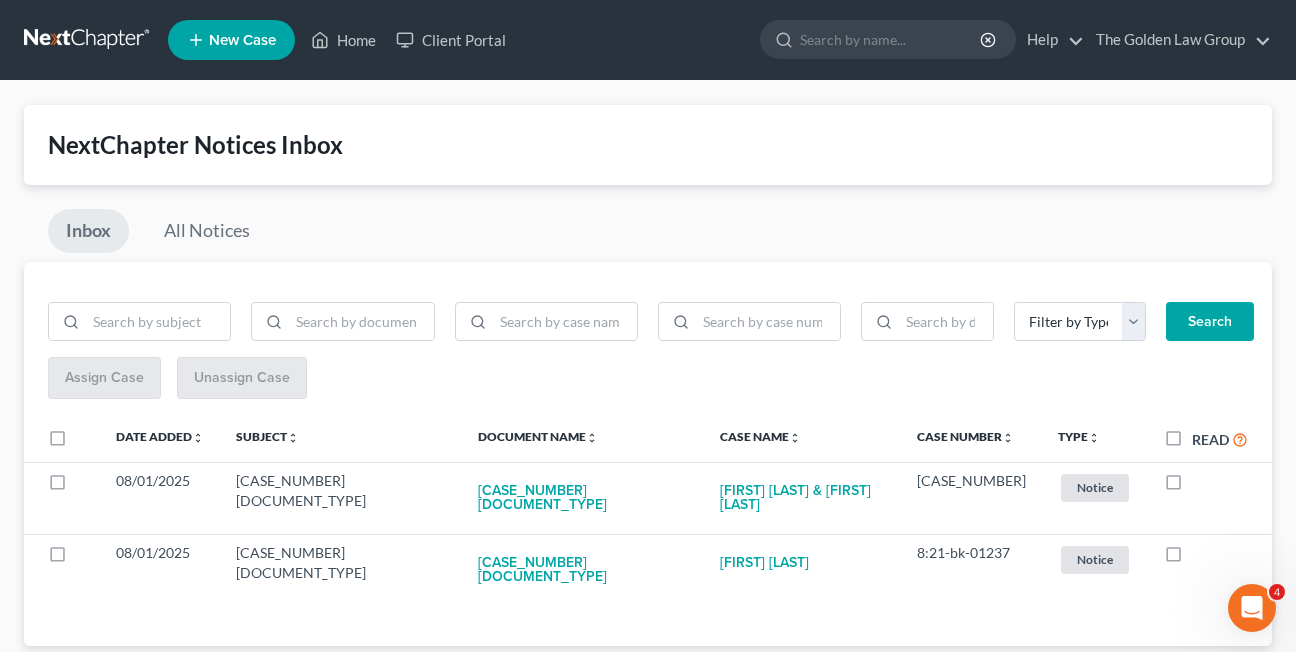 click on "Inbox All Notices" at bounding box center (648, 235) 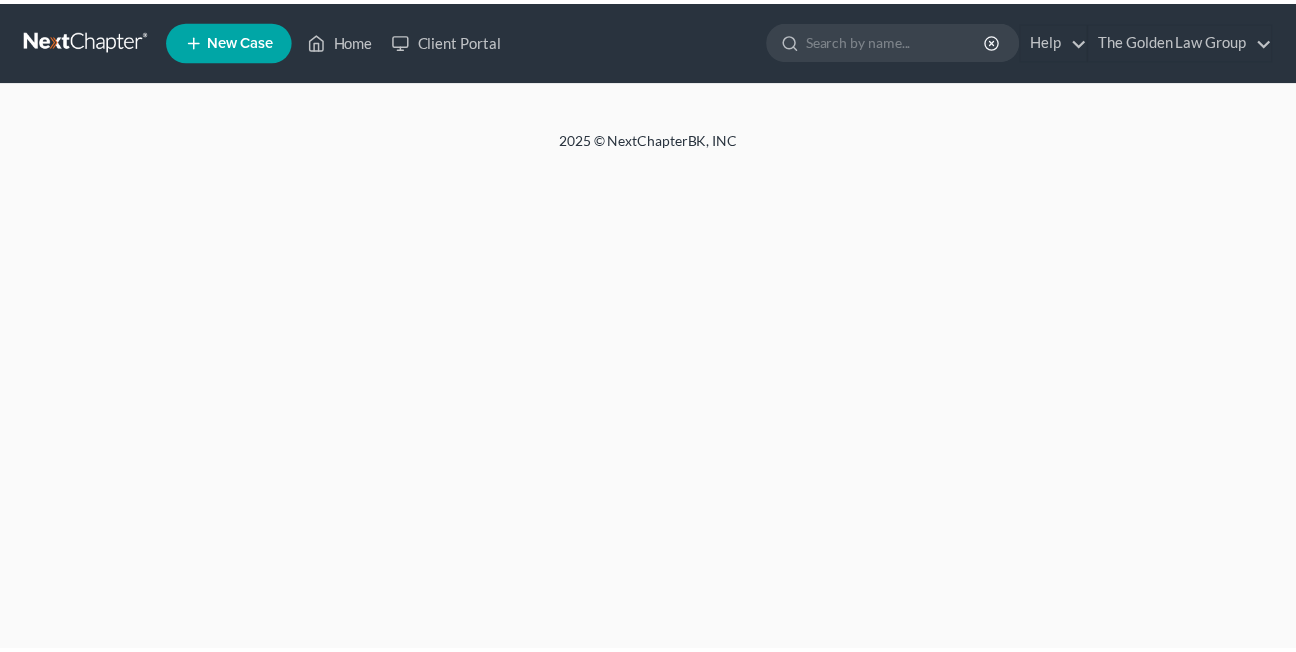 scroll, scrollTop: 0, scrollLeft: 0, axis: both 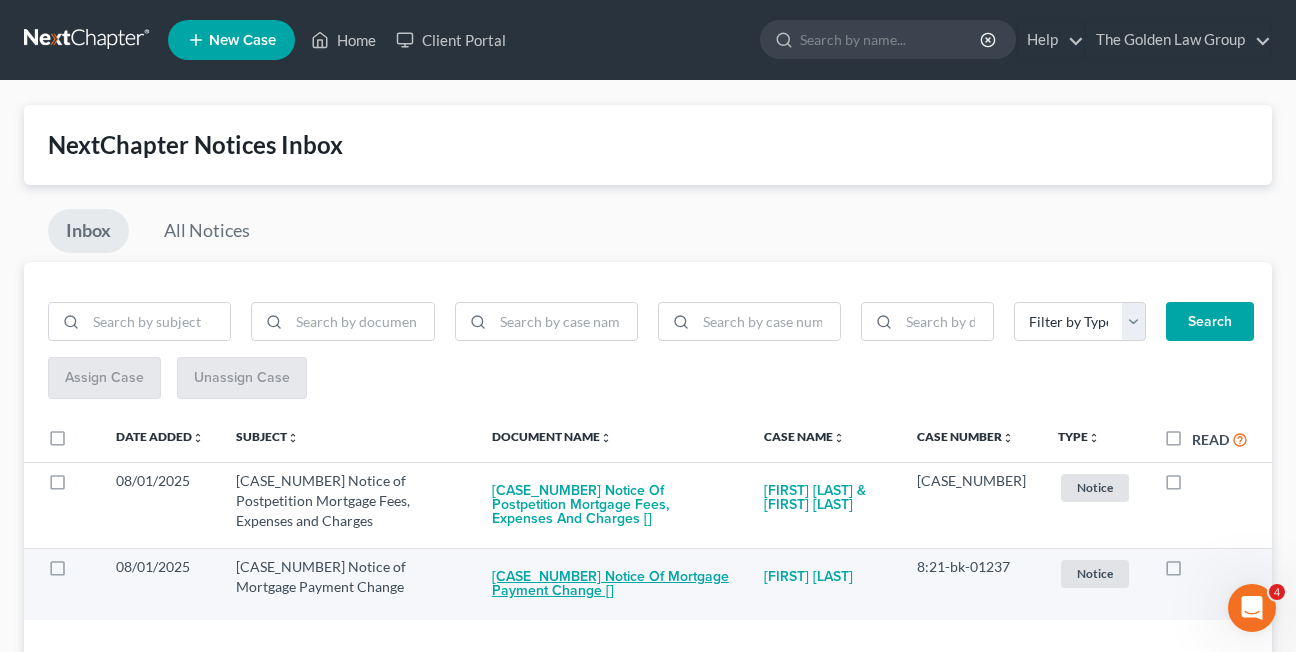 click on "[CASE_NUMBER] Notice of Mortgage Payment Change []" at bounding box center (612, 584) 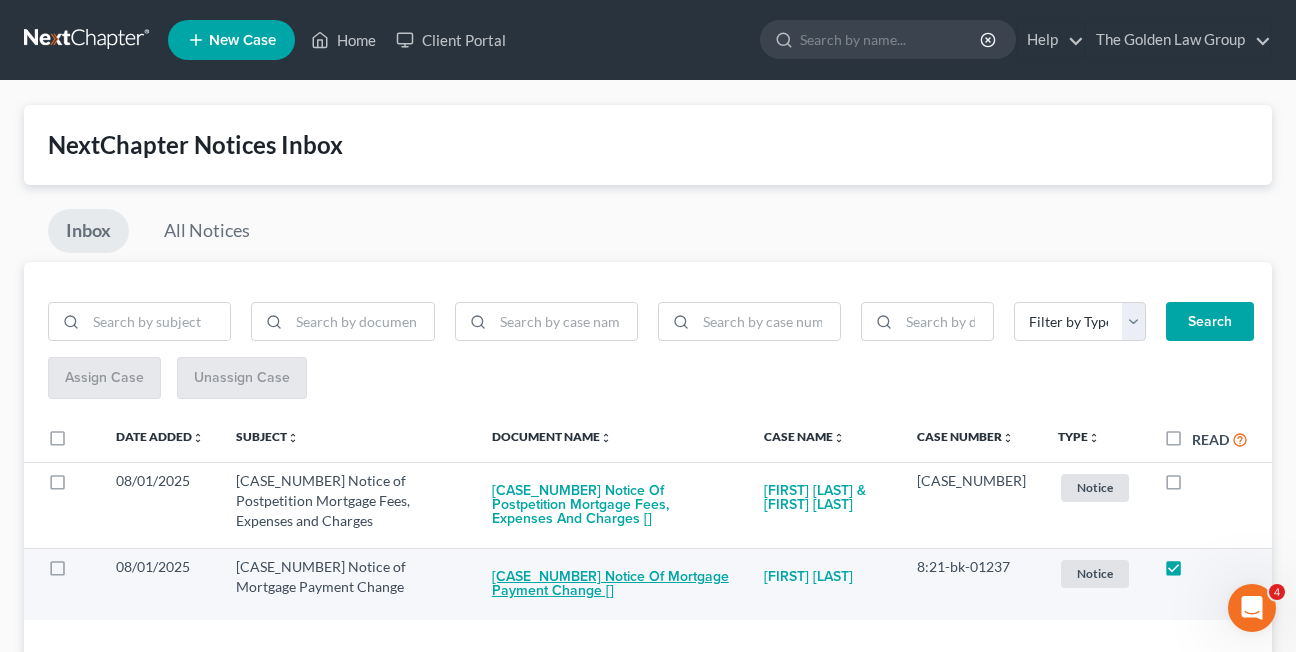 checkbox on "true" 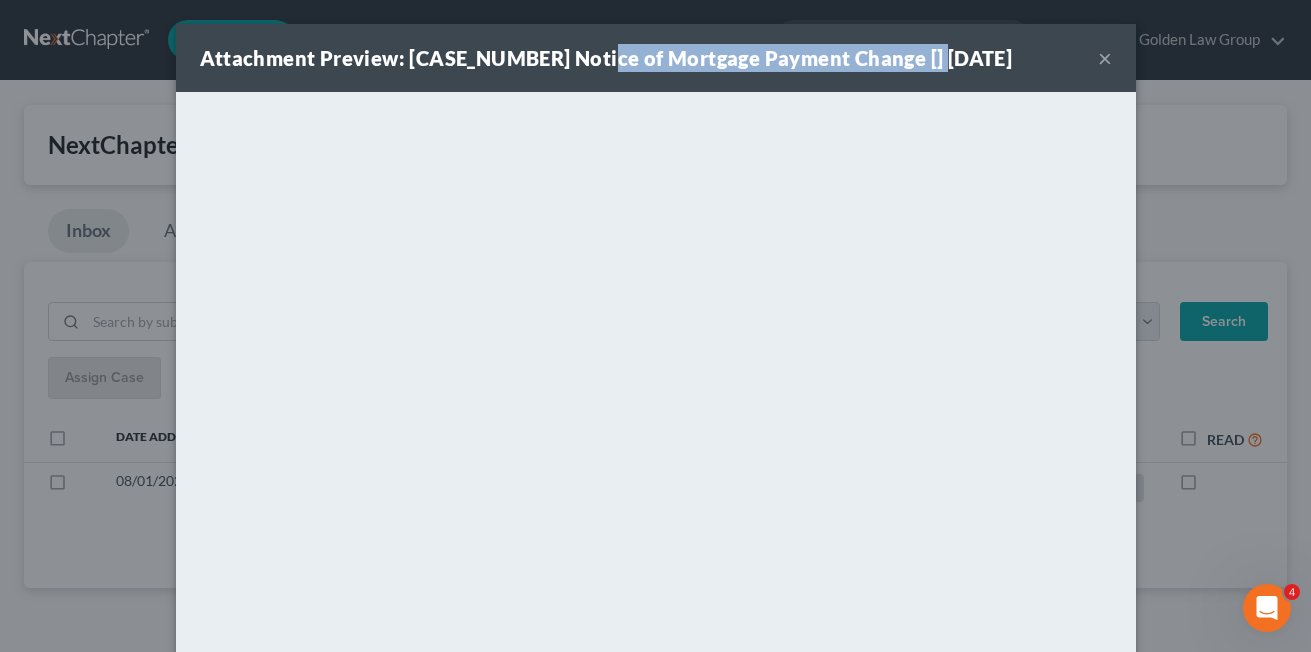 drag, startPoint x: 591, startPoint y: 59, endPoint x: 940, endPoint y: 59, distance: 349 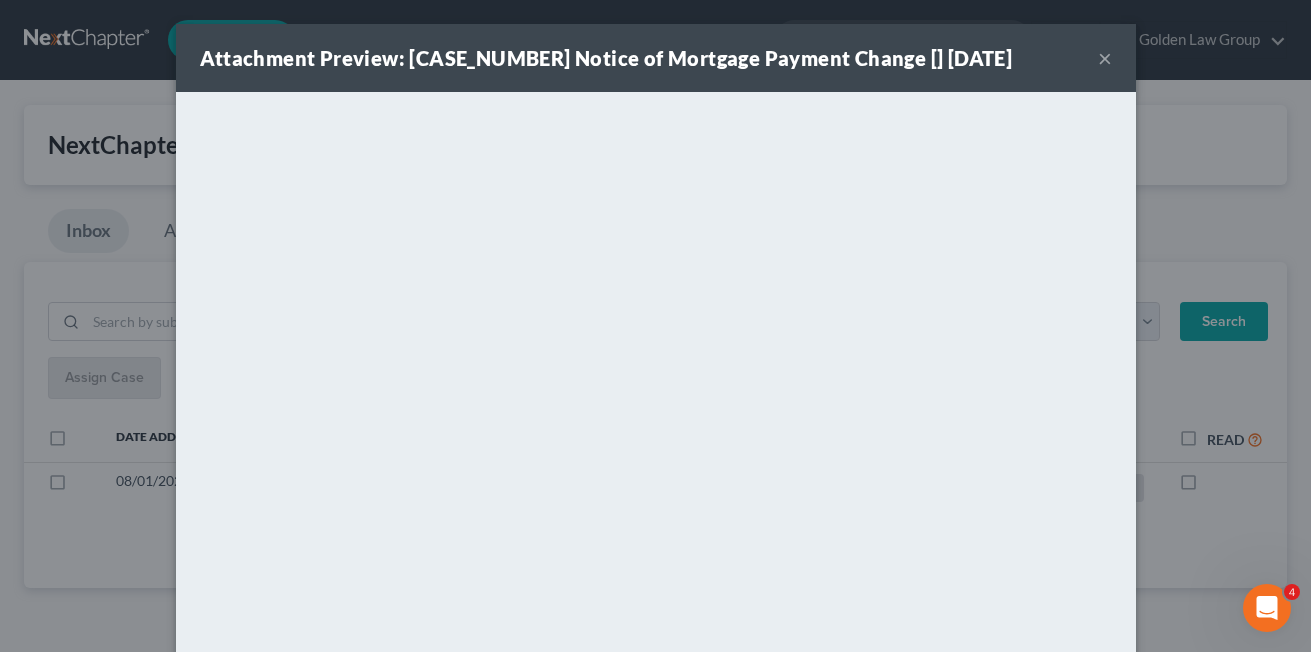 click on "Attachment Preview: [CASE_NUMBER] Notice of Mortgage Payment Change [] [DATE]" at bounding box center [606, 58] 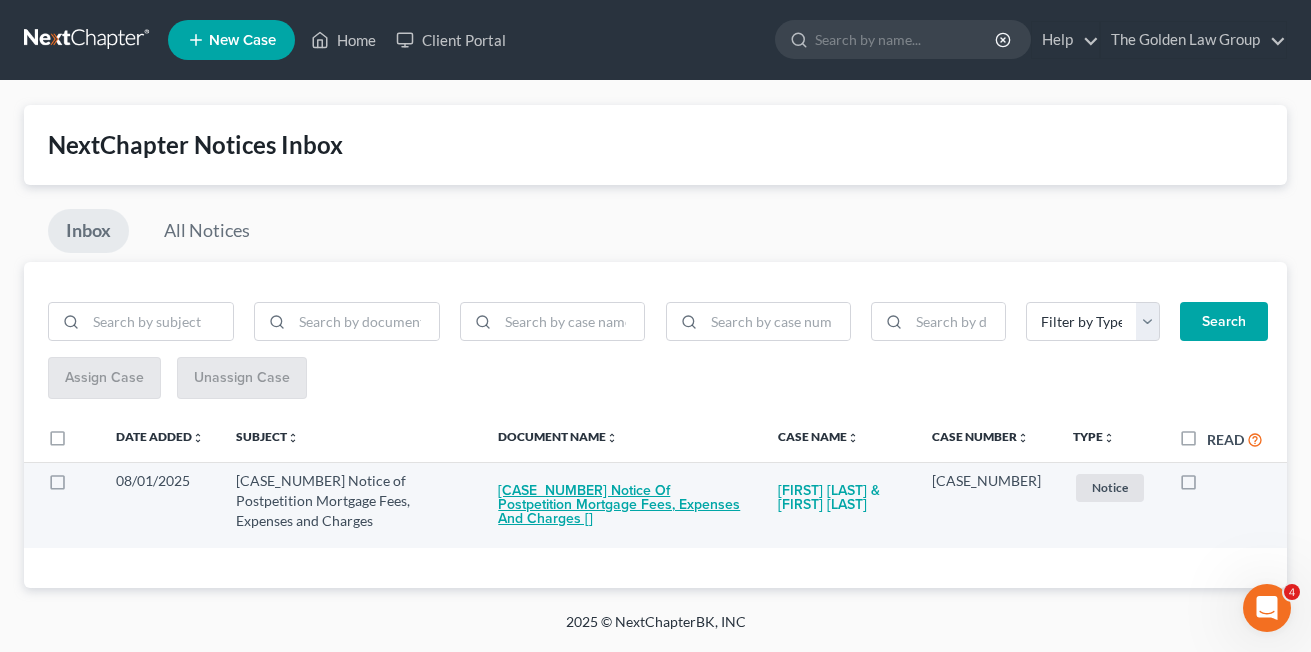 click on "8:24-bk-03865-CED Notice of Postpetition Mortgage Fees, Expenses and Charges []" at bounding box center [621, 505] 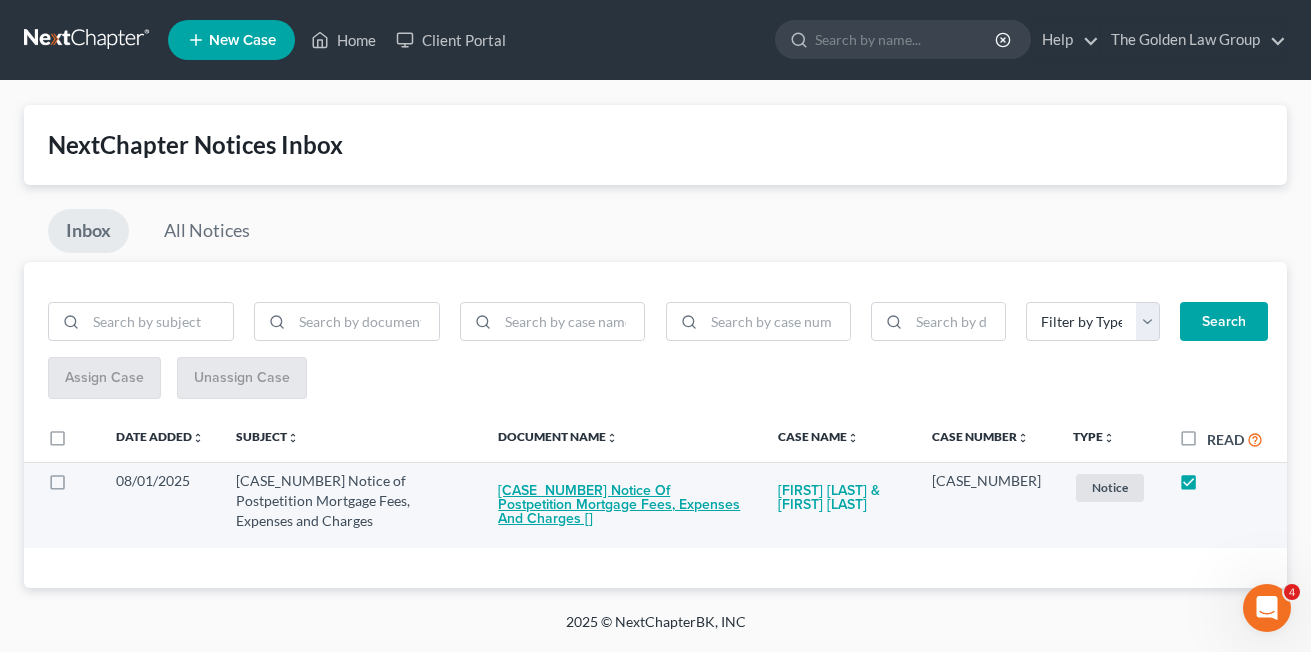 checkbox on "true" 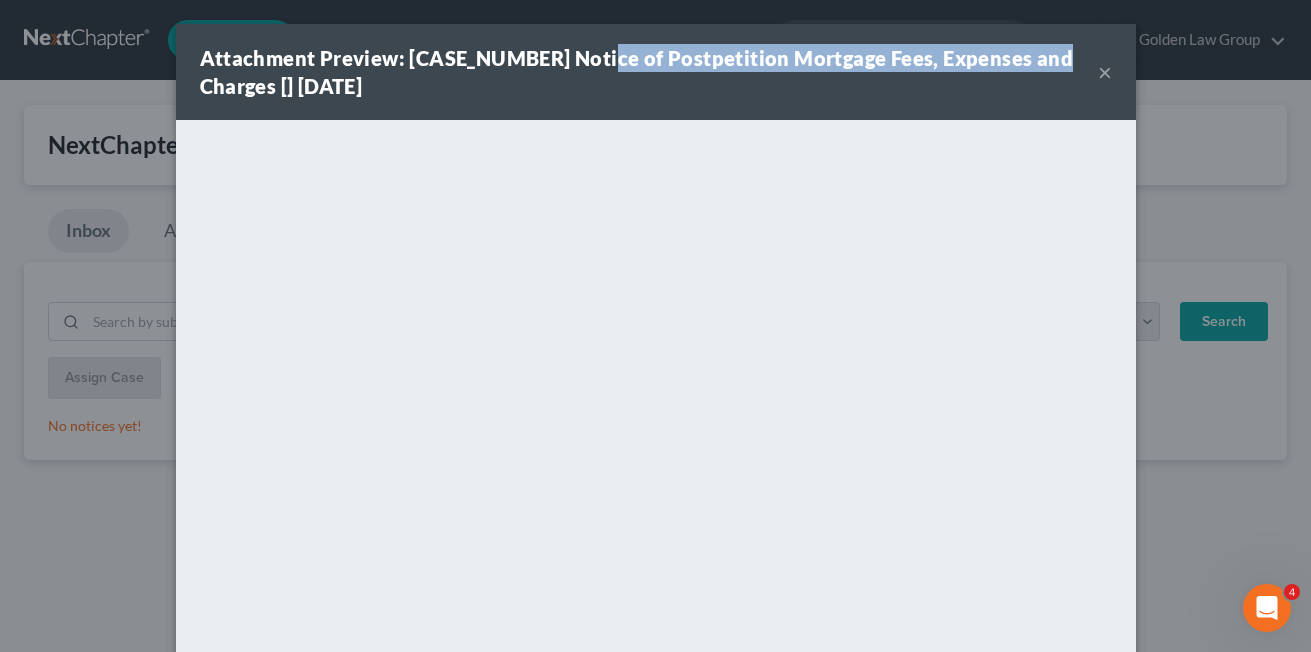 drag, startPoint x: 598, startPoint y: 57, endPoint x: 1044, endPoint y: 57, distance: 446 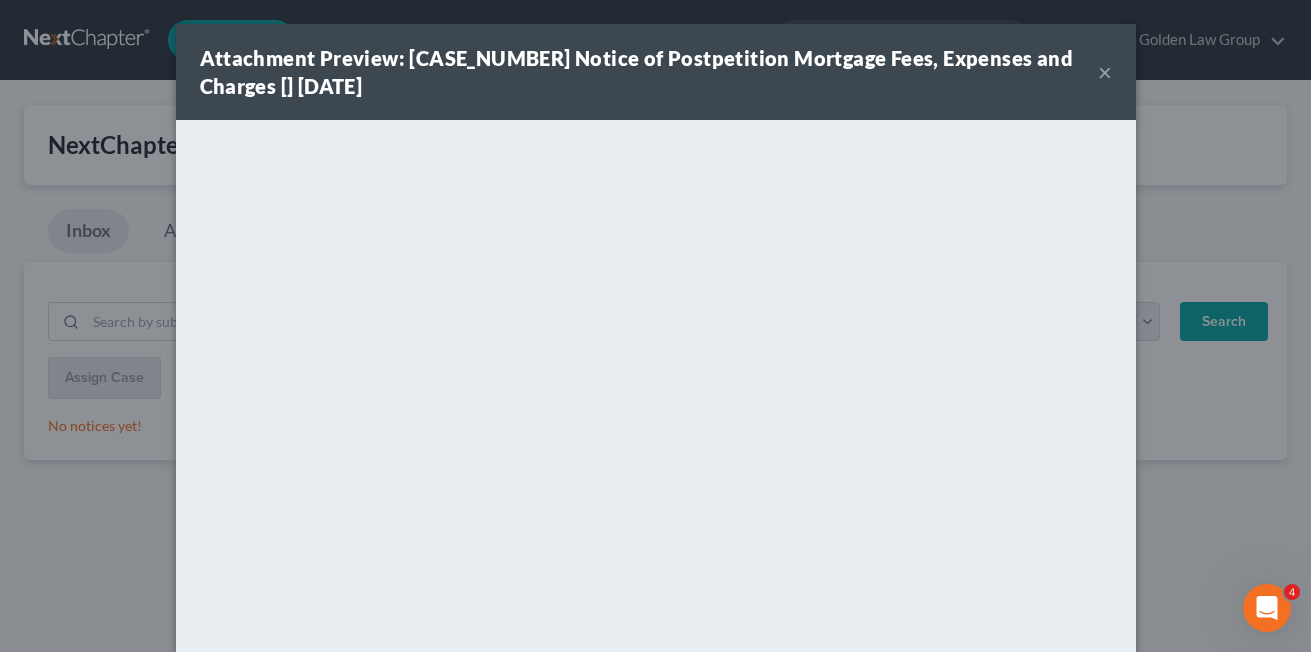 click on "×" at bounding box center (1105, 72) 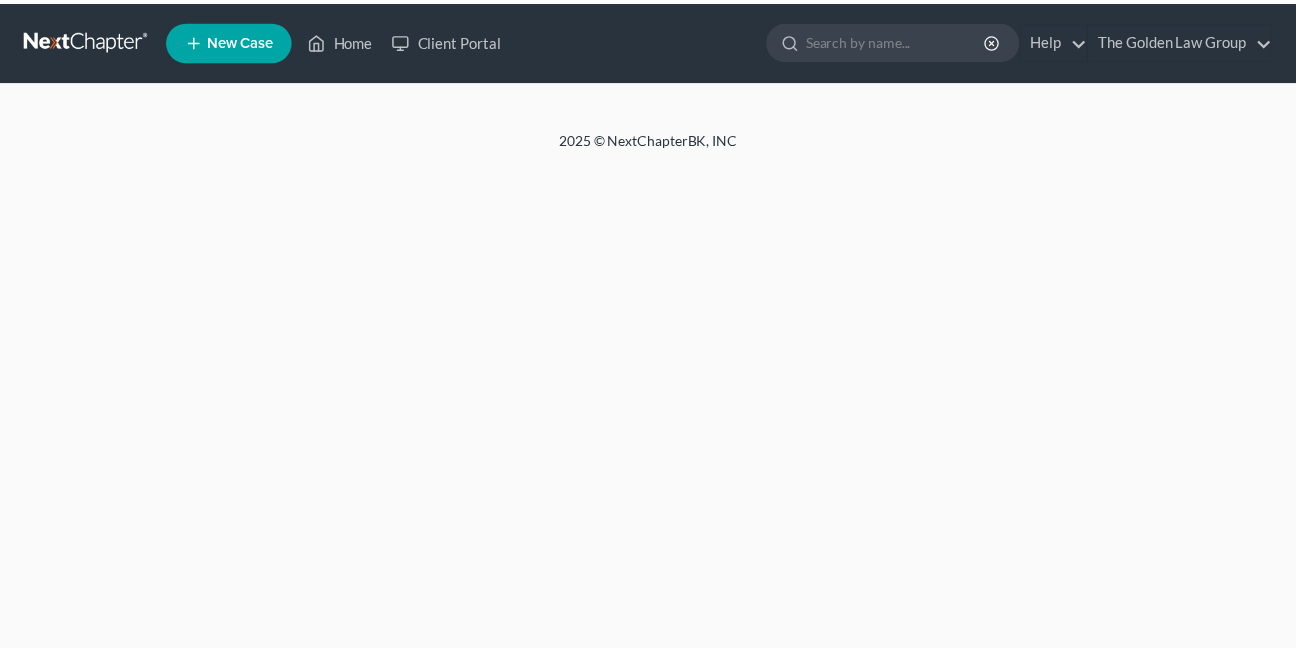 scroll, scrollTop: 0, scrollLeft: 0, axis: both 